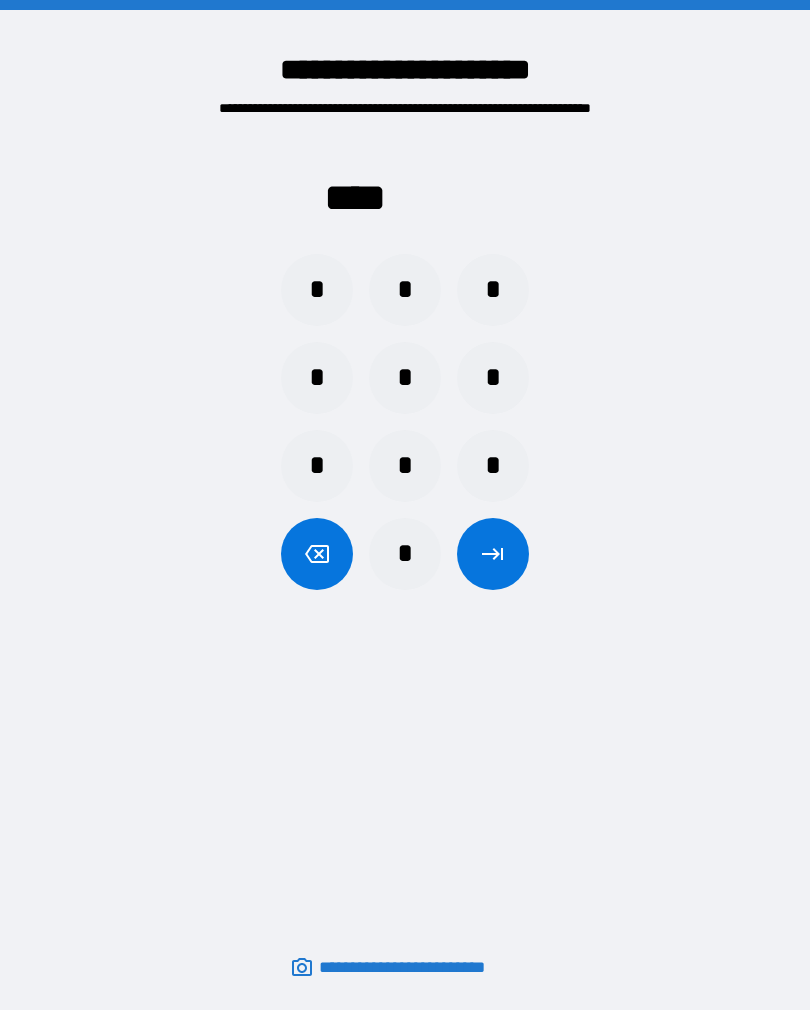 scroll, scrollTop: 0, scrollLeft: 0, axis: both 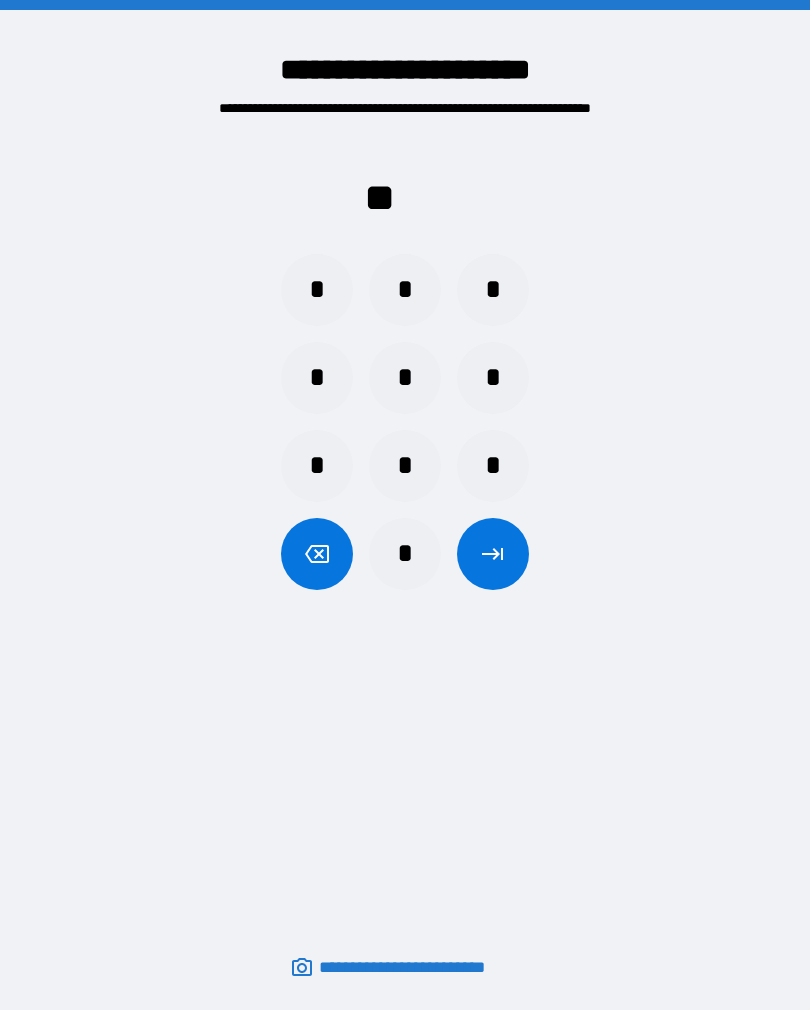 click on "*" at bounding box center [317, 378] 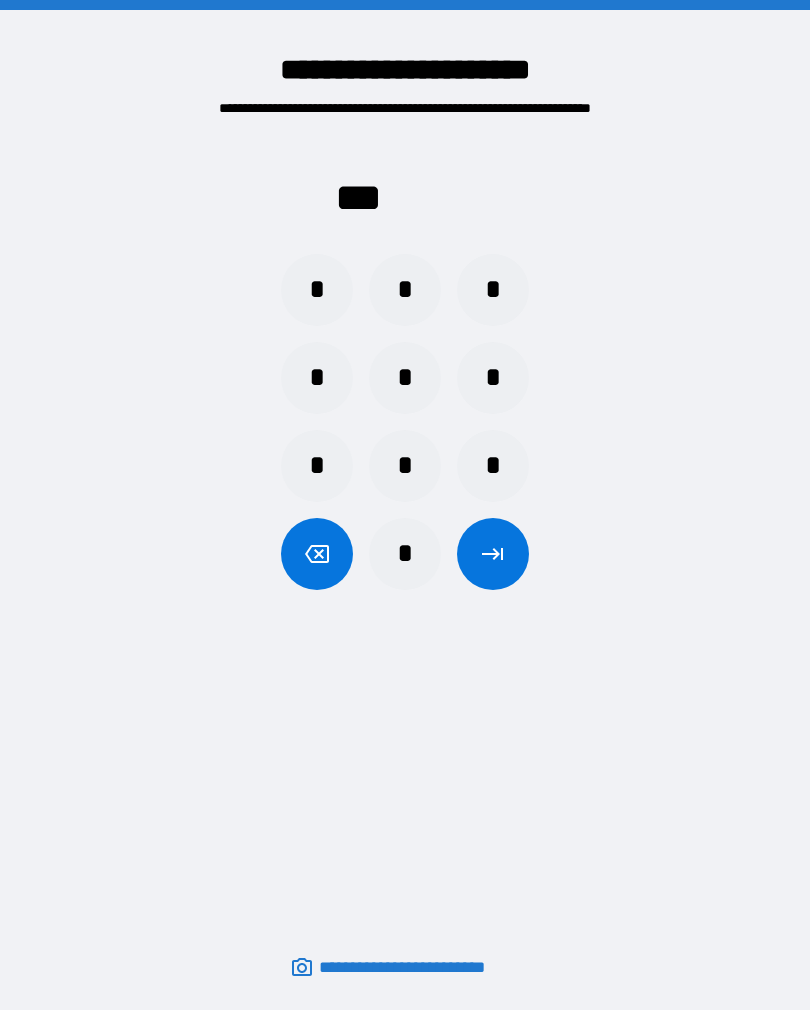 click on "*" at bounding box center [405, 466] 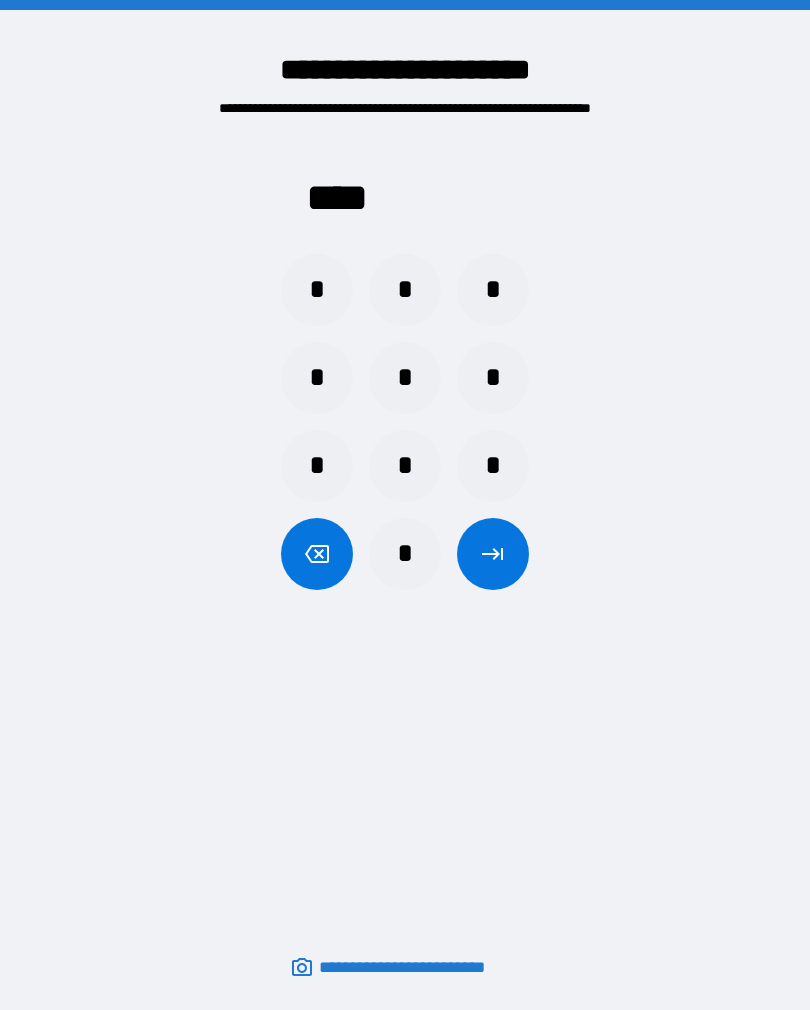 click 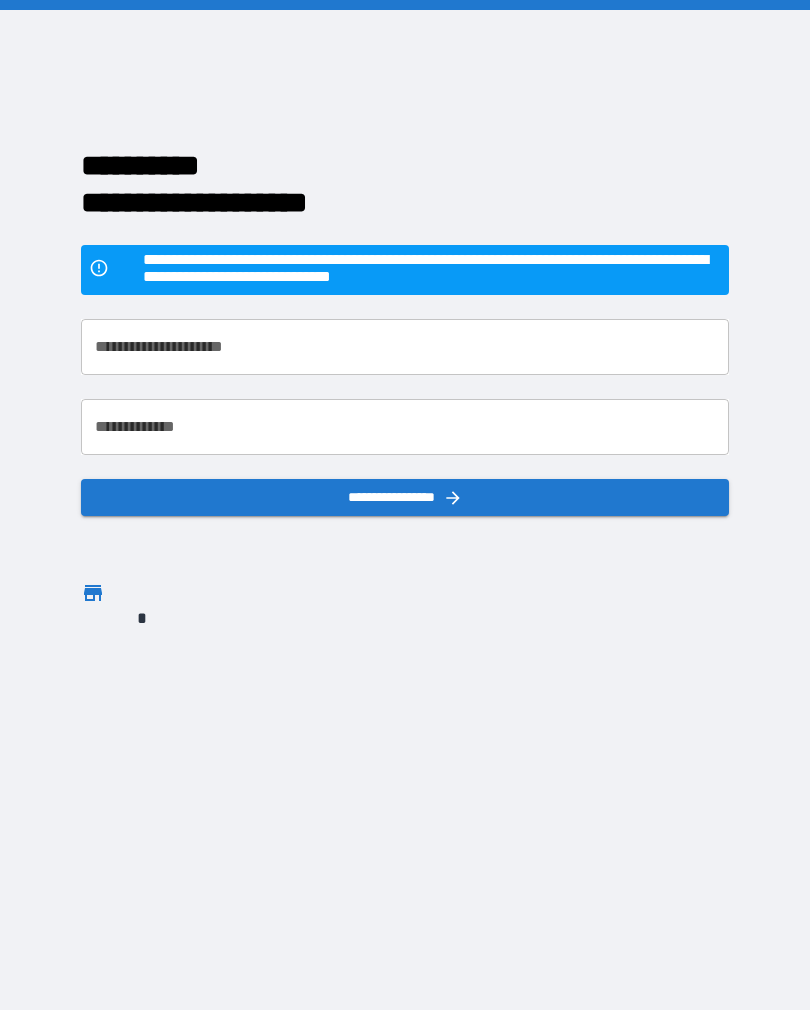 scroll, scrollTop: 0, scrollLeft: 0, axis: both 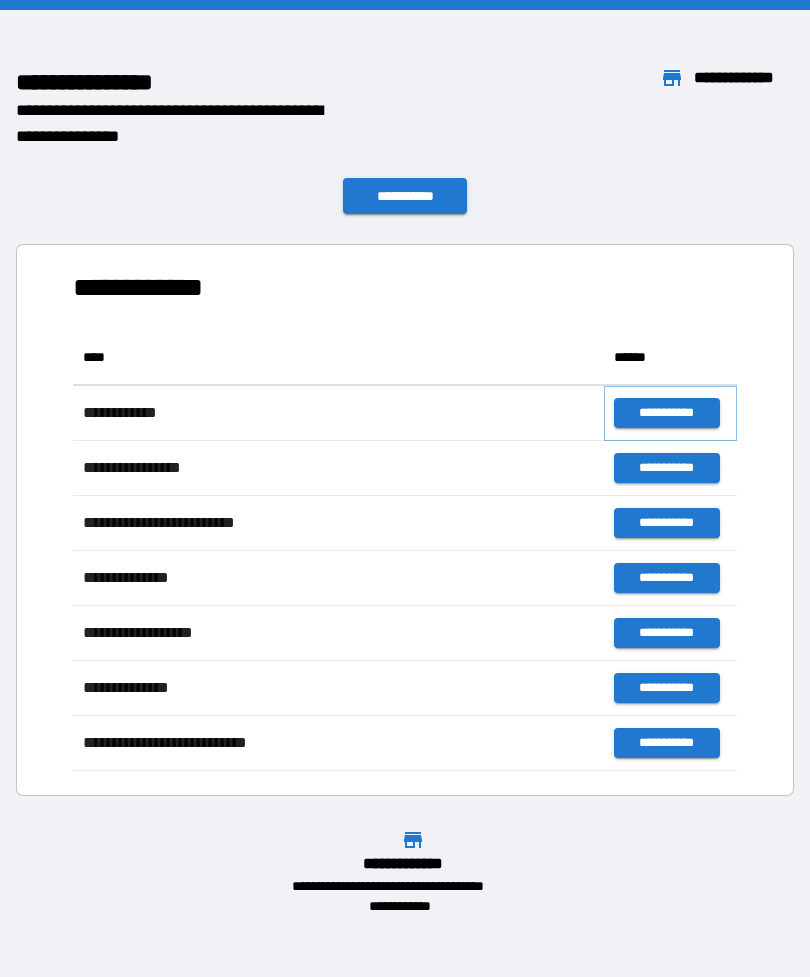 click on "**********" at bounding box center (666, 413) 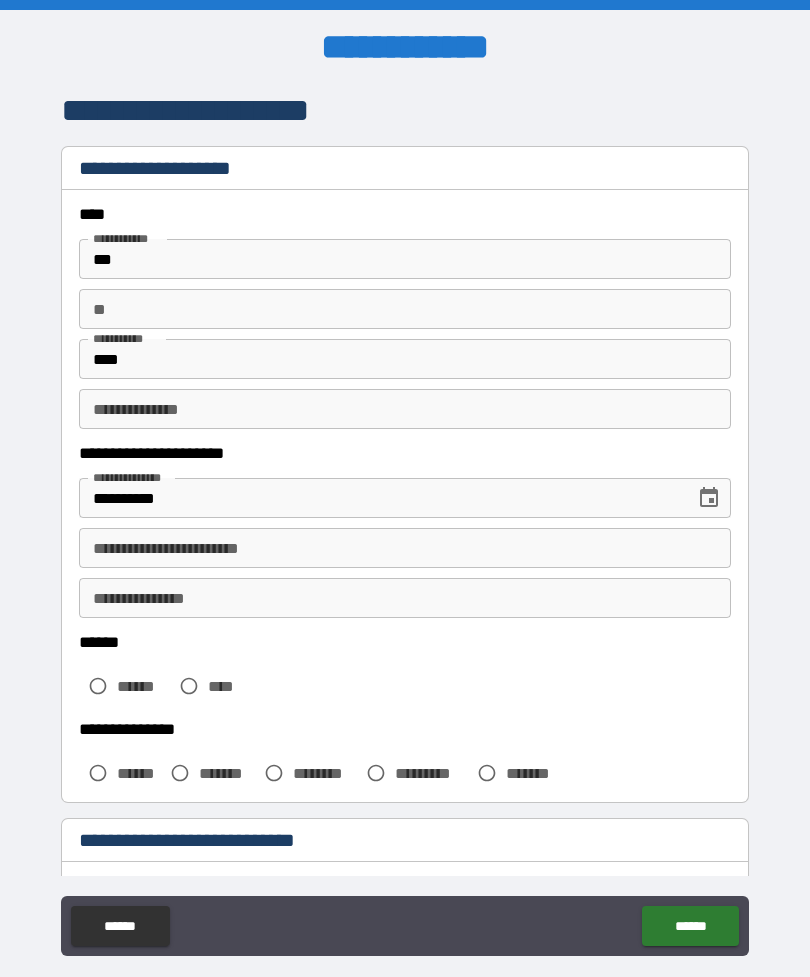 click on "**********" at bounding box center (405, 548) 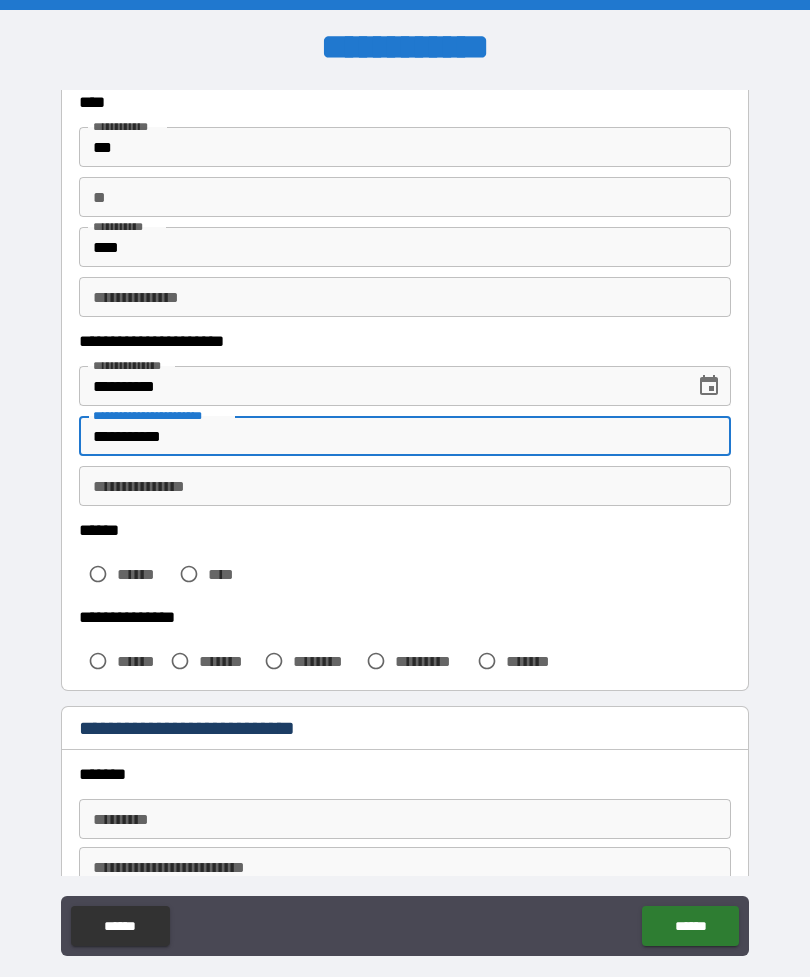 scroll, scrollTop: 122, scrollLeft: 0, axis: vertical 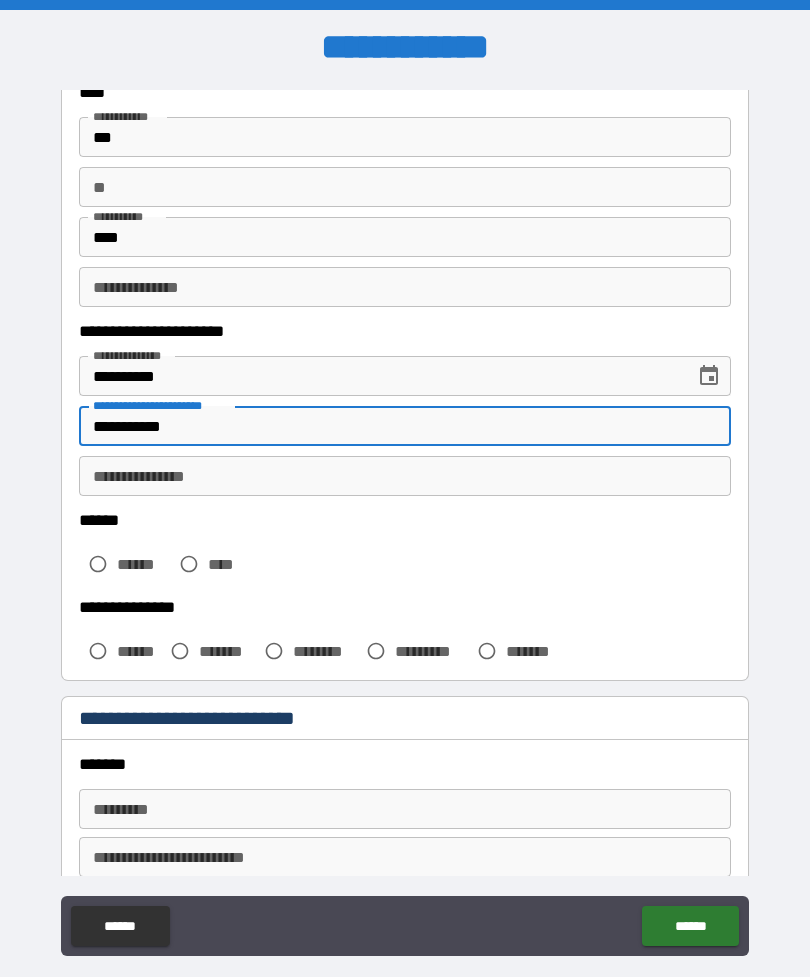 type on "**********" 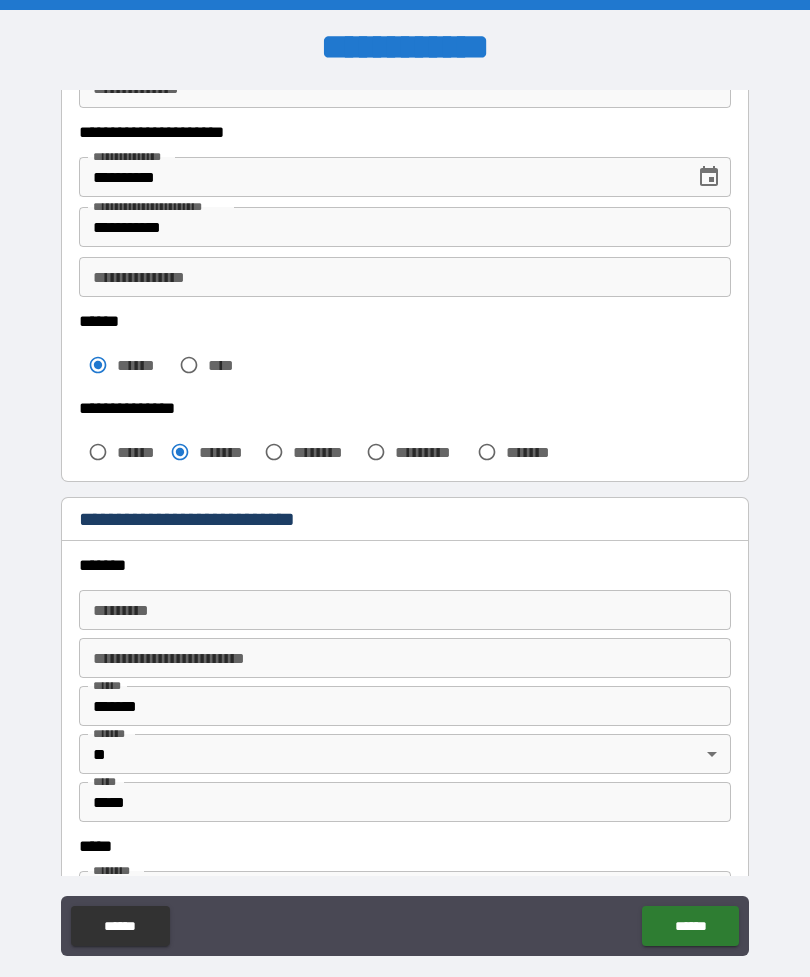scroll, scrollTop: 364, scrollLeft: 0, axis: vertical 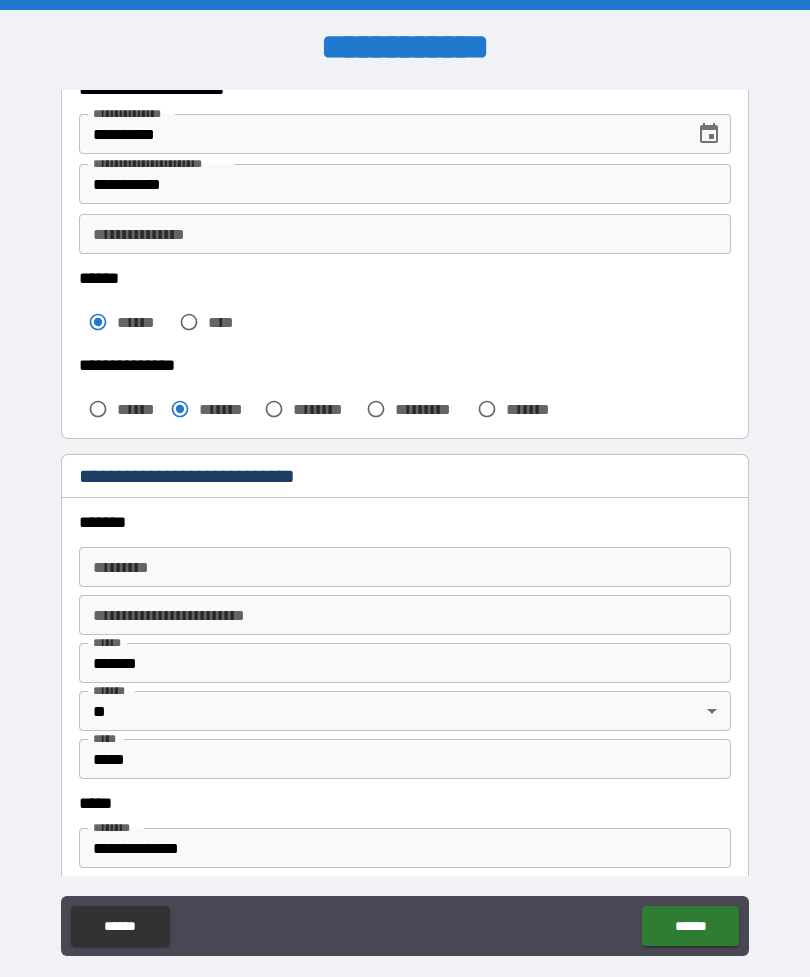 click on "*******   * *******   *" at bounding box center (405, 567) 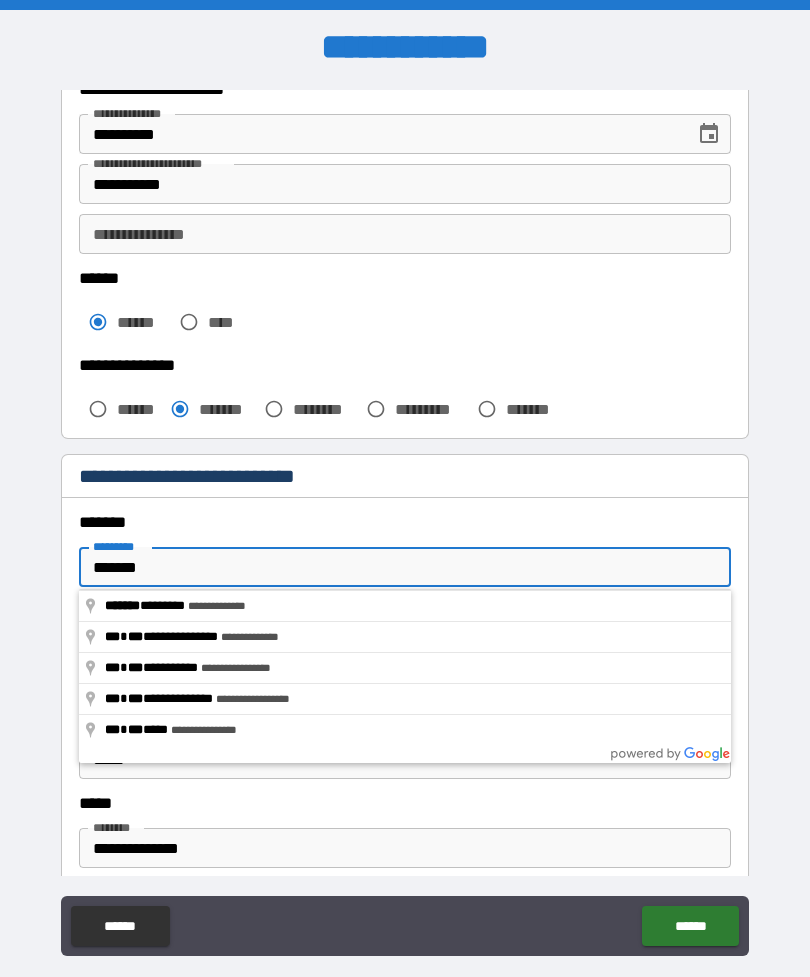type on "**********" 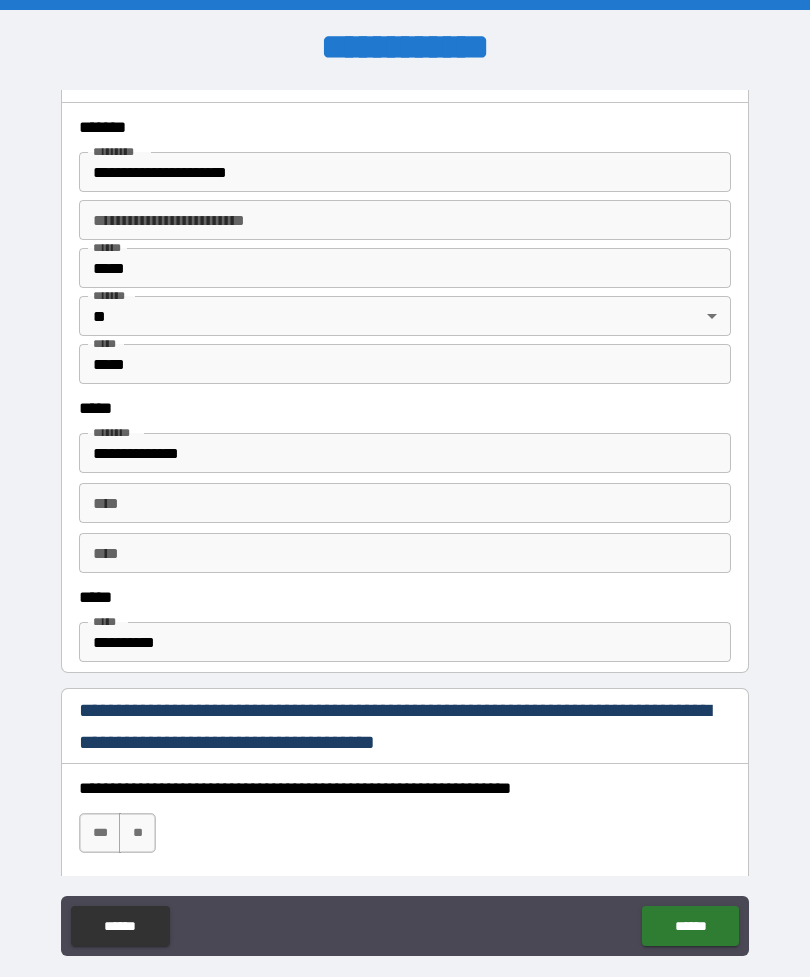 scroll, scrollTop: 759, scrollLeft: 0, axis: vertical 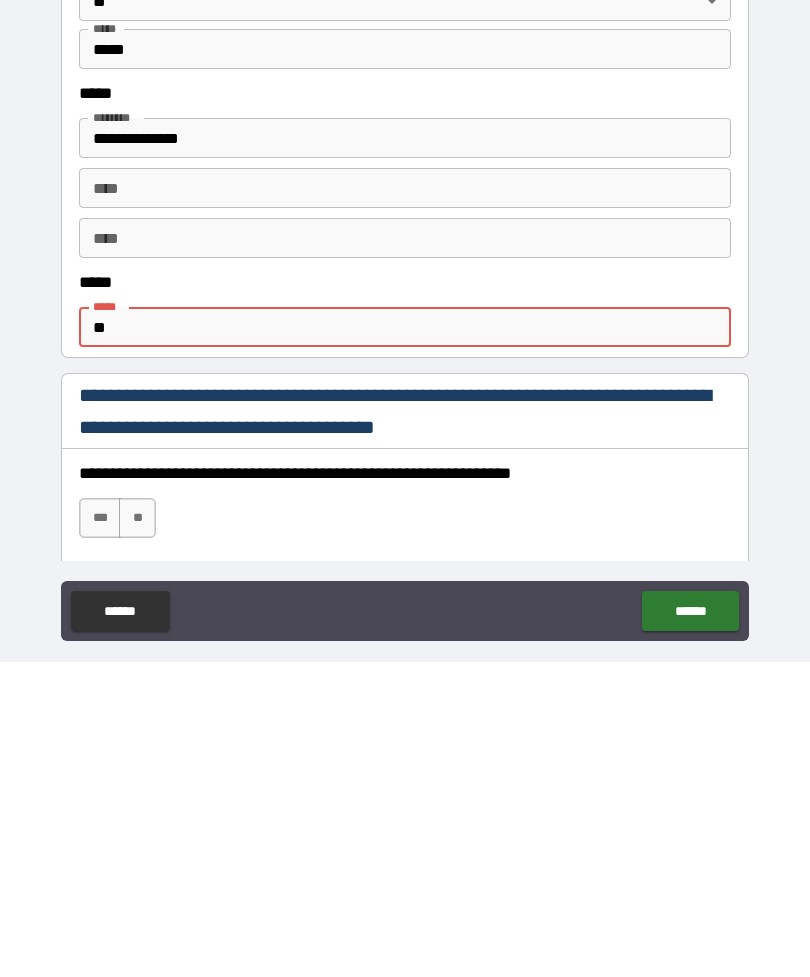 type on "*" 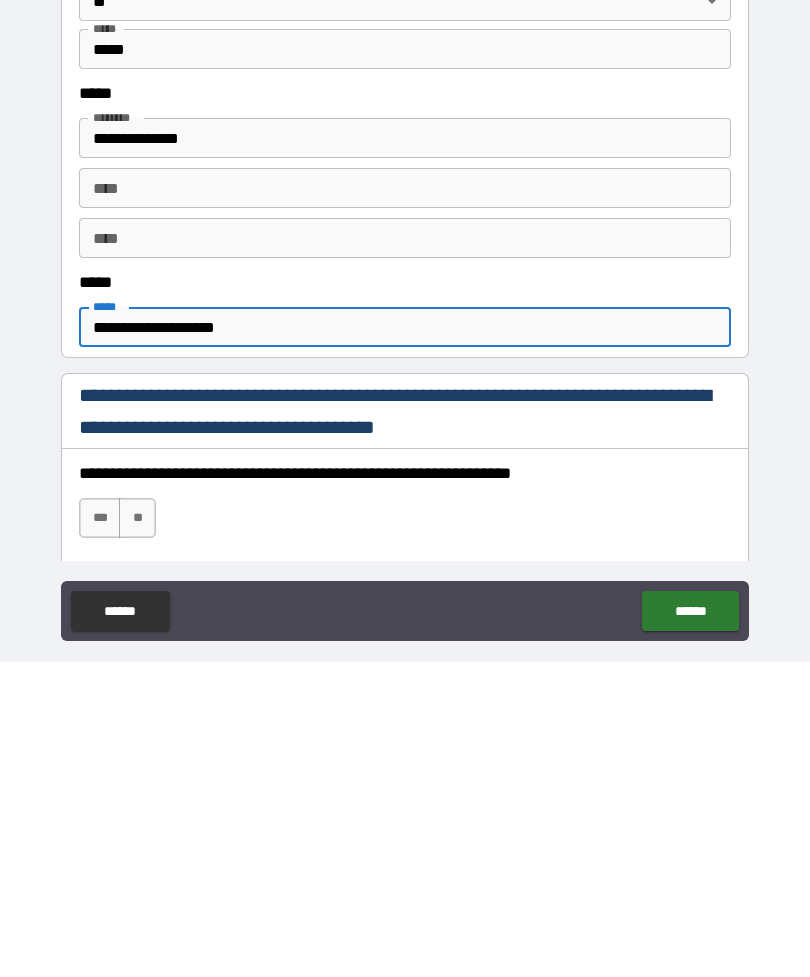 type on "**********" 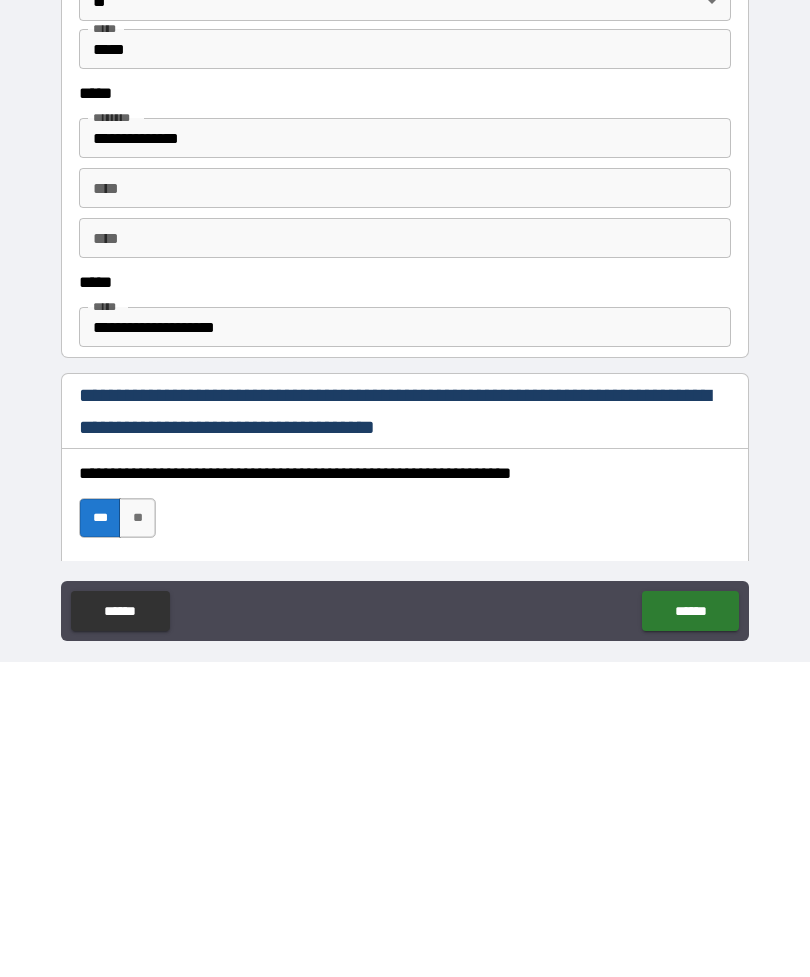 scroll, scrollTop: 64, scrollLeft: 0, axis: vertical 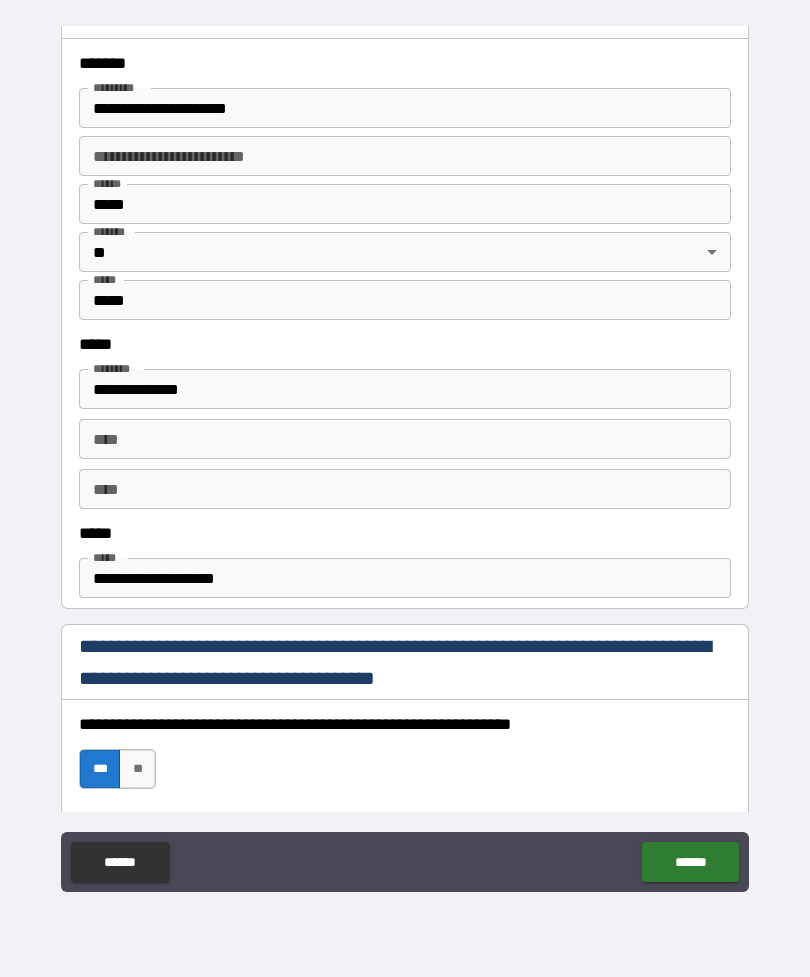 click on "******" at bounding box center (690, 862) 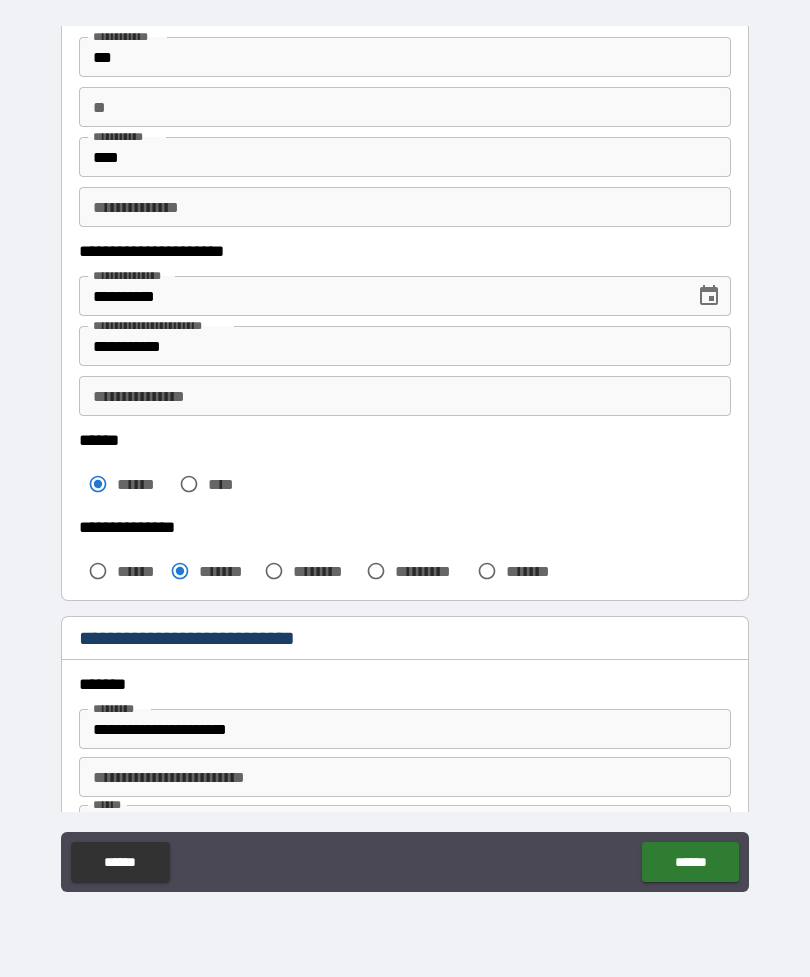 scroll, scrollTop: 137, scrollLeft: 0, axis: vertical 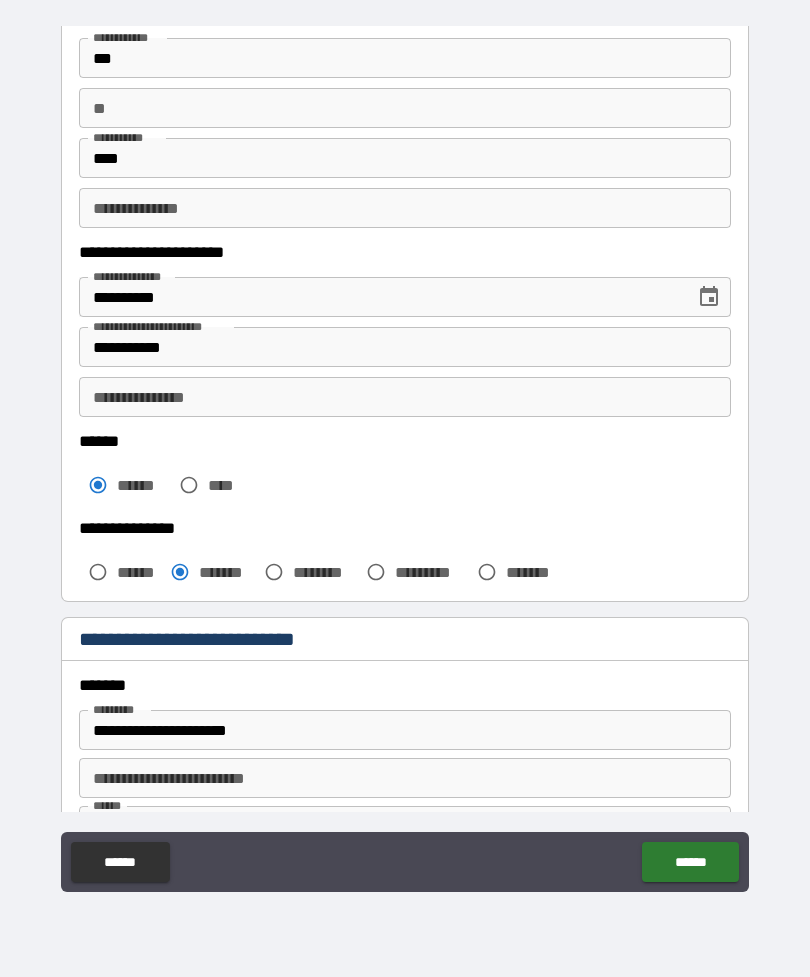 click on "**********" at bounding box center [405, 397] 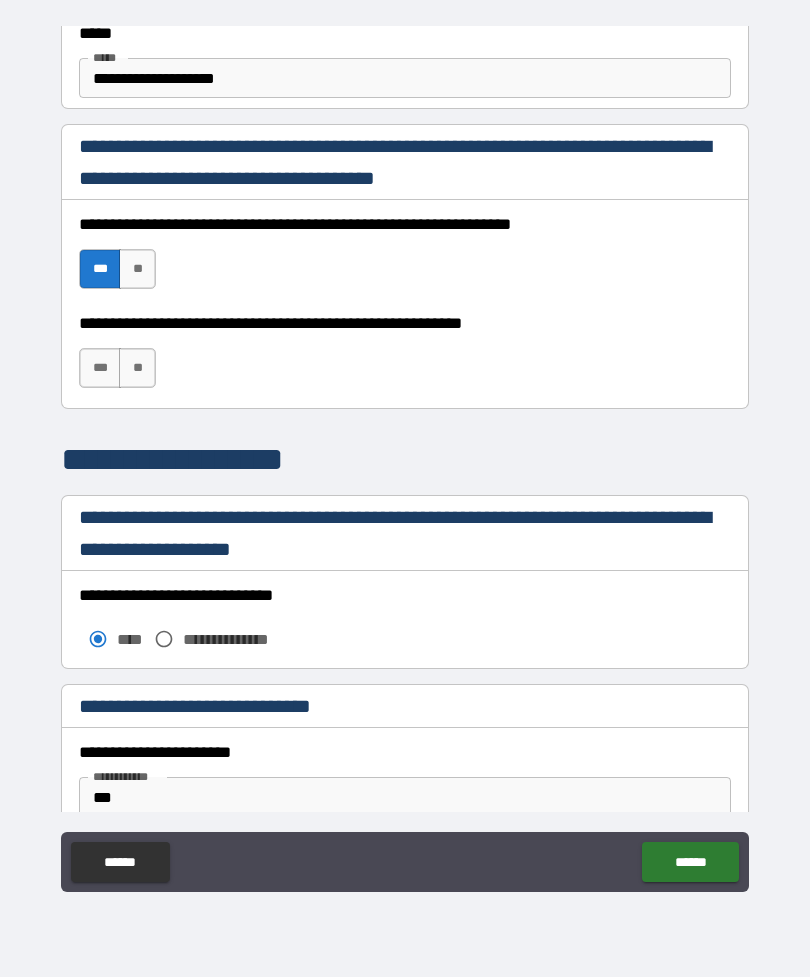 scroll, scrollTop: 1266, scrollLeft: 0, axis: vertical 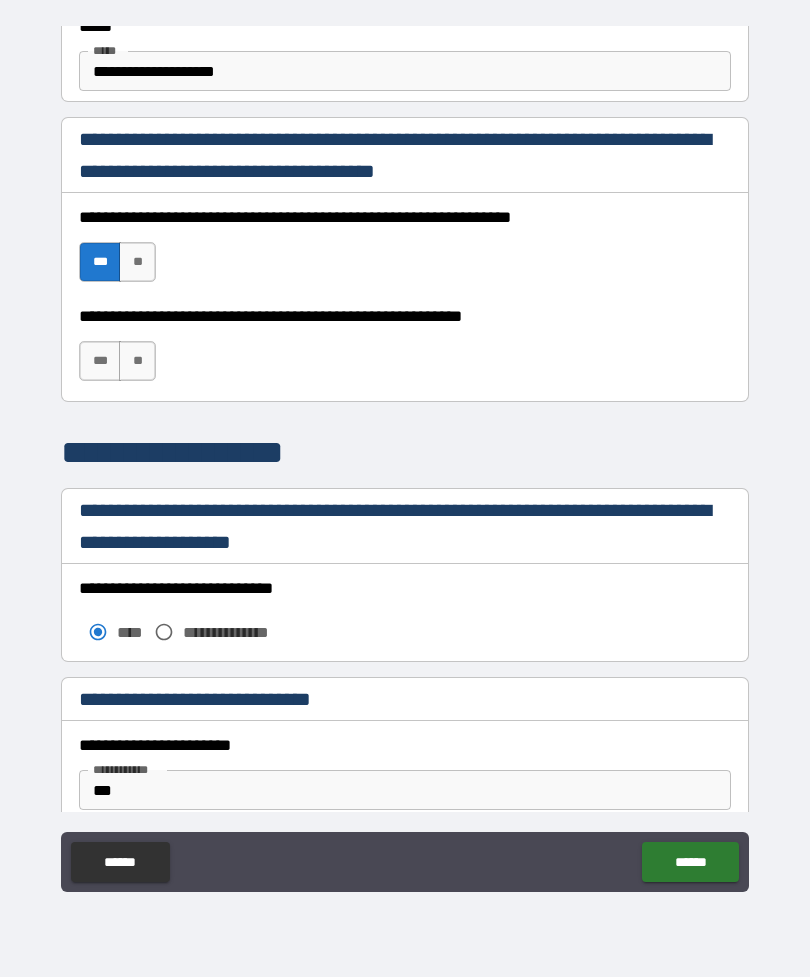 type on "*********" 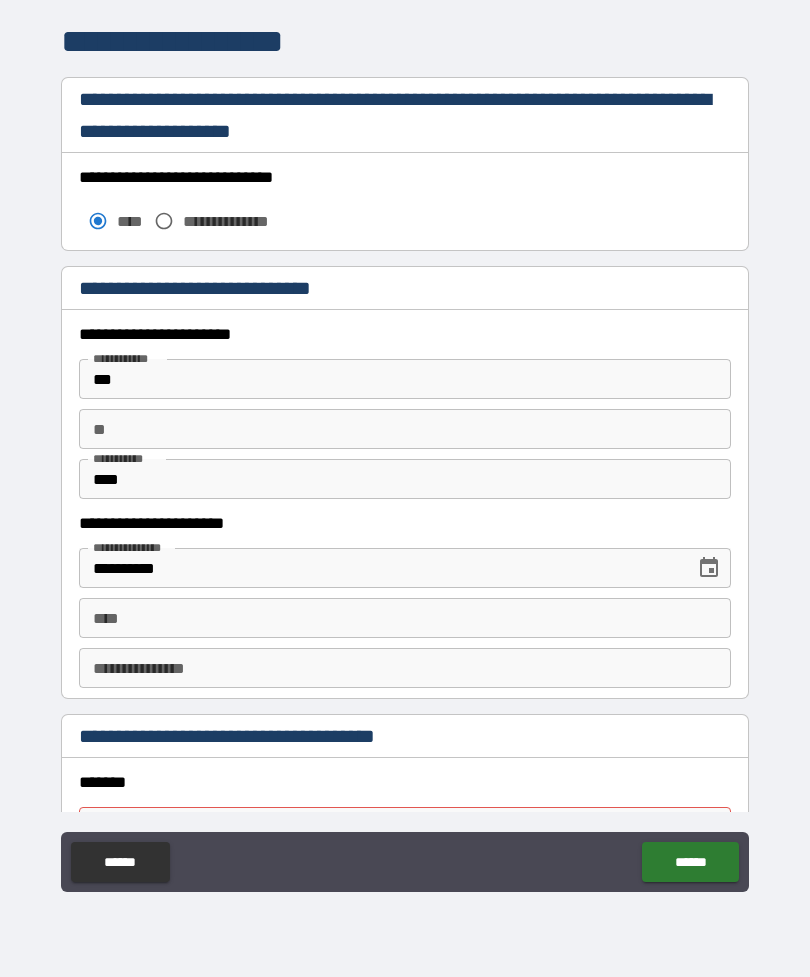 scroll, scrollTop: 1678, scrollLeft: 0, axis: vertical 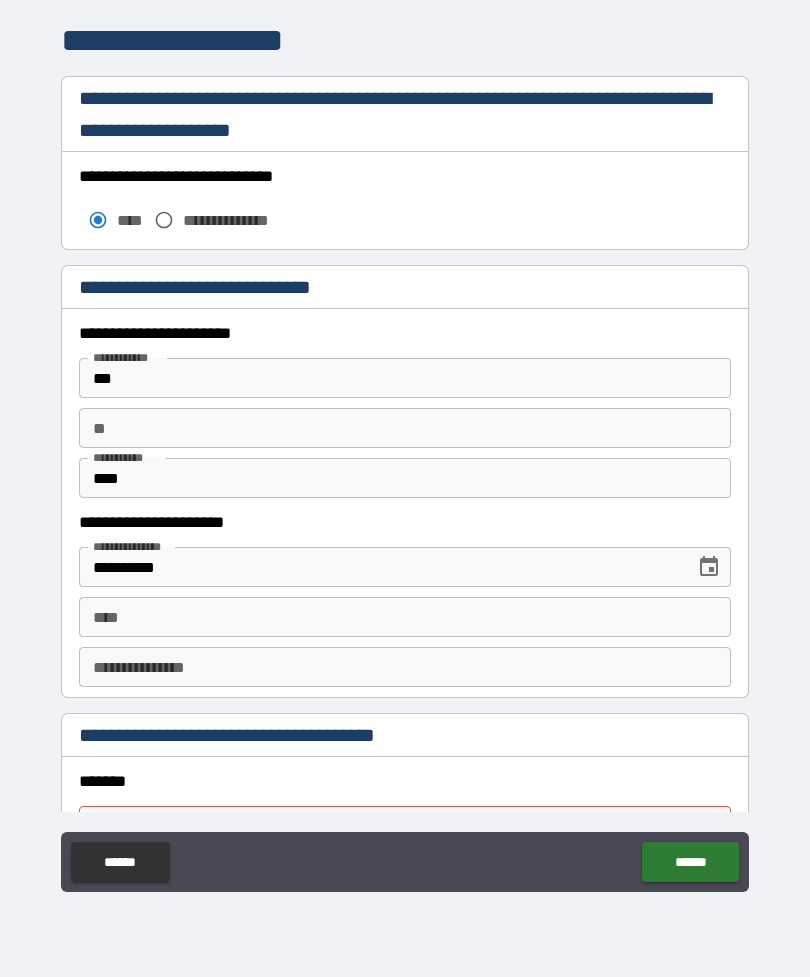 click on "***" at bounding box center (405, 378) 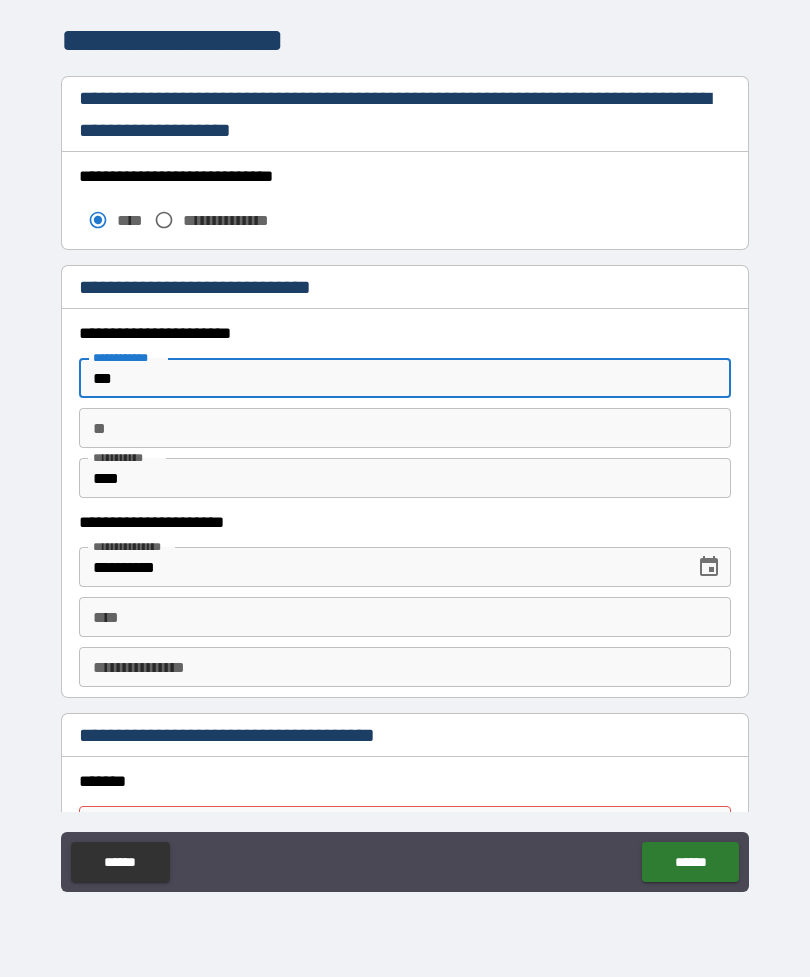 click on "**" at bounding box center [405, 428] 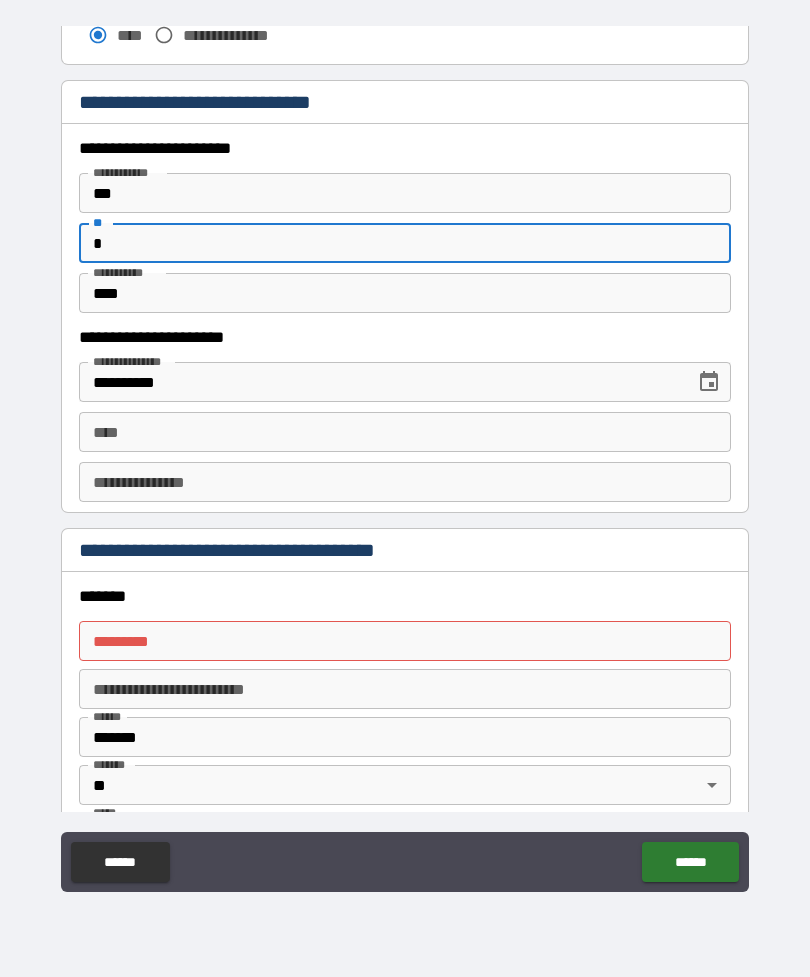 scroll, scrollTop: 1870, scrollLeft: 0, axis: vertical 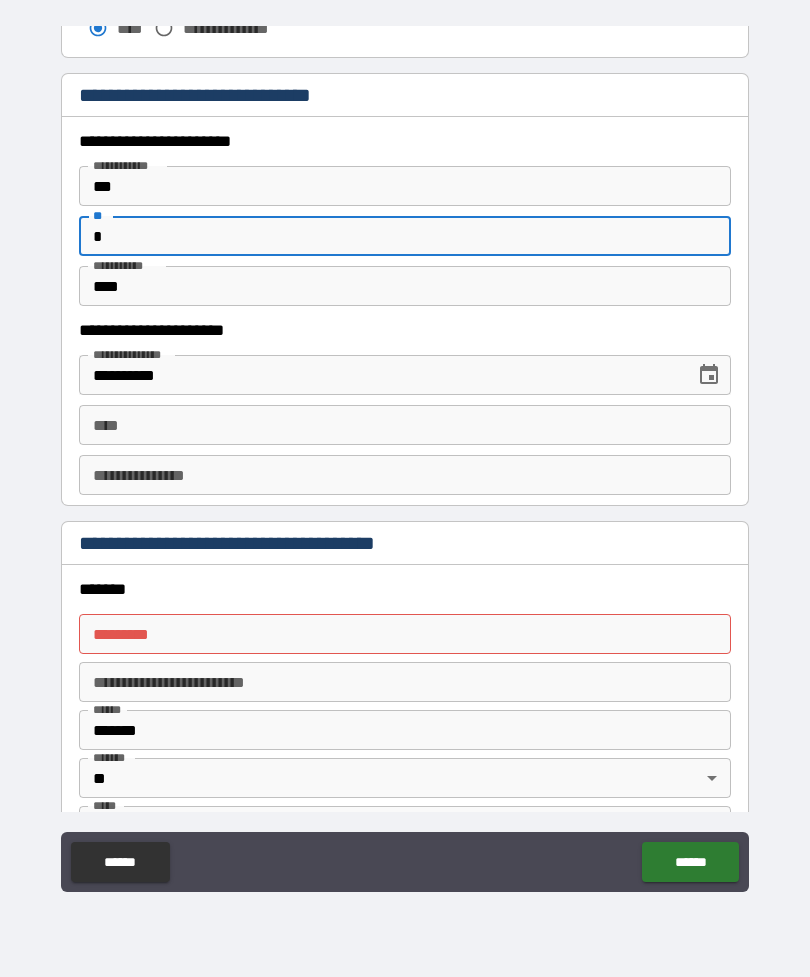 type on "*" 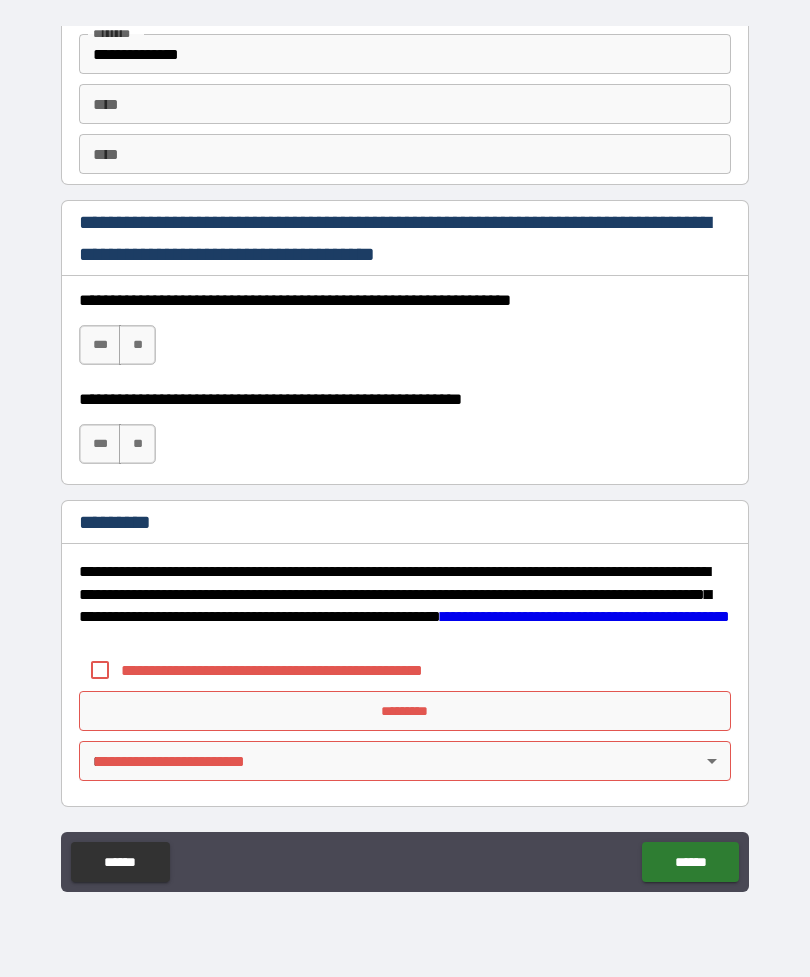 scroll, scrollTop: 2820, scrollLeft: 0, axis: vertical 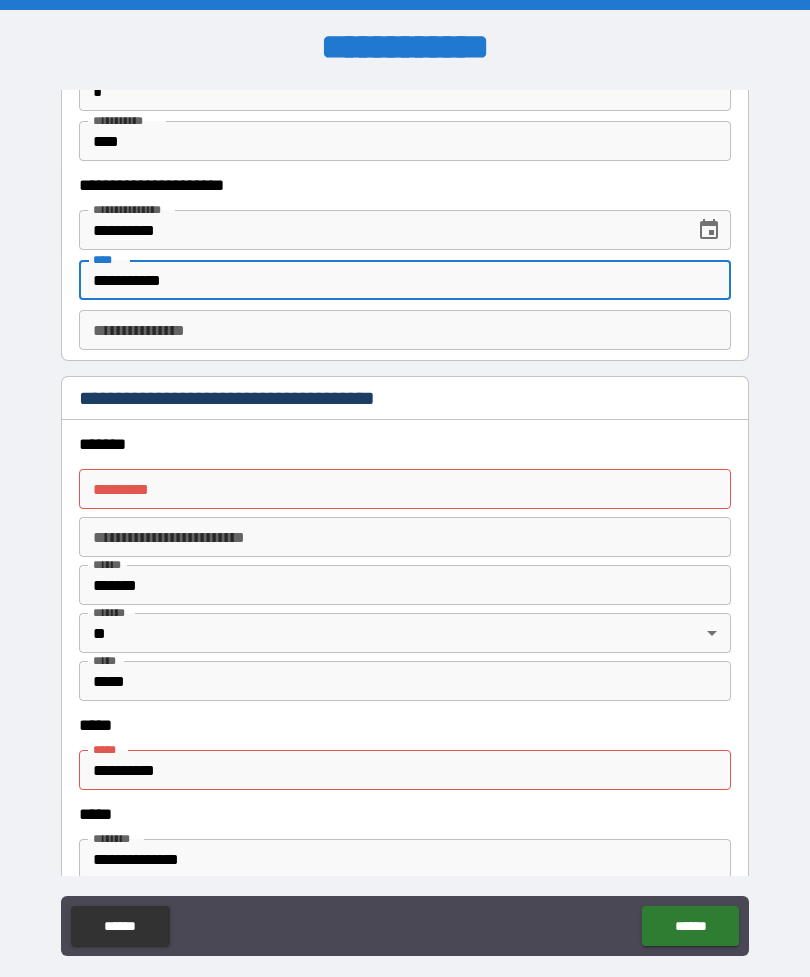 type on "**********" 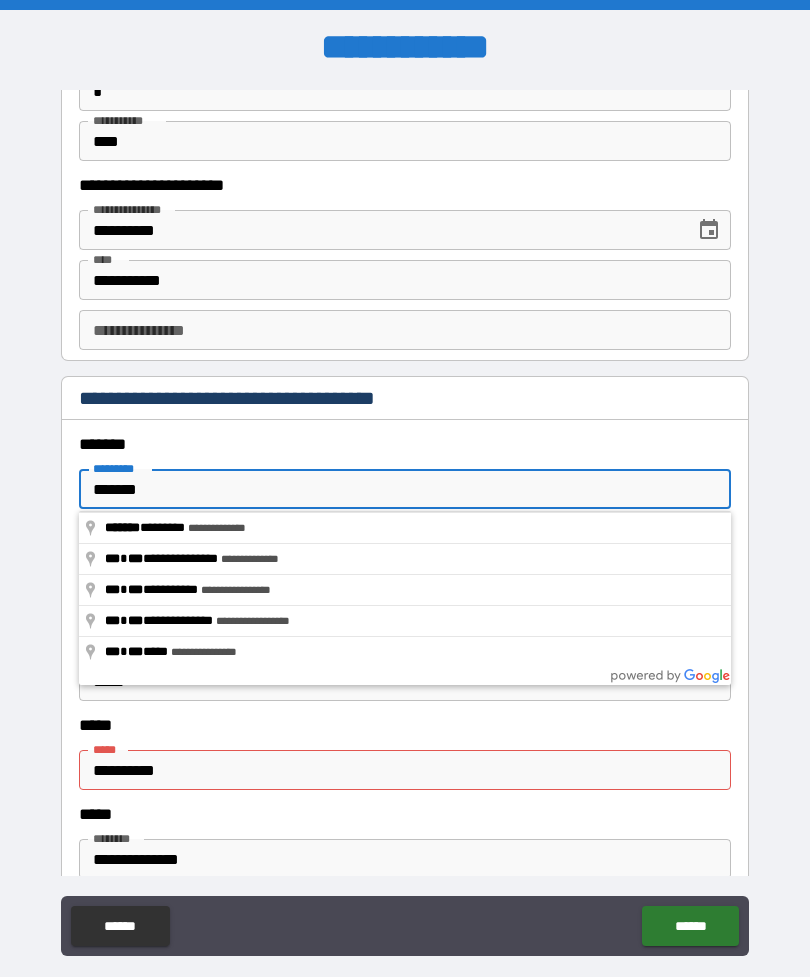 type on "**********" 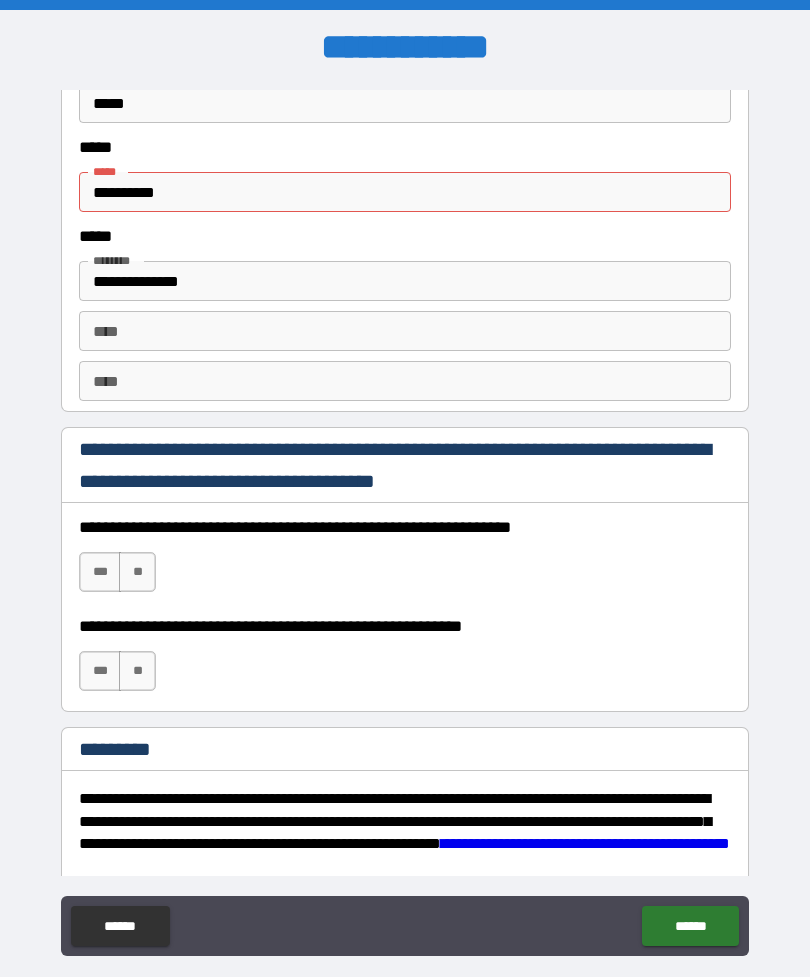 scroll, scrollTop: 2659, scrollLeft: 0, axis: vertical 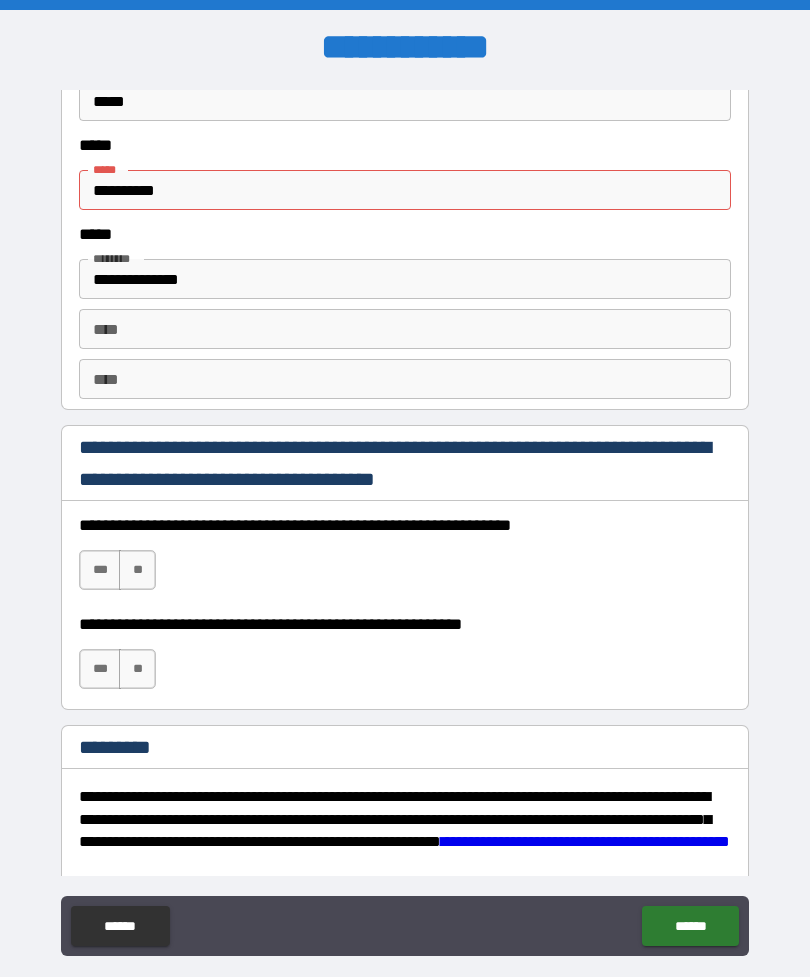 click on "**********" at bounding box center (405, 190) 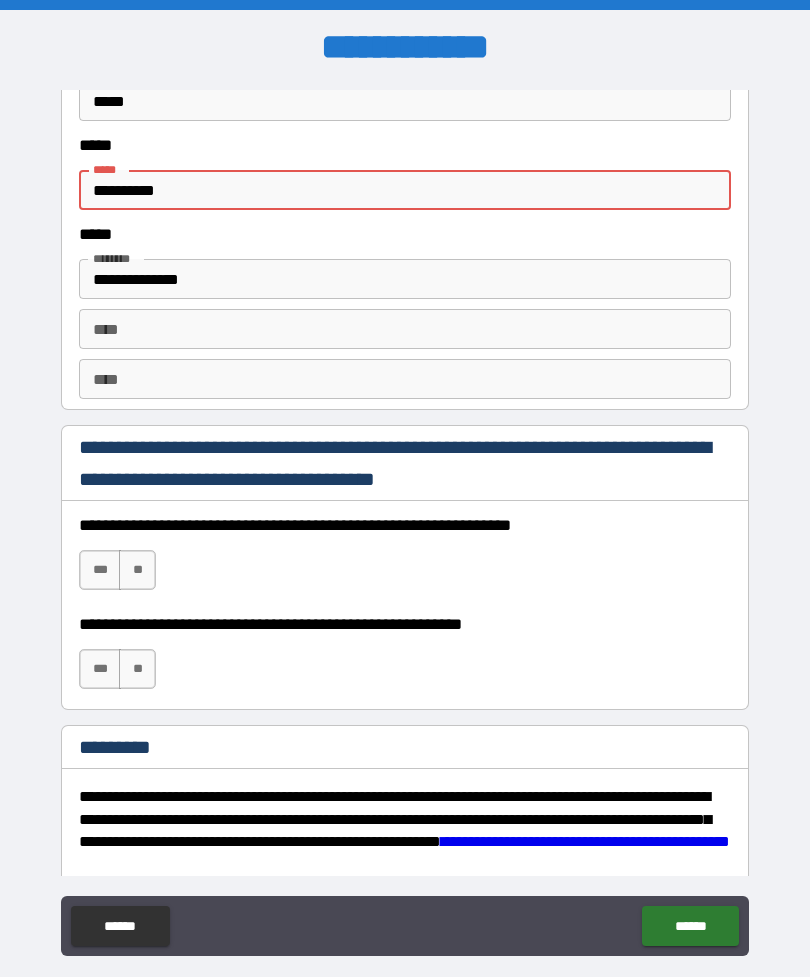 click on "**********" at bounding box center [405, 190] 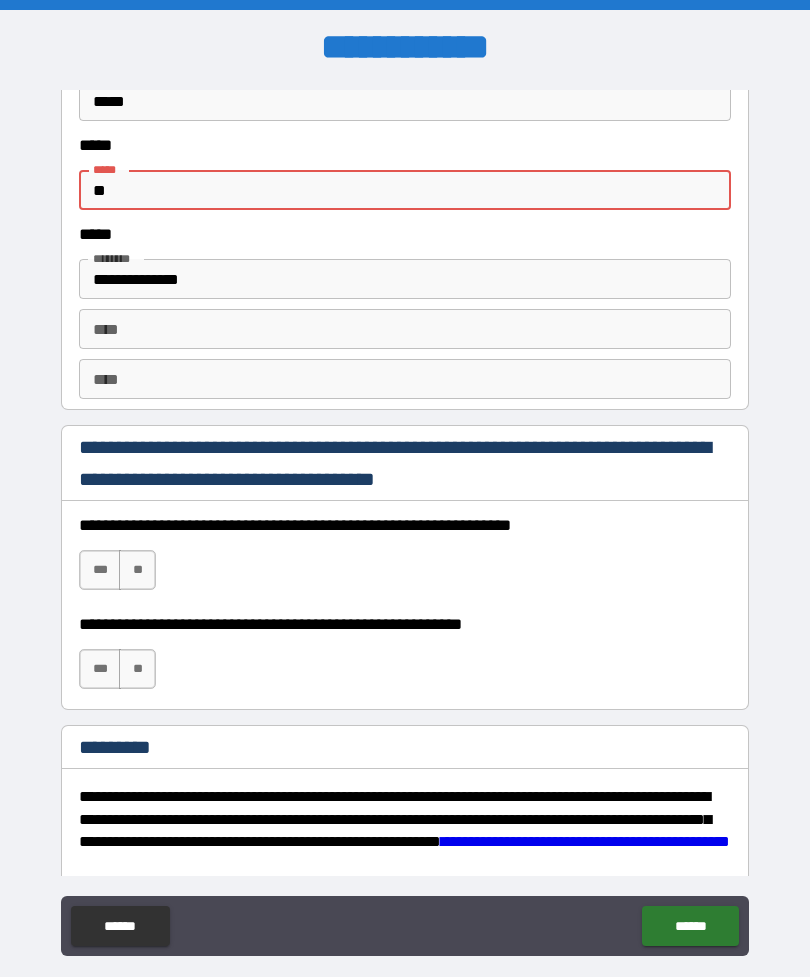type on "*" 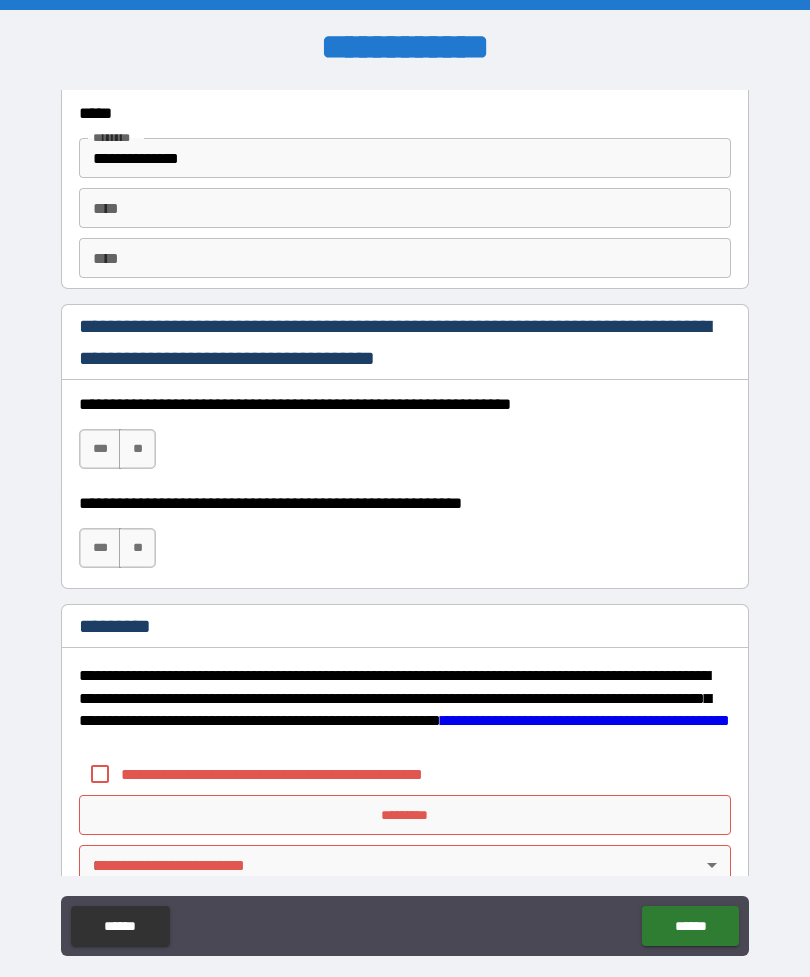 scroll, scrollTop: 2786, scrollLeft: 0, axis: vertical 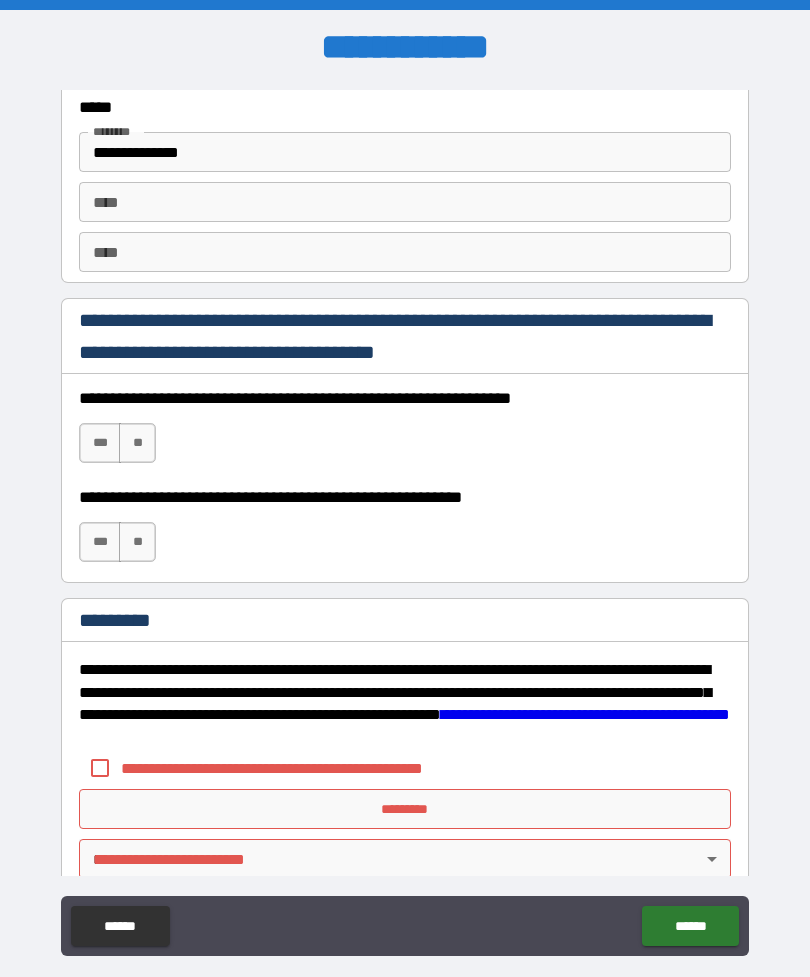 type on "**********" 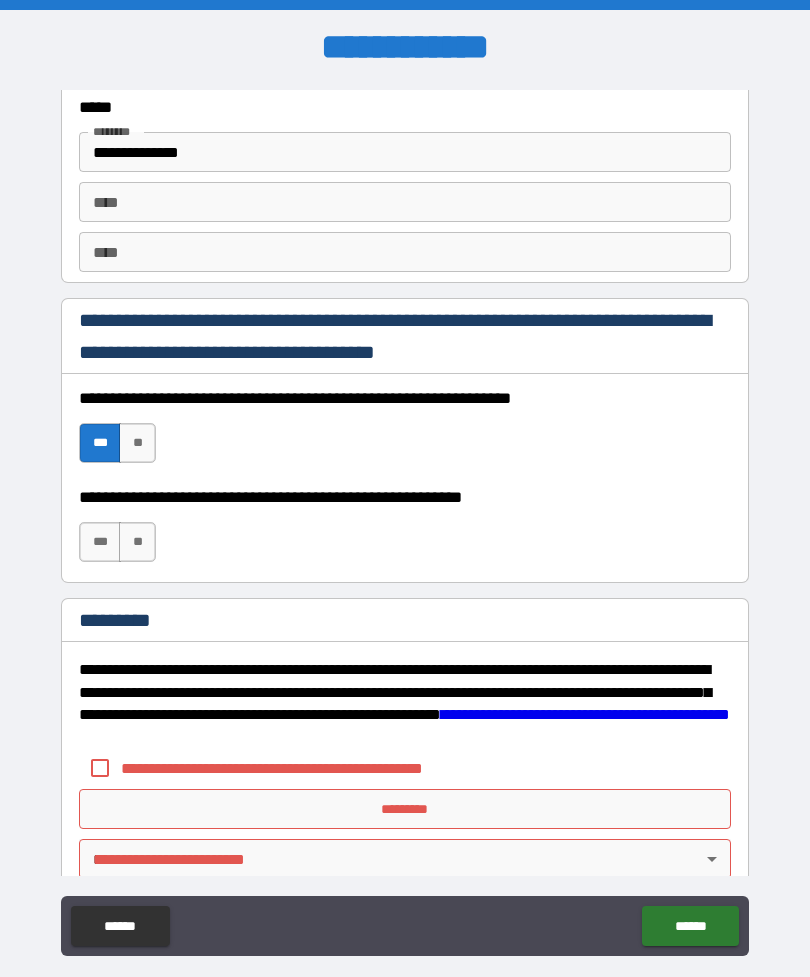 click on "***" at bounding box center [100, 542] 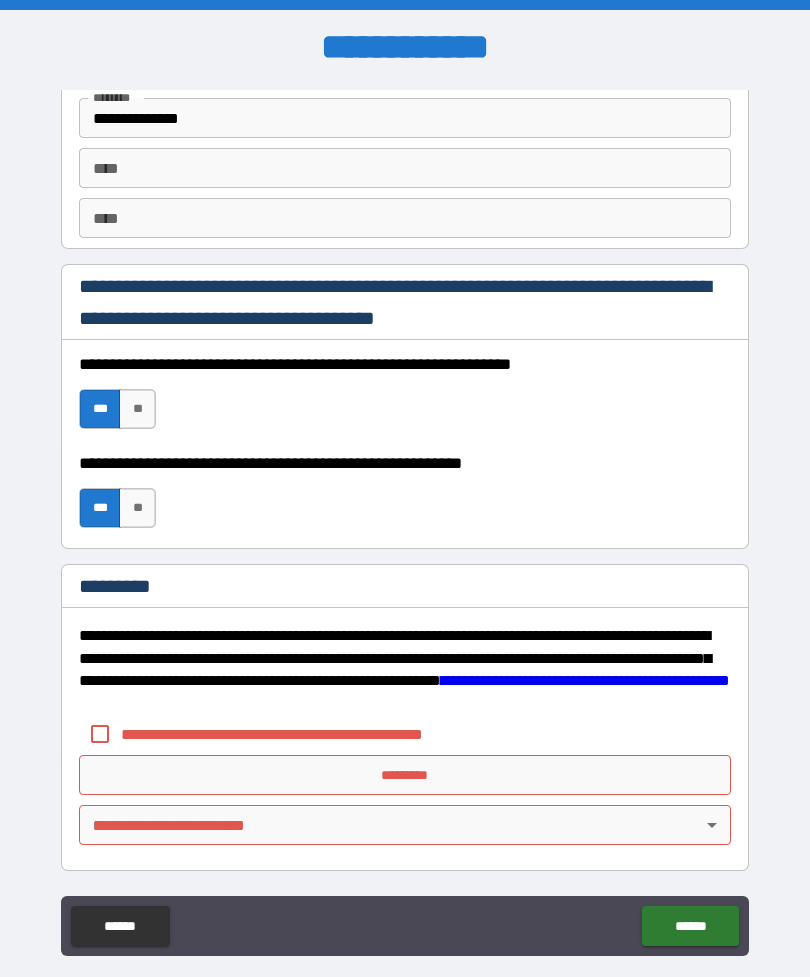 scroll, scrollTop: 2820, scrollLeft: 0, axis: vertical 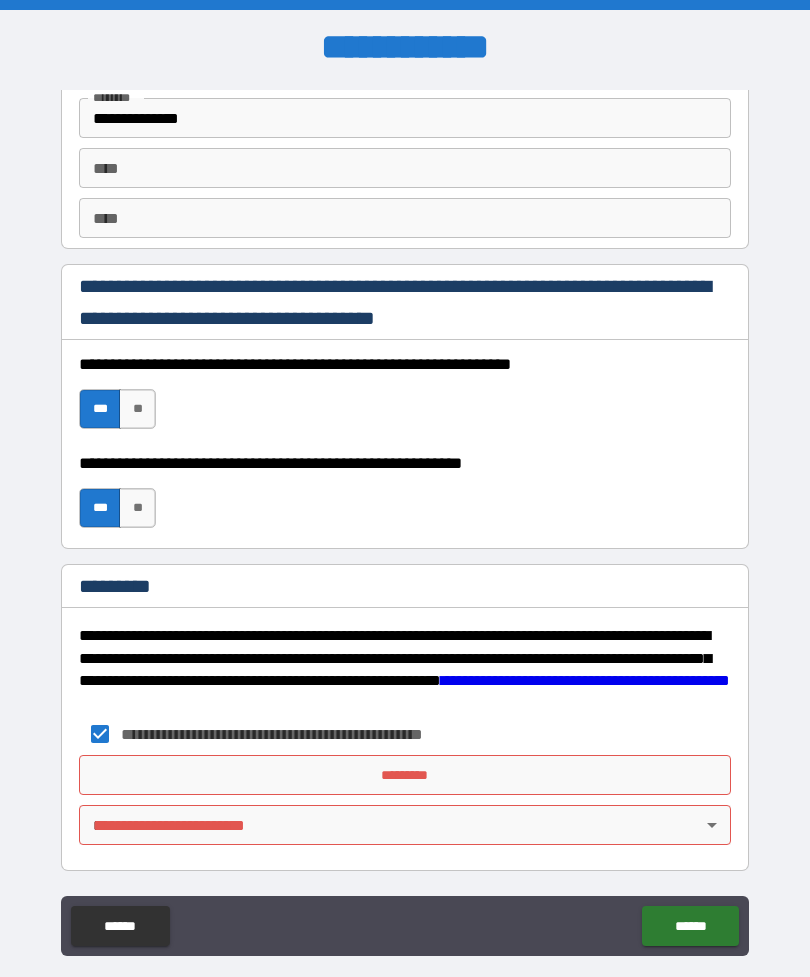 click on "**********" at bounding box center (405, 520) 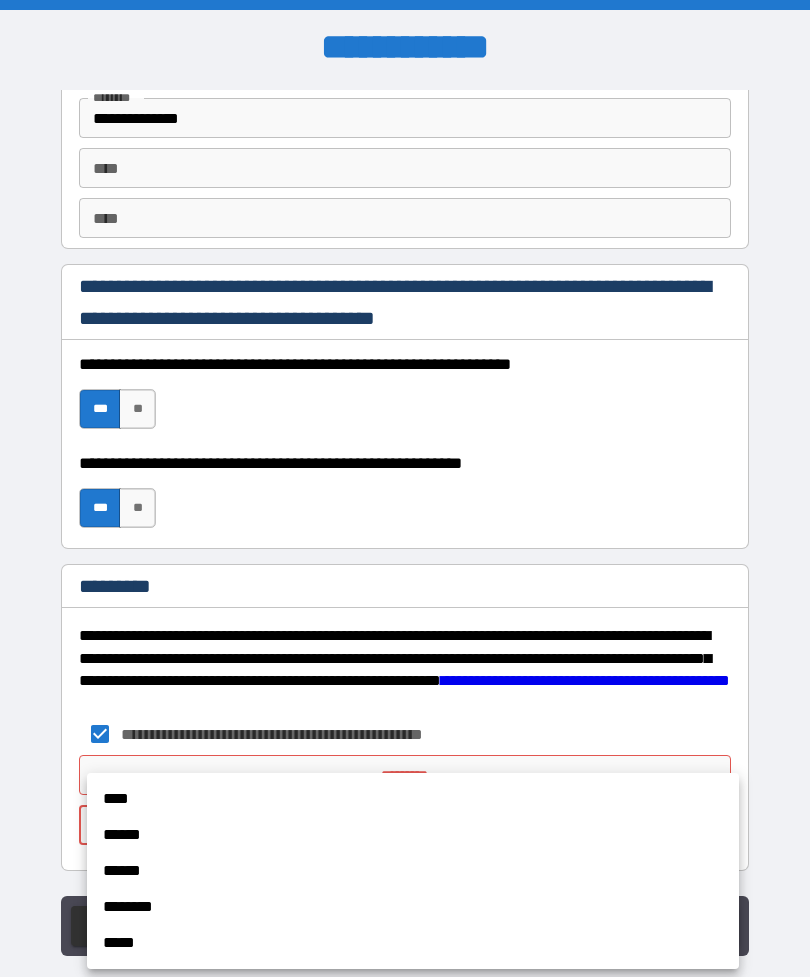 click on "****" at bounding box center [413, 799] 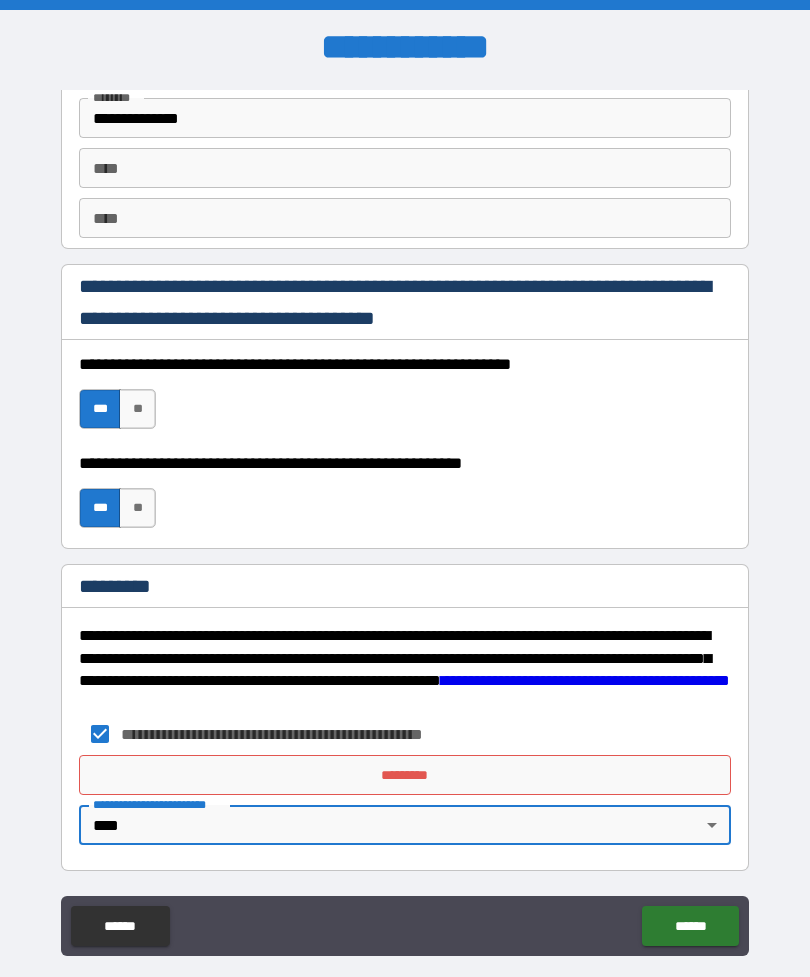 type on "*" 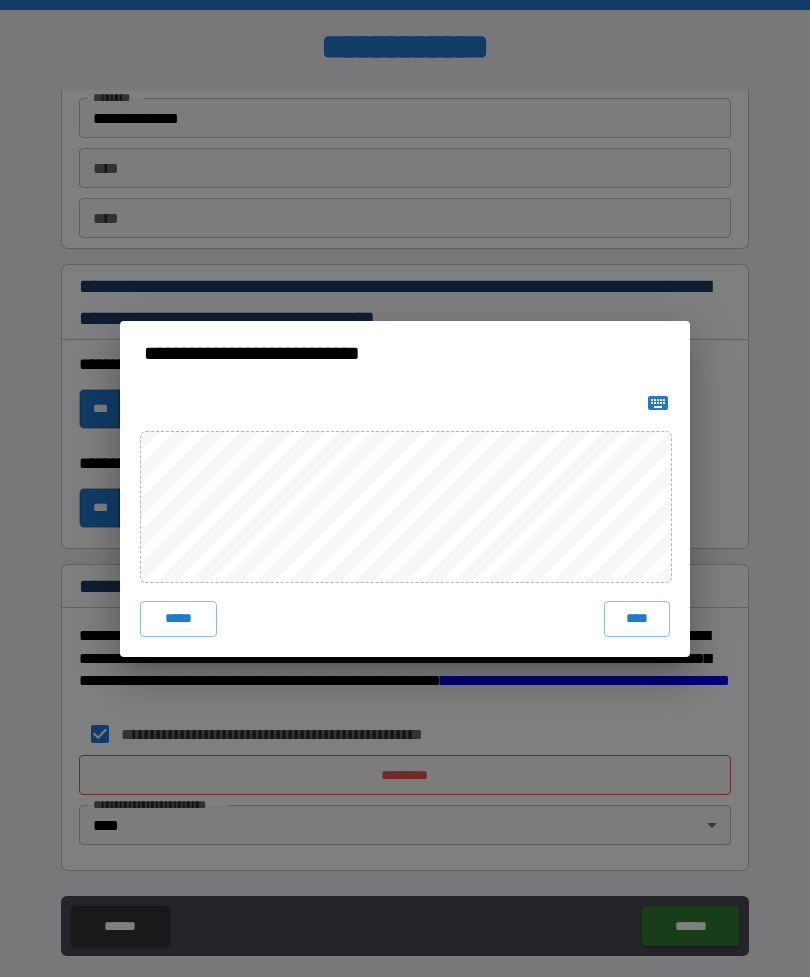 click on "*****" at bounding box center (178, 619) 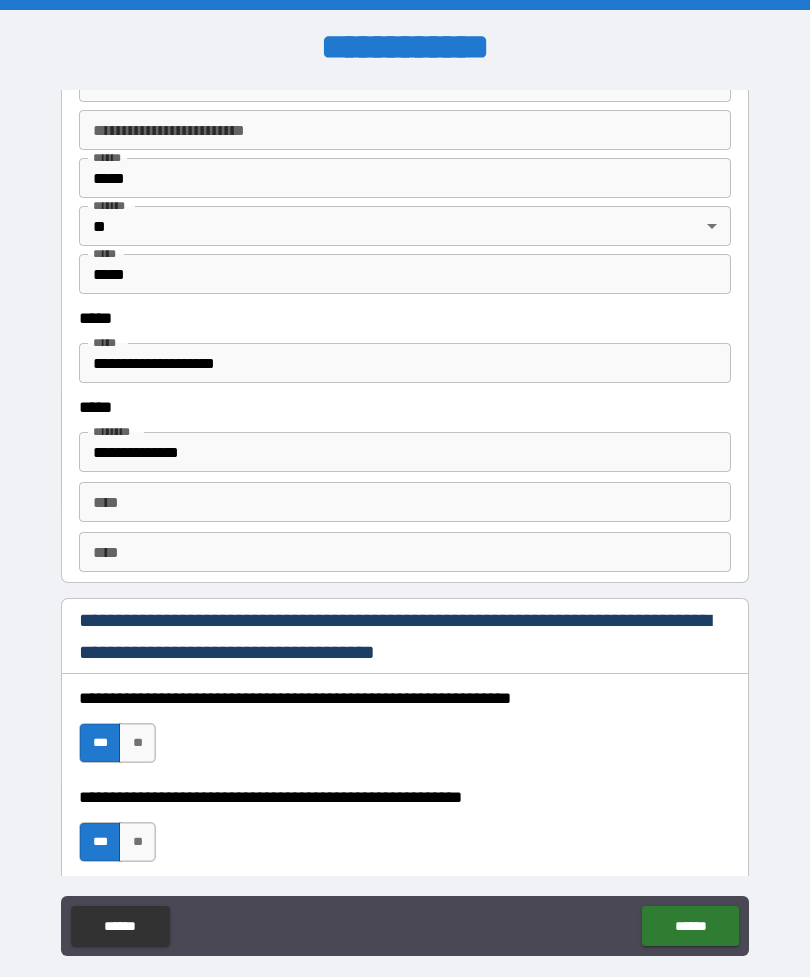 scroll, scrollTop: 2487, scrollLeft: 0, axis: vertical 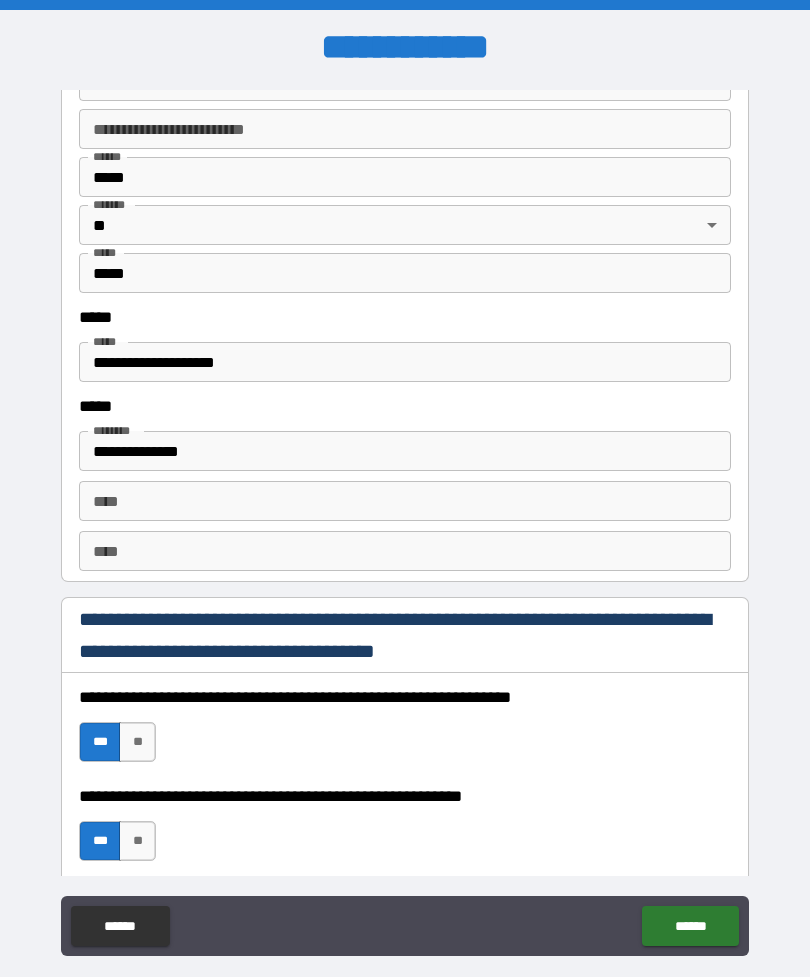 click on "******" at bounding box center (690, 926) 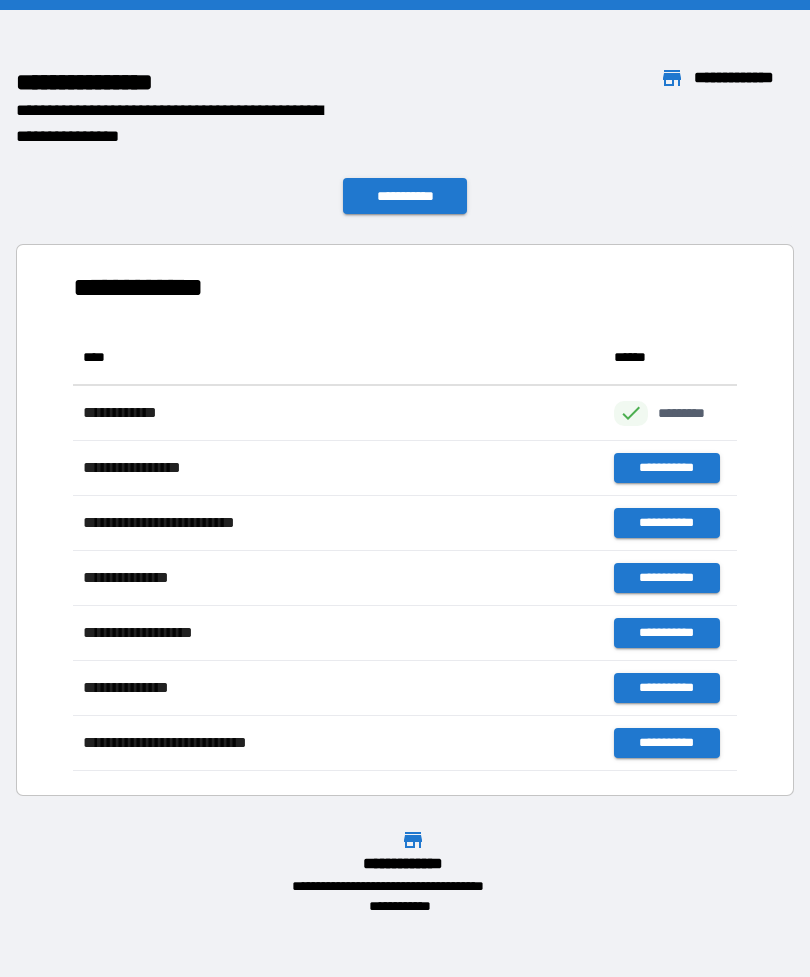 scroll, scrollTop: 441, scrollLeft: 664, axis: both 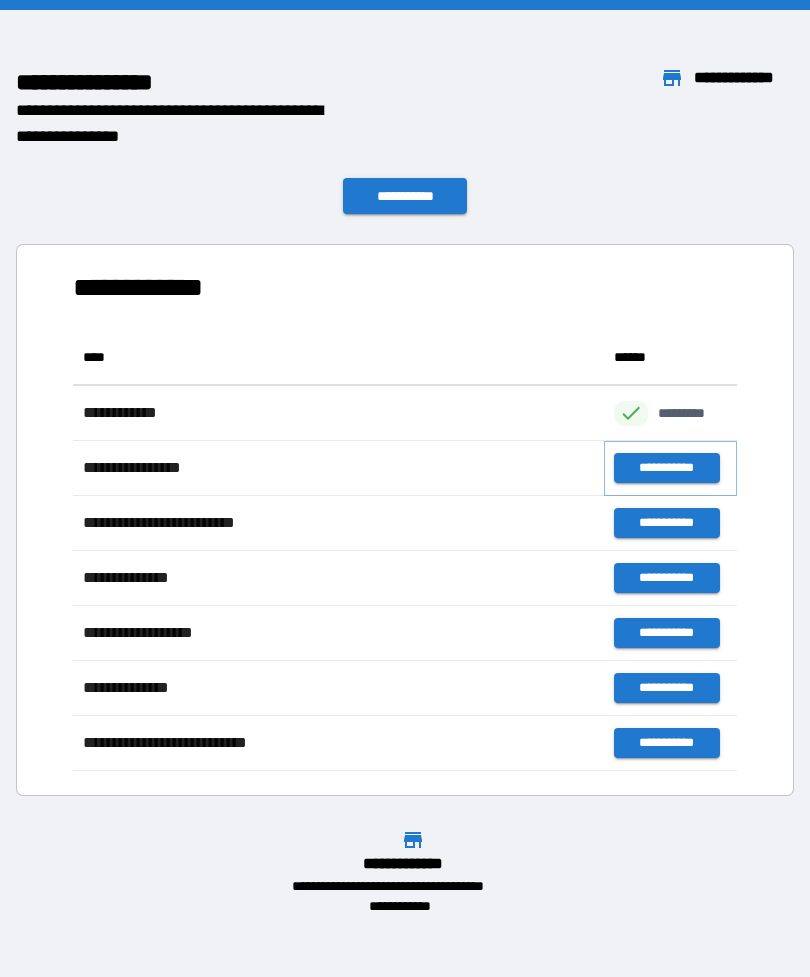 click on "**********" at bounding box center (666, 468) 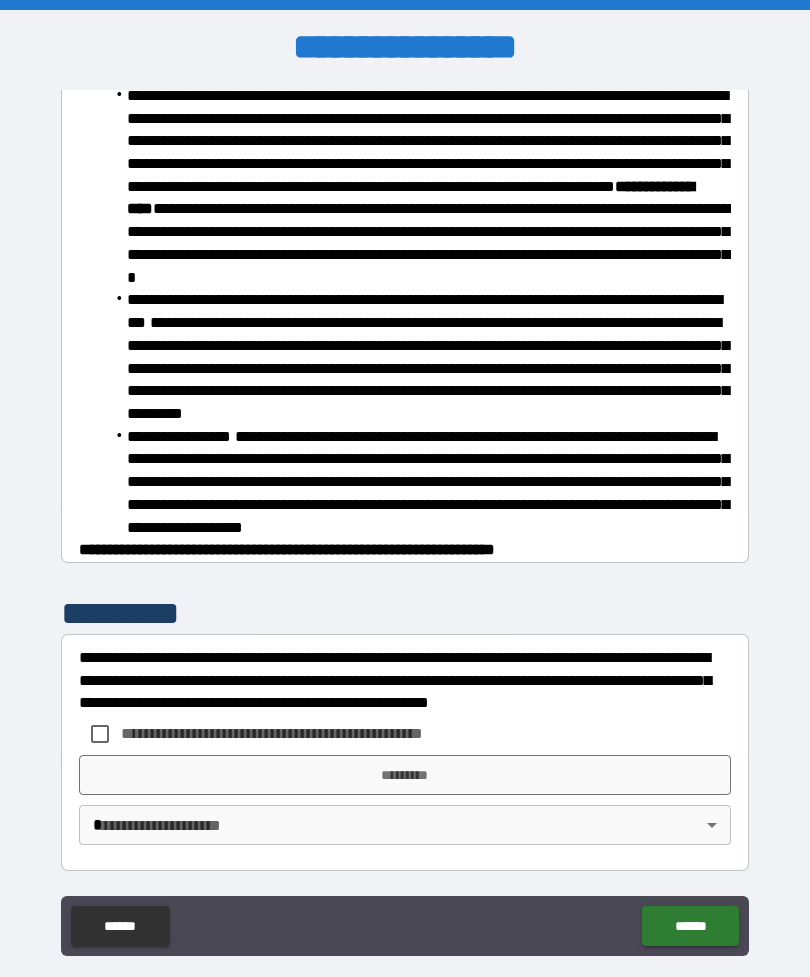 scroll, scrollTop: 492, scrollLeft: 0, axis: vertical 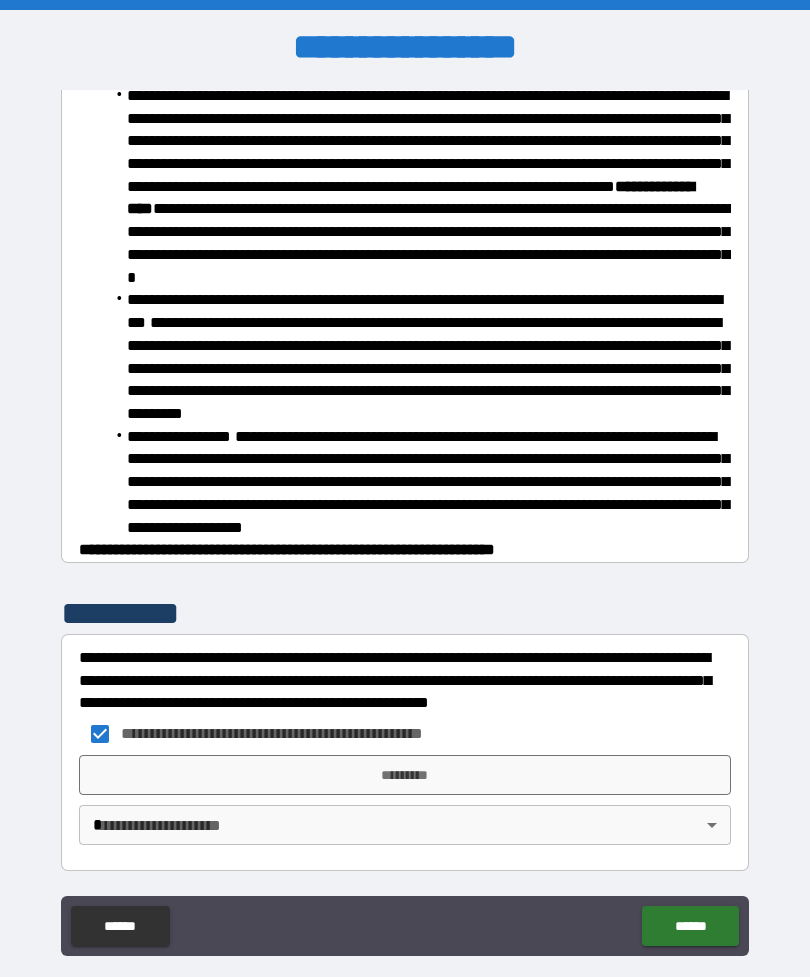 click on "*********" at bounding box center [405, 775] 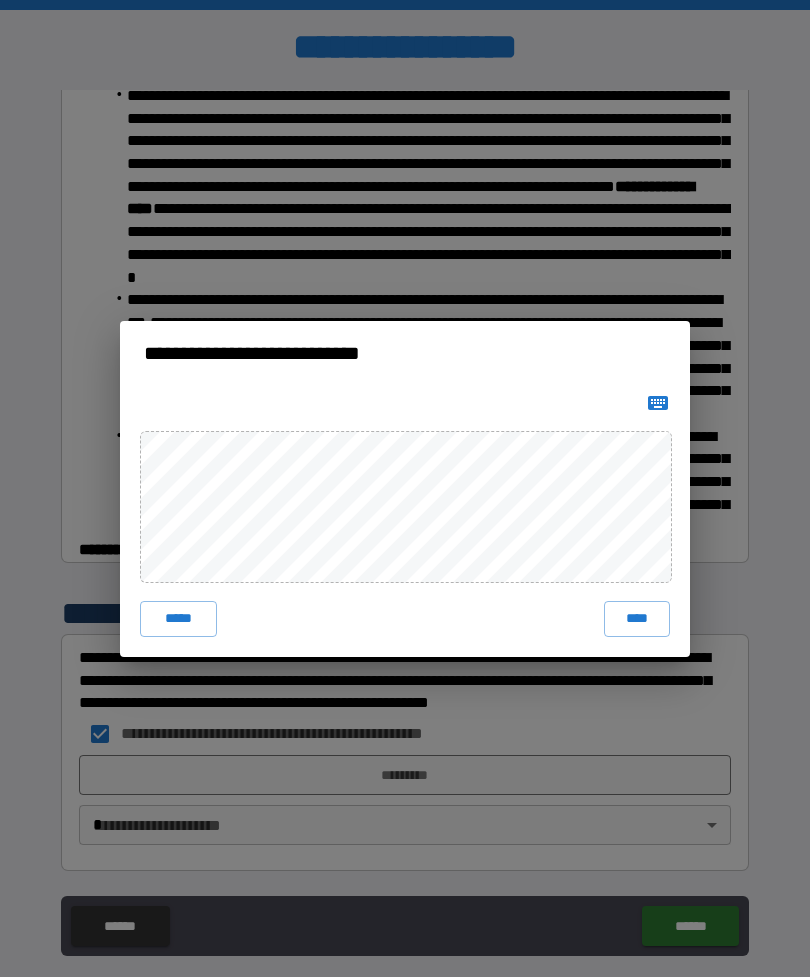 click on "****" at bounding box center [637, 619] 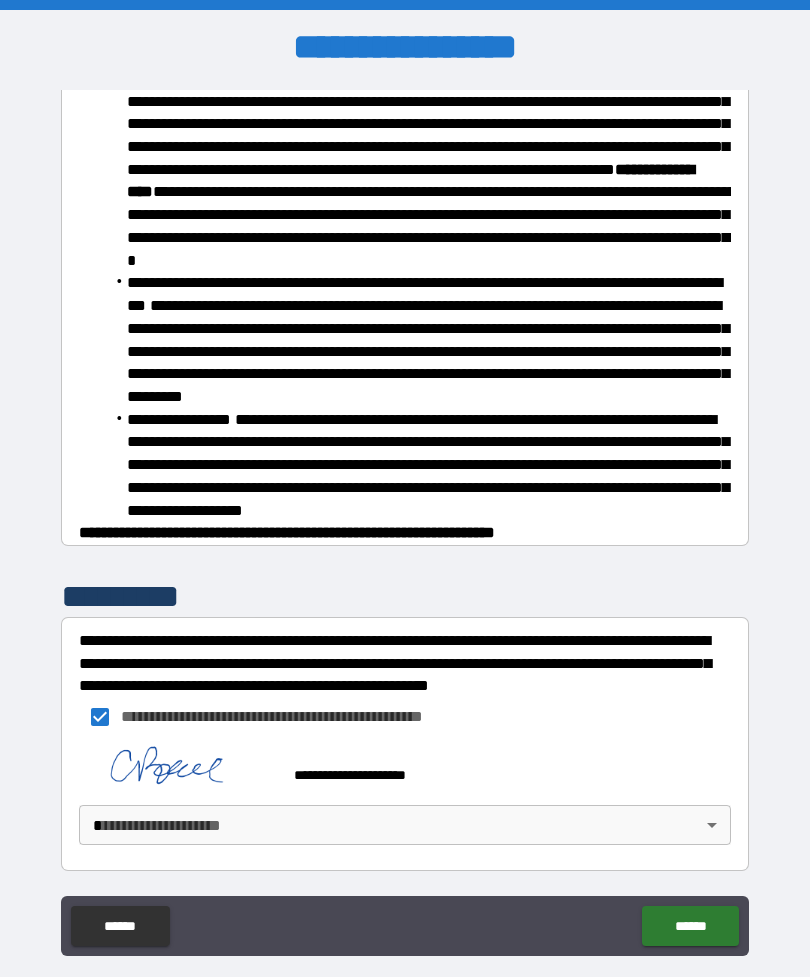 scroll, scrollTop: 482, scrollLeft: 0, axis: vertical 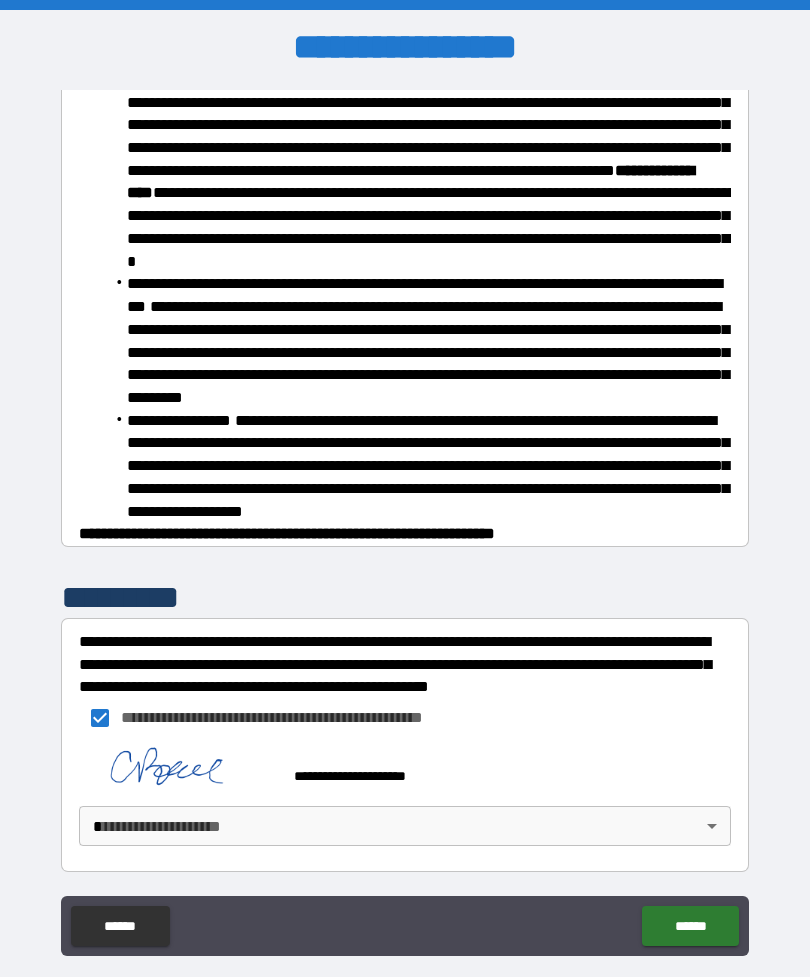 click on "**********" at bounding box center [405, 520] 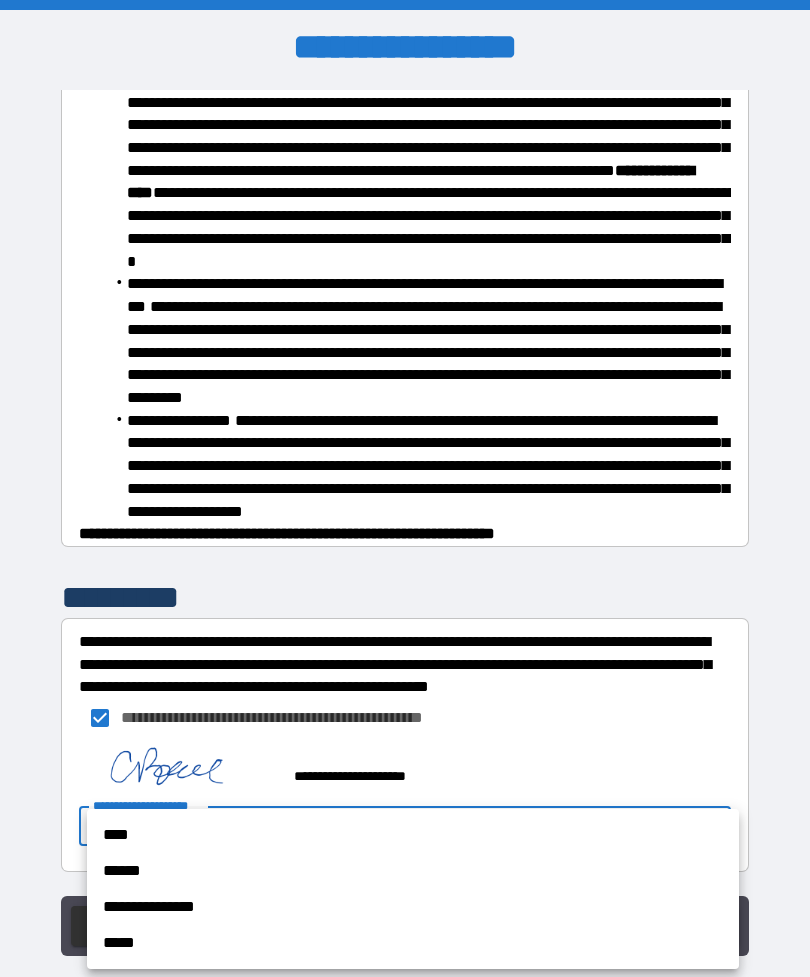 click on "****" at bounding box center [413, 835] 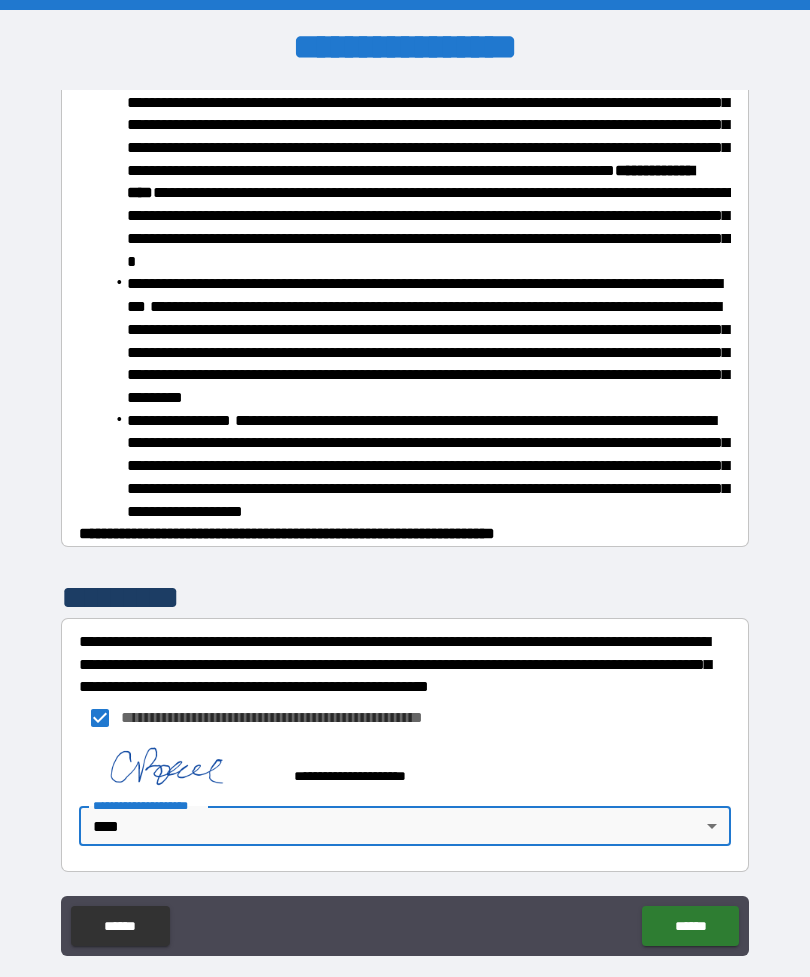 click on "******" at bounding box center (690, 926) 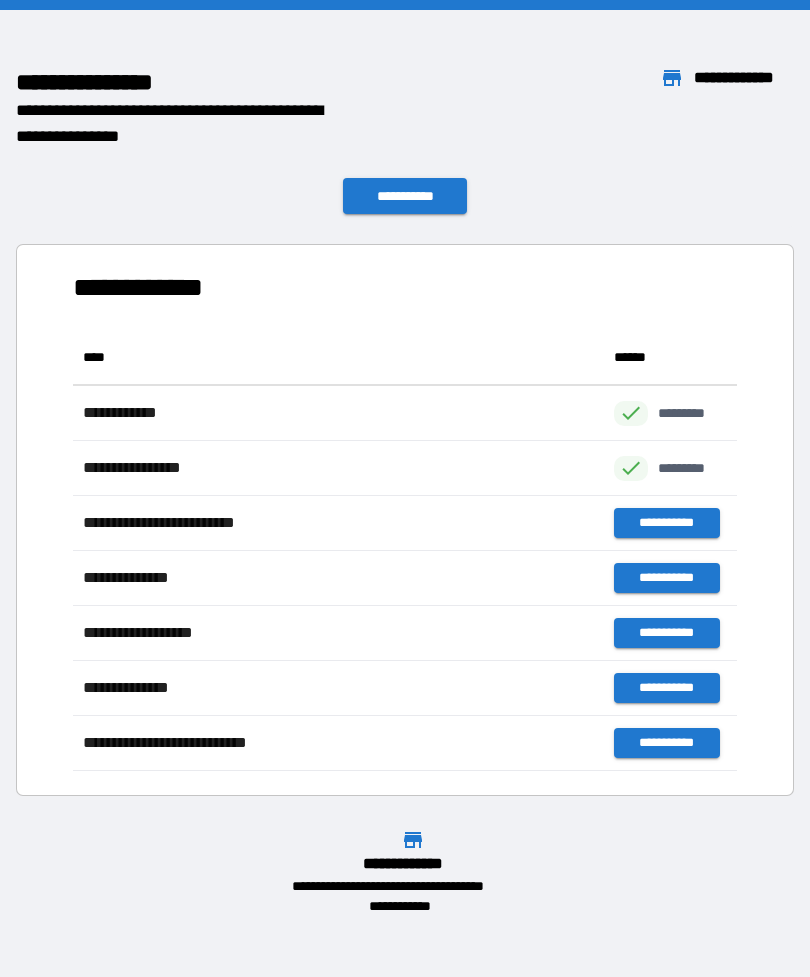 scroll, scrollTop: 1, scrollLeft: 1, axis: both 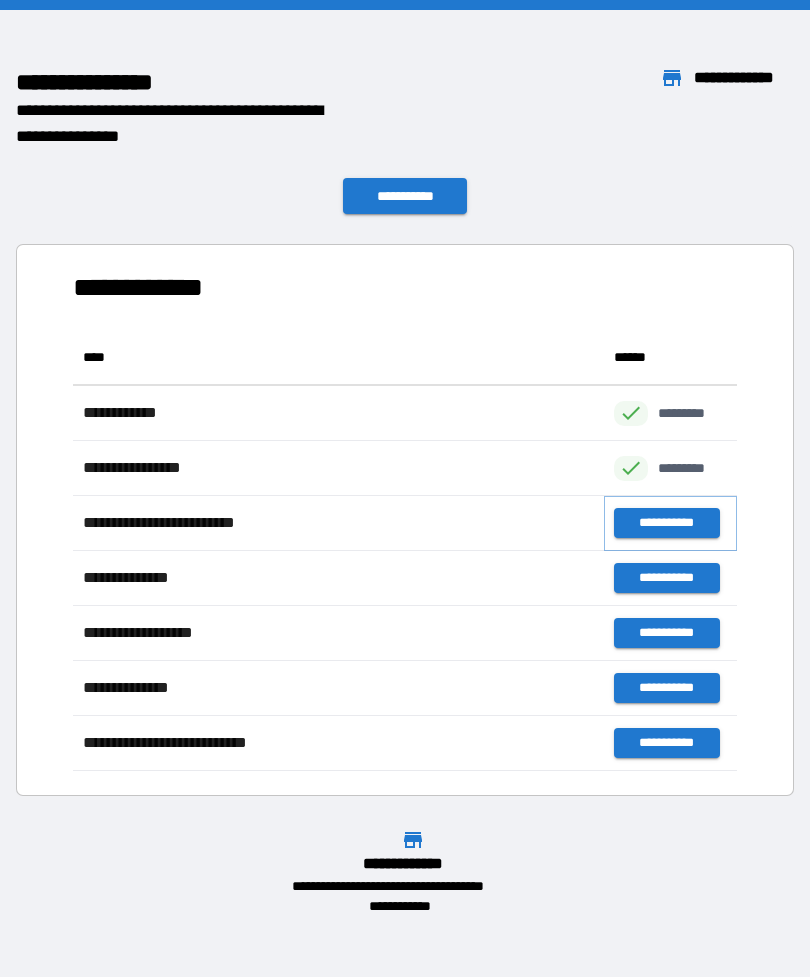 click on "**********" at bounding box center (666, 523) 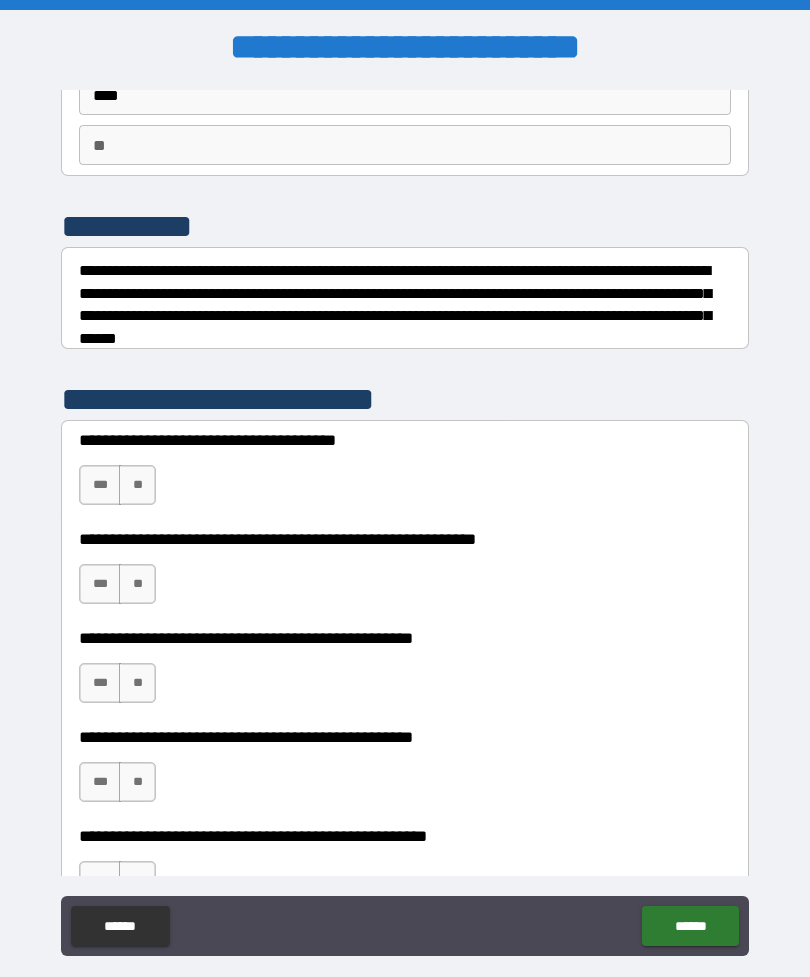 scroll, scrollTop: 177, scrollLeft: 0, axis: vertical 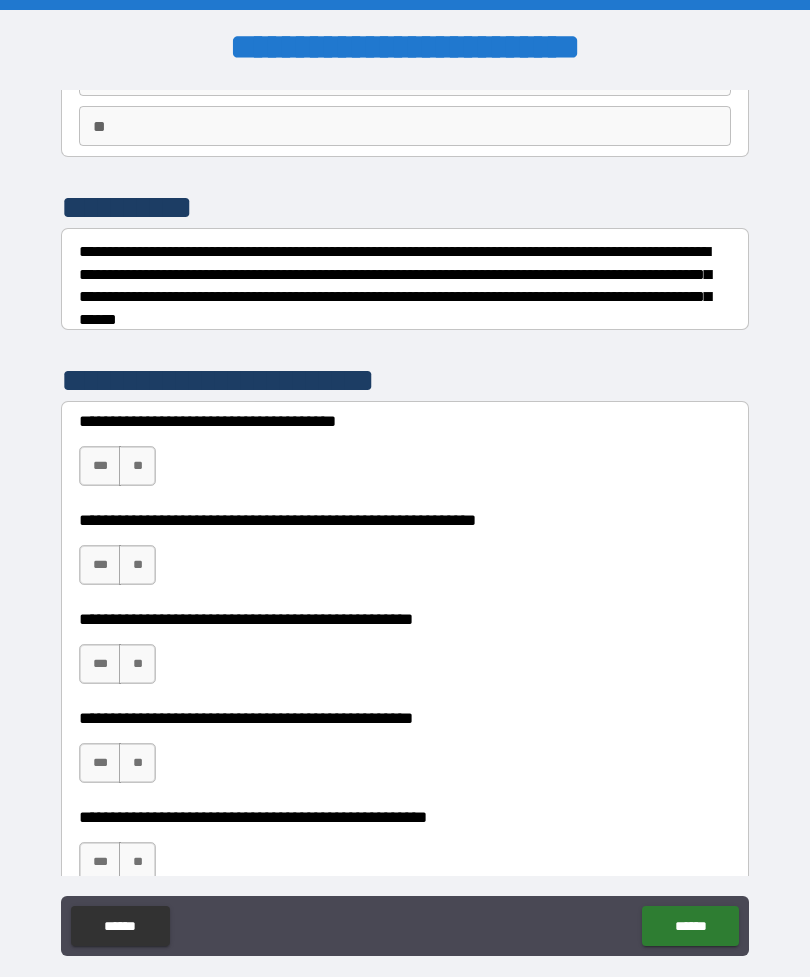 click on "***" at bounding box center [100, 466] 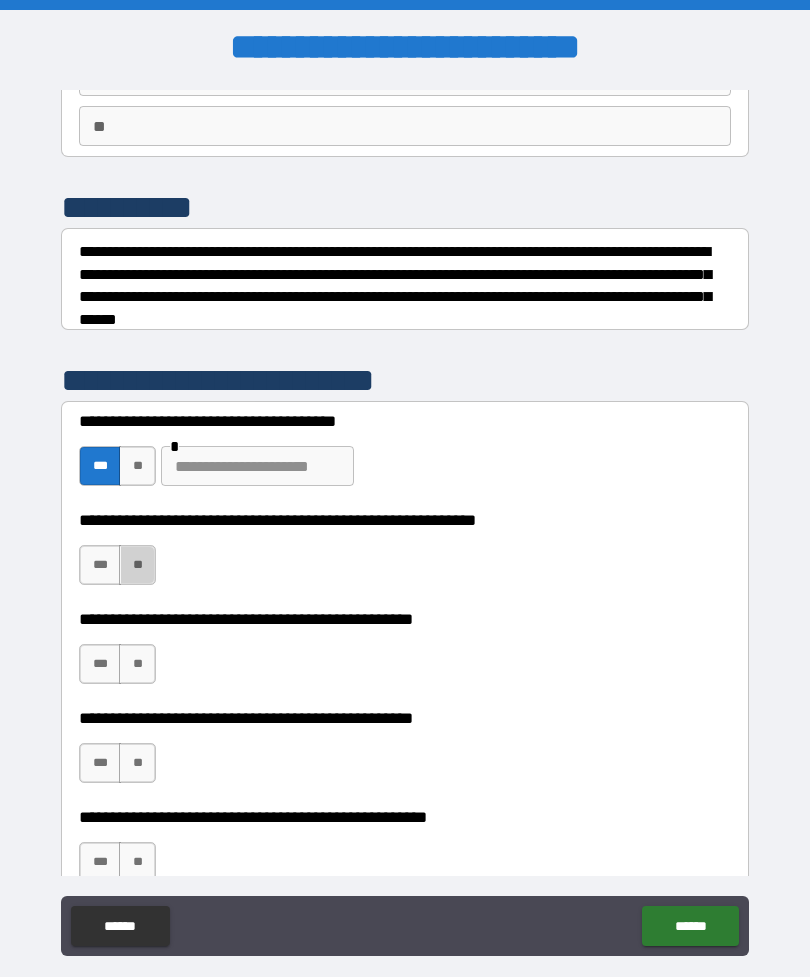 click on "**" at bounding box center (137, 565) 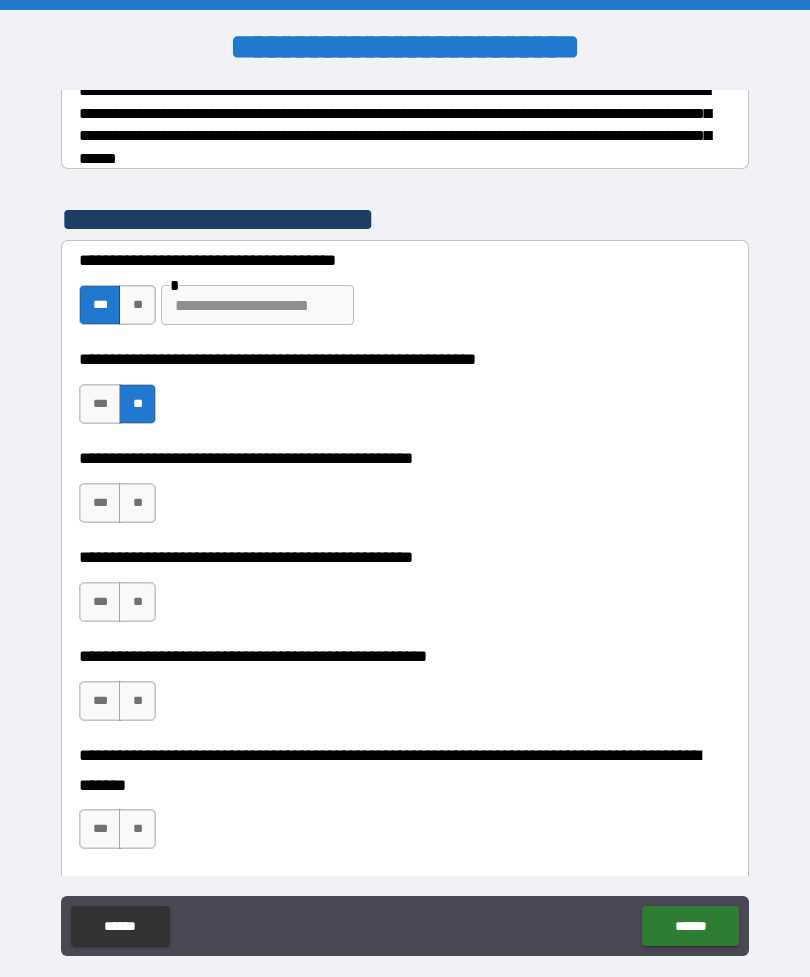 scroll, scrollTop: 351, scrollLeft: 0, axis: vertical 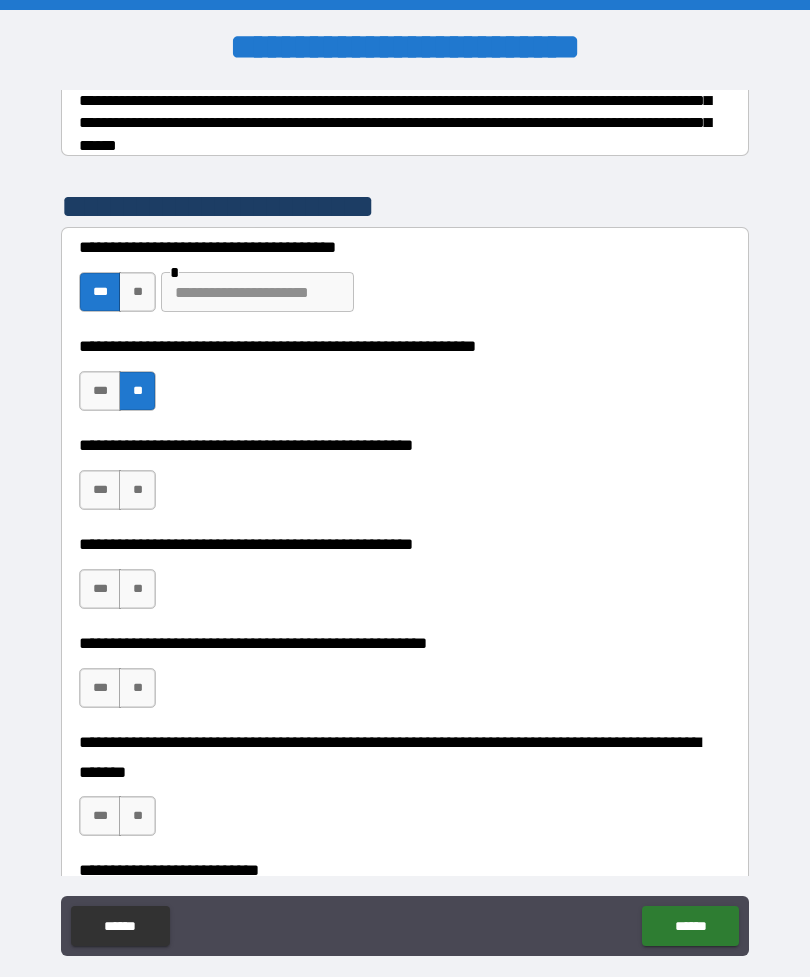 click on "**" at bounding box center (137, 490) 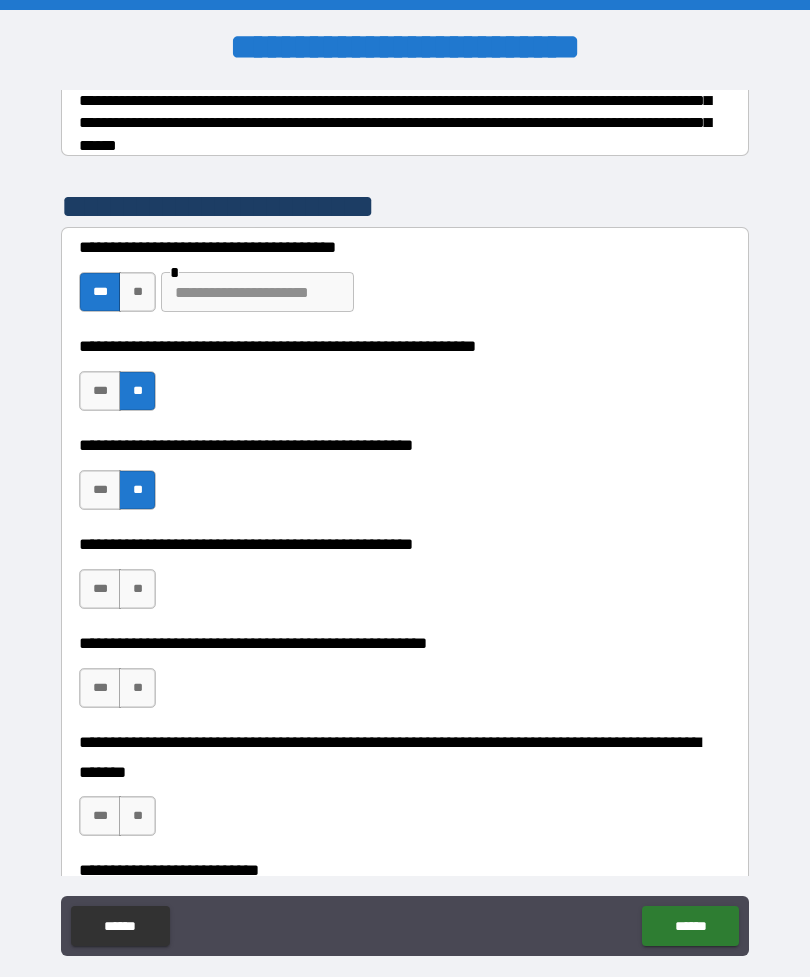 click on "***" at bounding box center [100, 589] 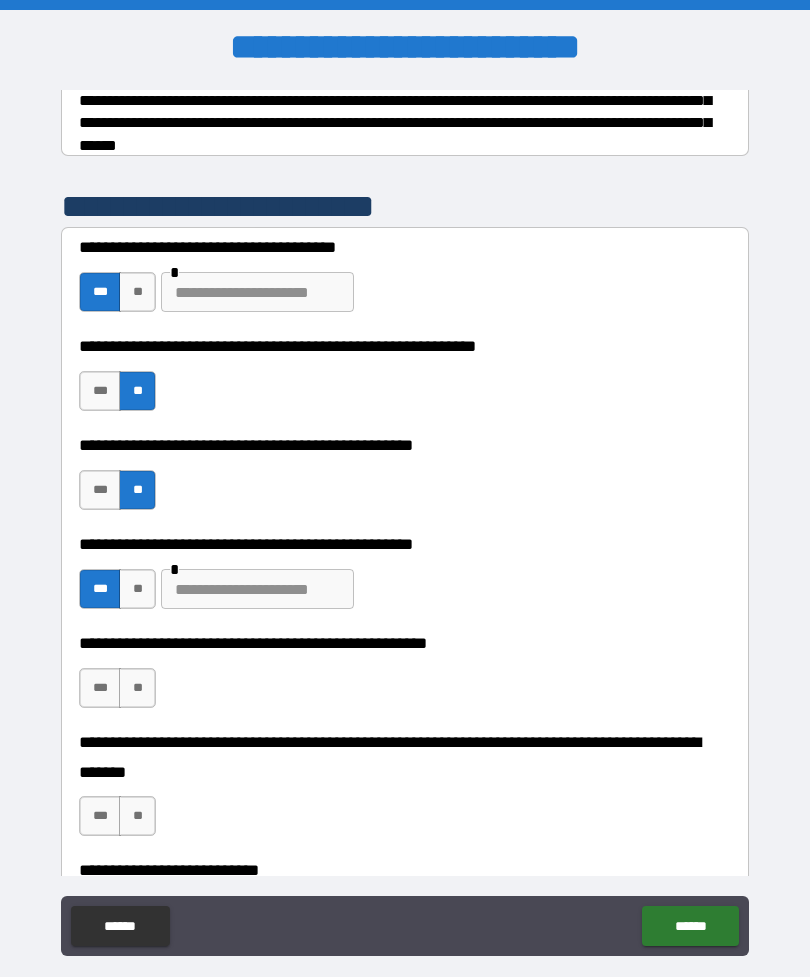 click at bounding box center [257, 589] 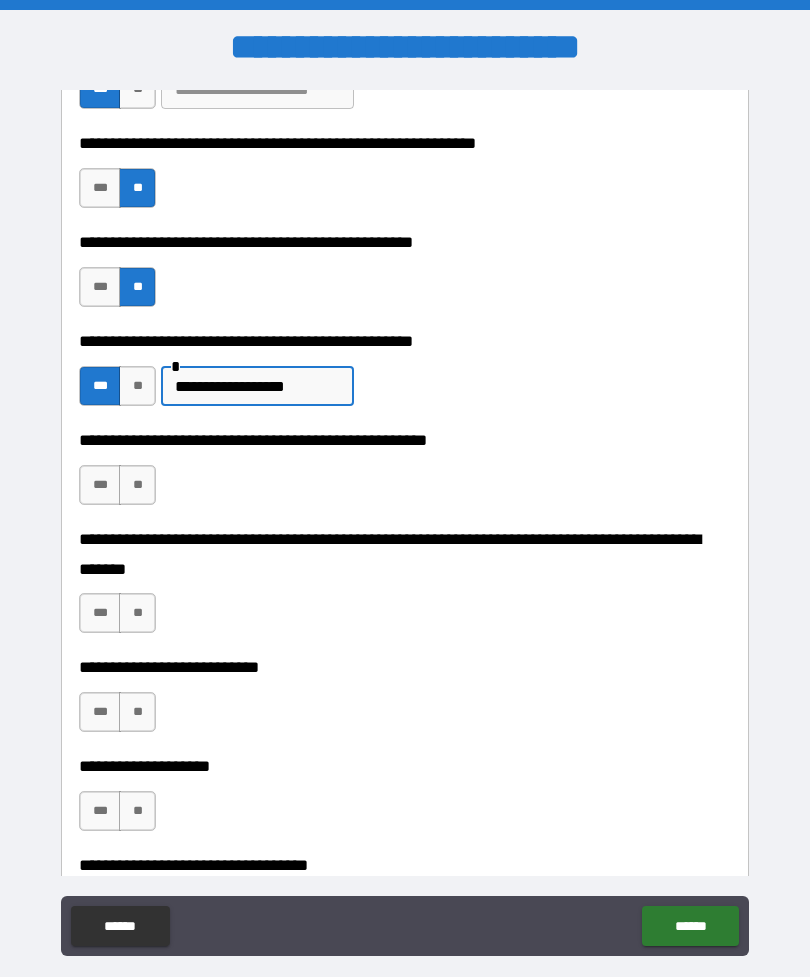 scroll, scrollTop: 566, scrollLeft: 0, axis: vertical 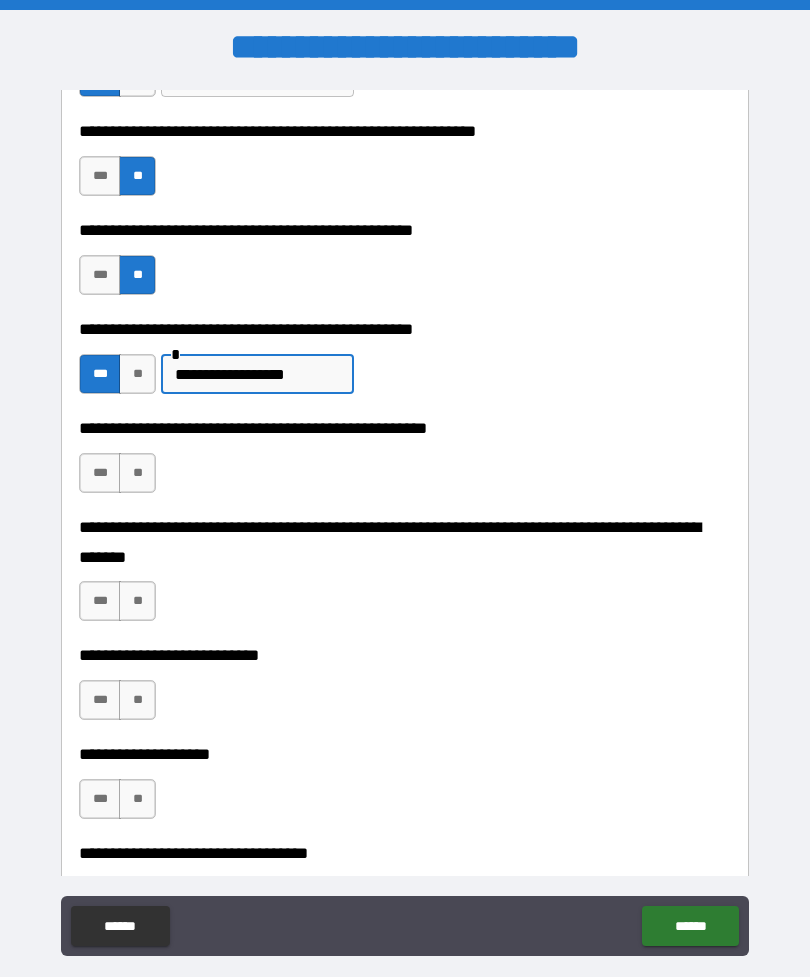 type on "**********" 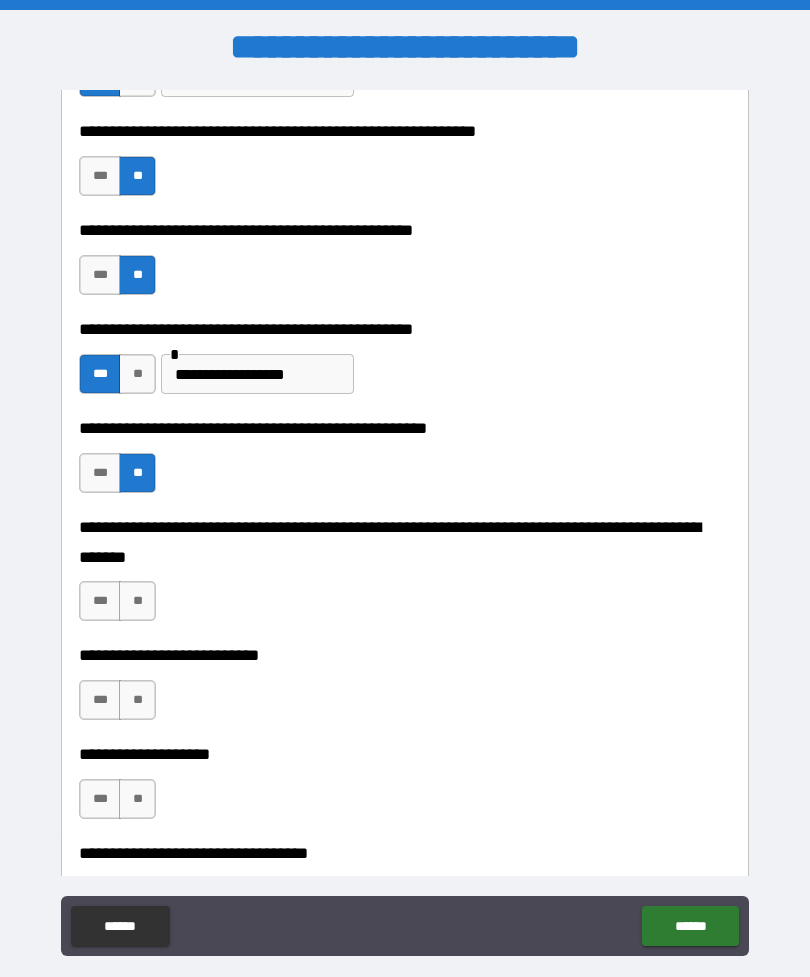 click on "**" at bounding box center (137, 601) 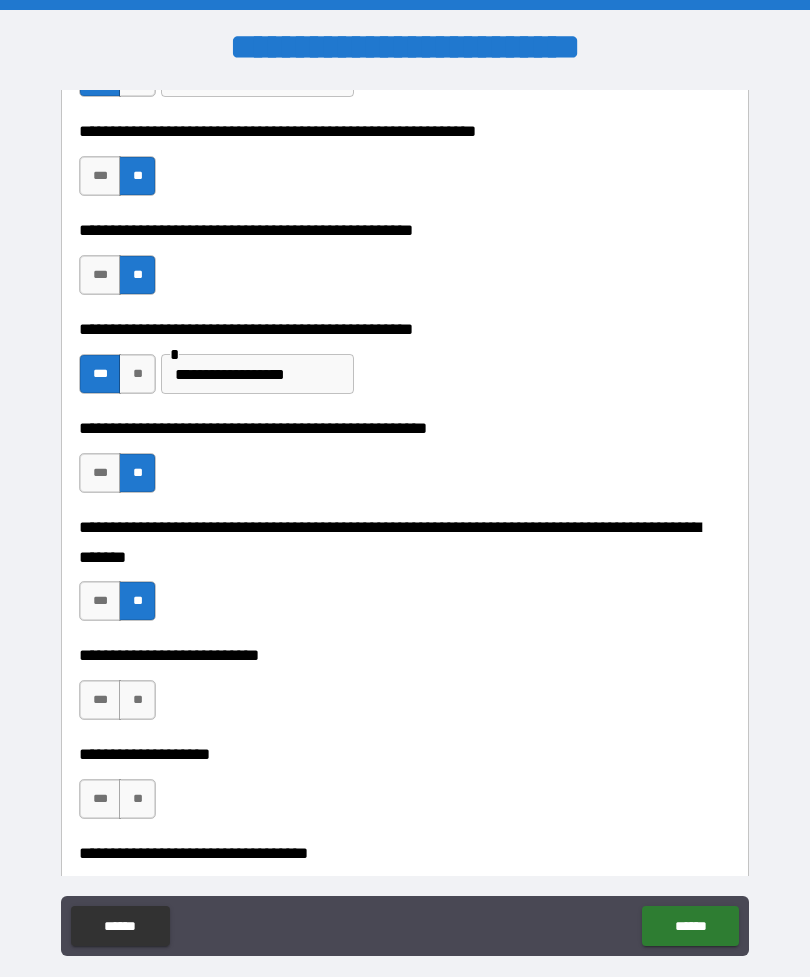 click on "**" at bounding box center (137, 700) 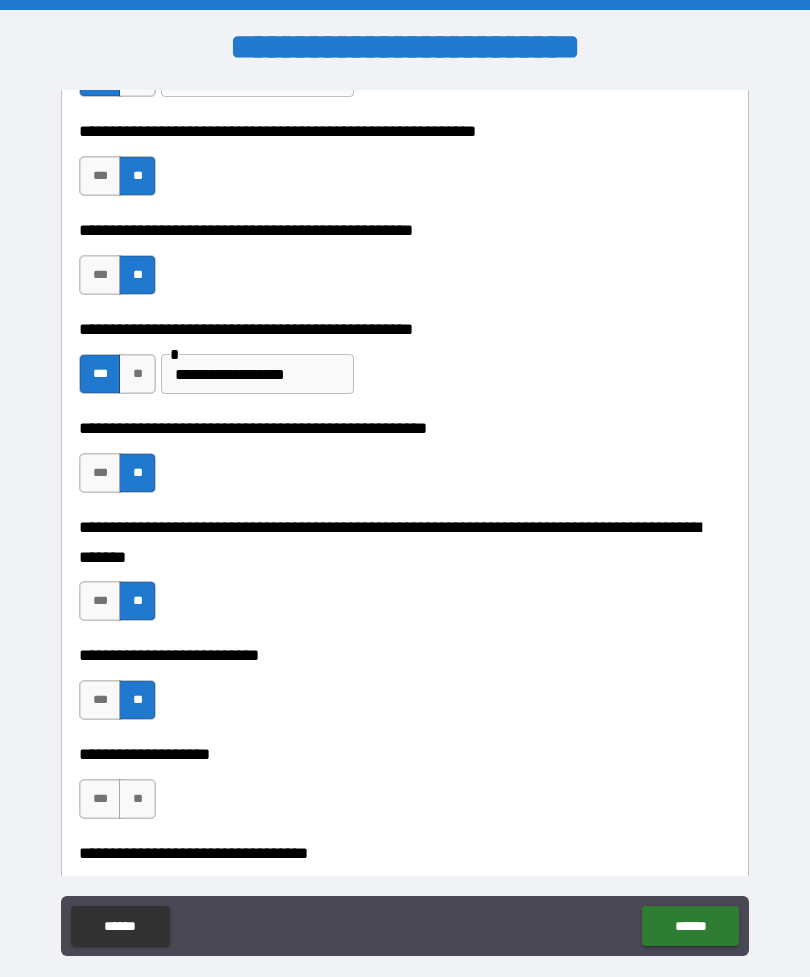 click on "**" at bounding box center (137, 799) 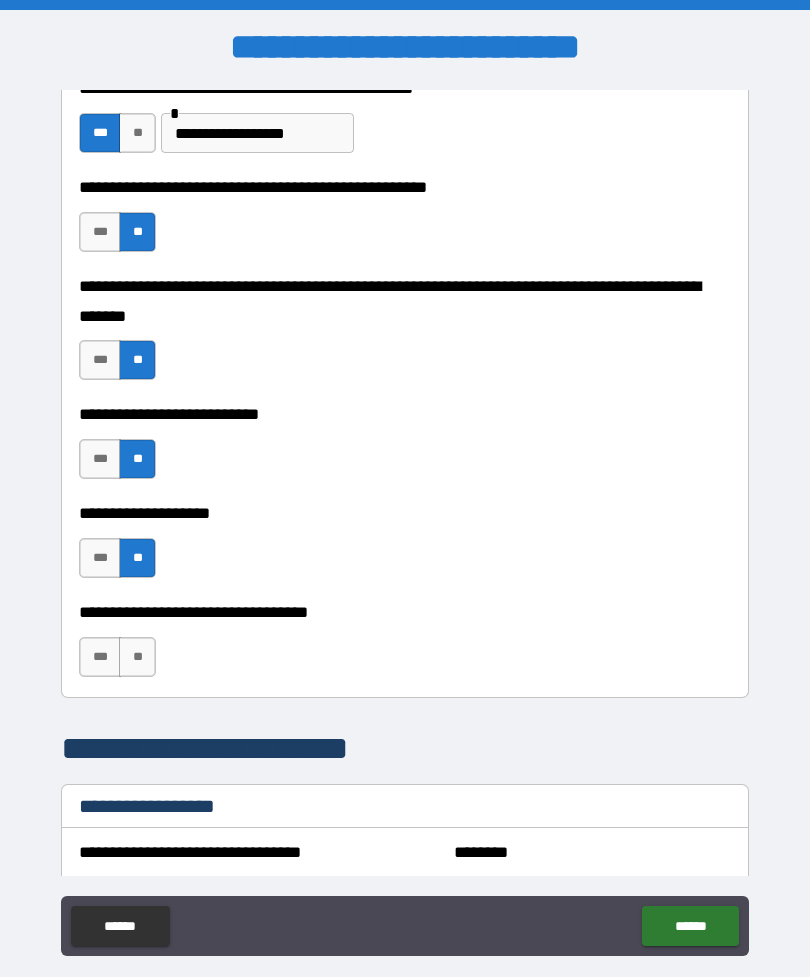 scroll, scrollTop: 812, scrollLeft: 0, axis: vertical 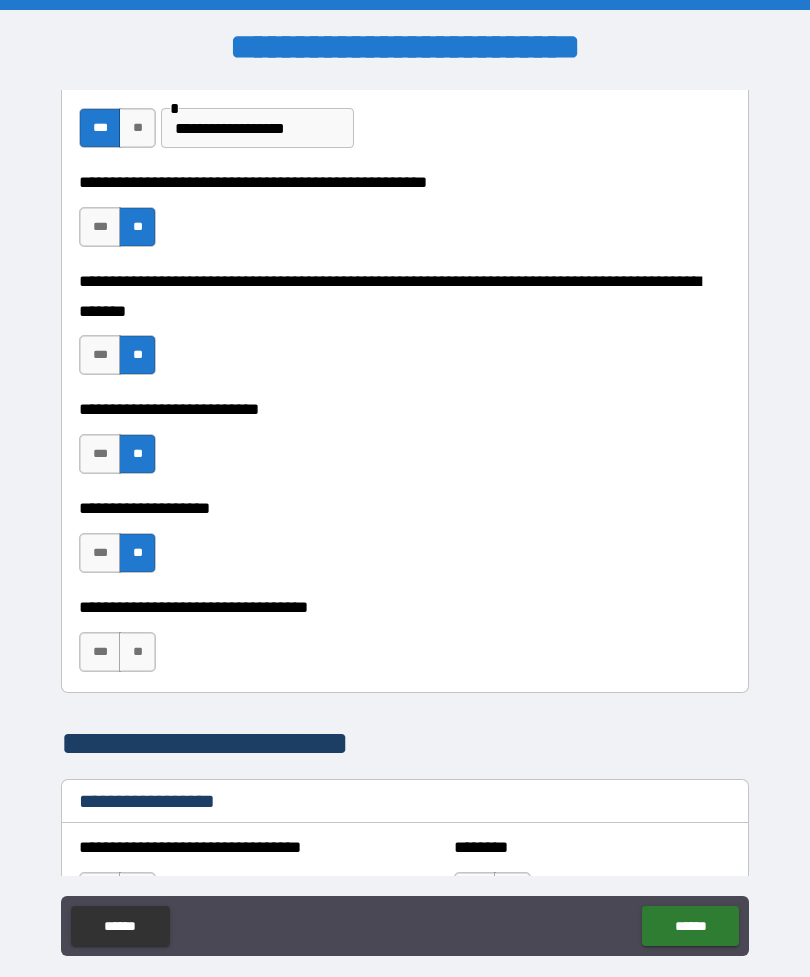 click on "**" at bounding box center [137, 652] 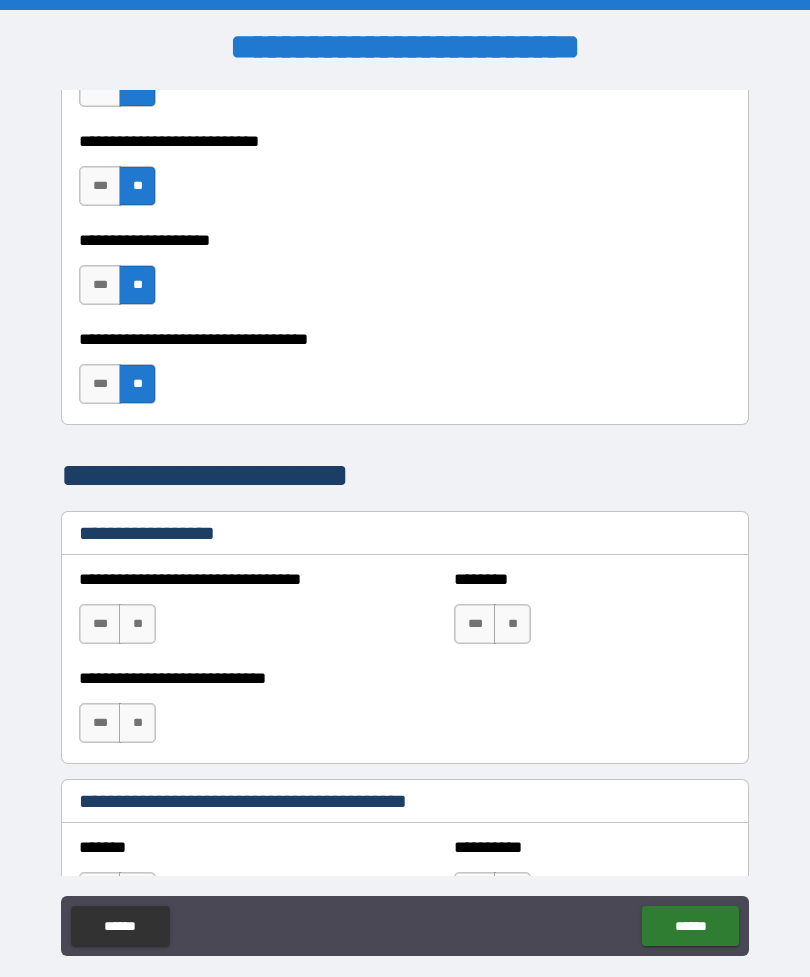 scroll, scrollTop: 1081, scrollLeft: 0, axis: vertical 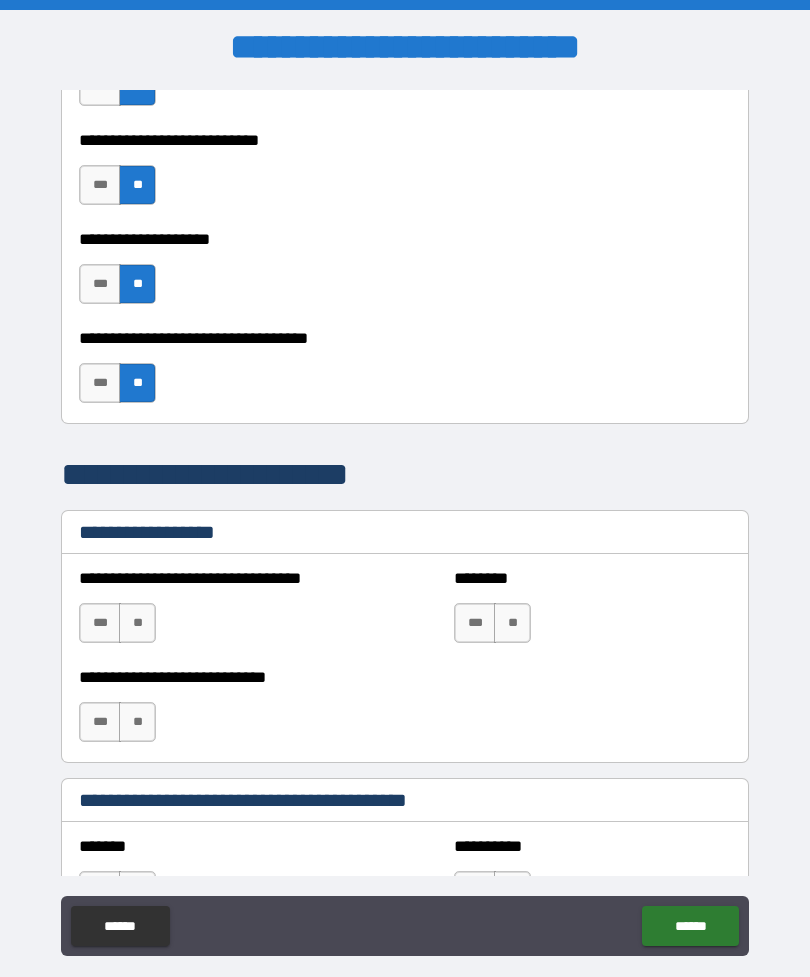 click on "**" at bounding box center [137, 623] 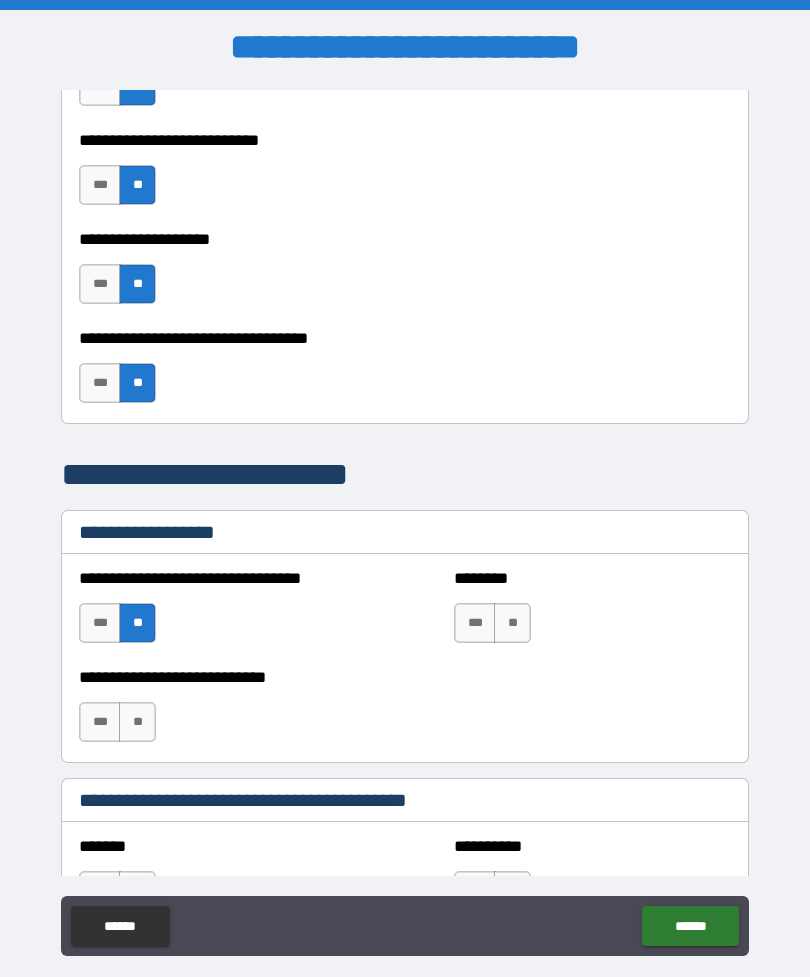 click on "**" at bounding box center (512, 623) 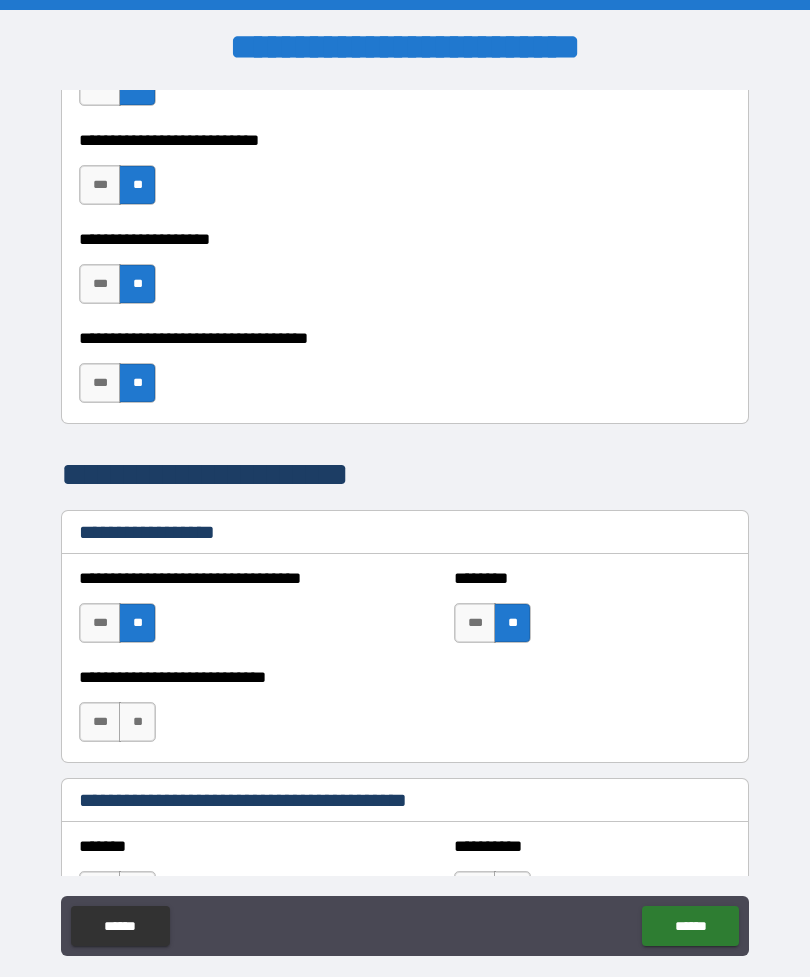 click on "**" at bounding box center [137, 722] 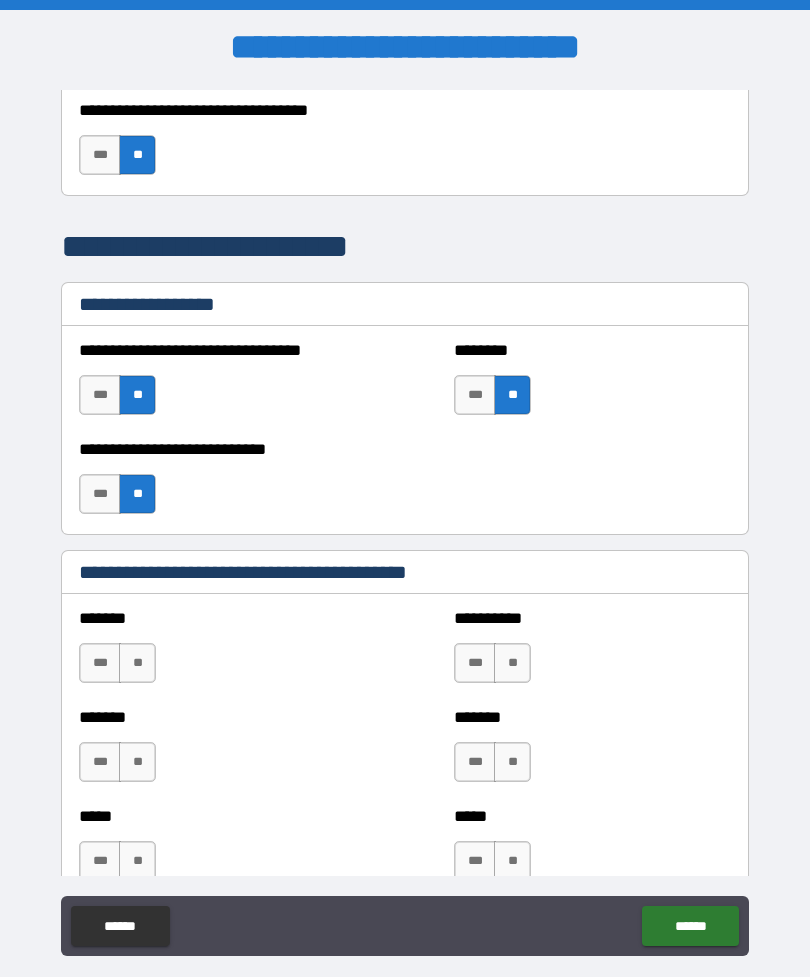 scroll, scrollTop: 1335, scrollLeft: 0, axis: vertical 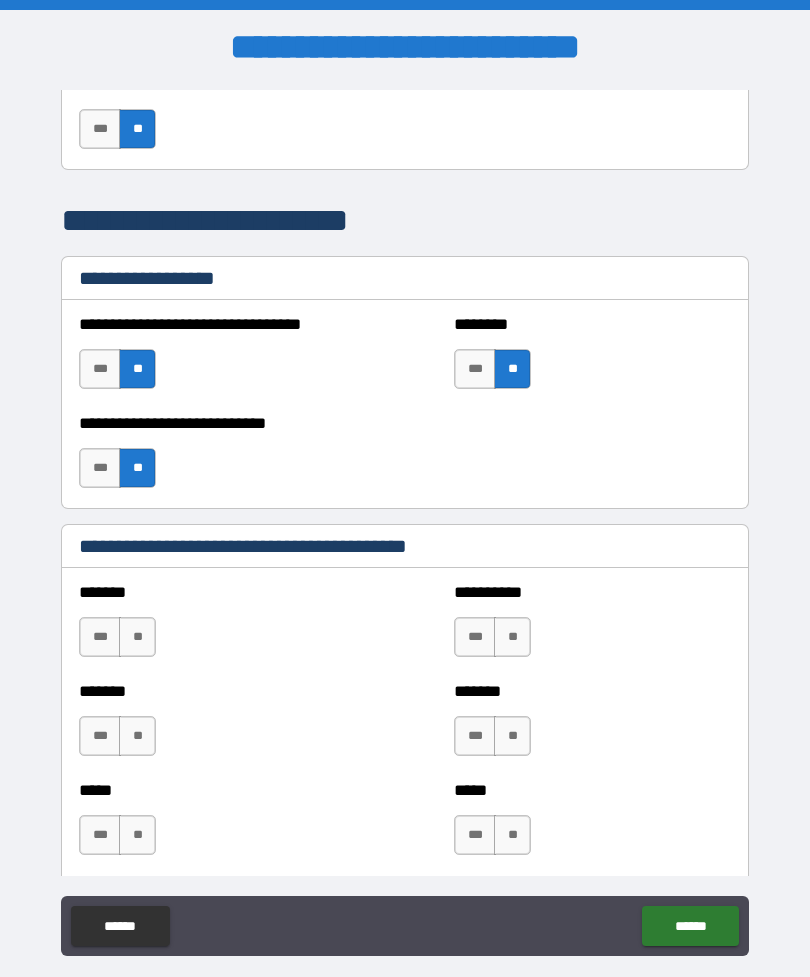 click on "**" at bounding box center [137, 637] 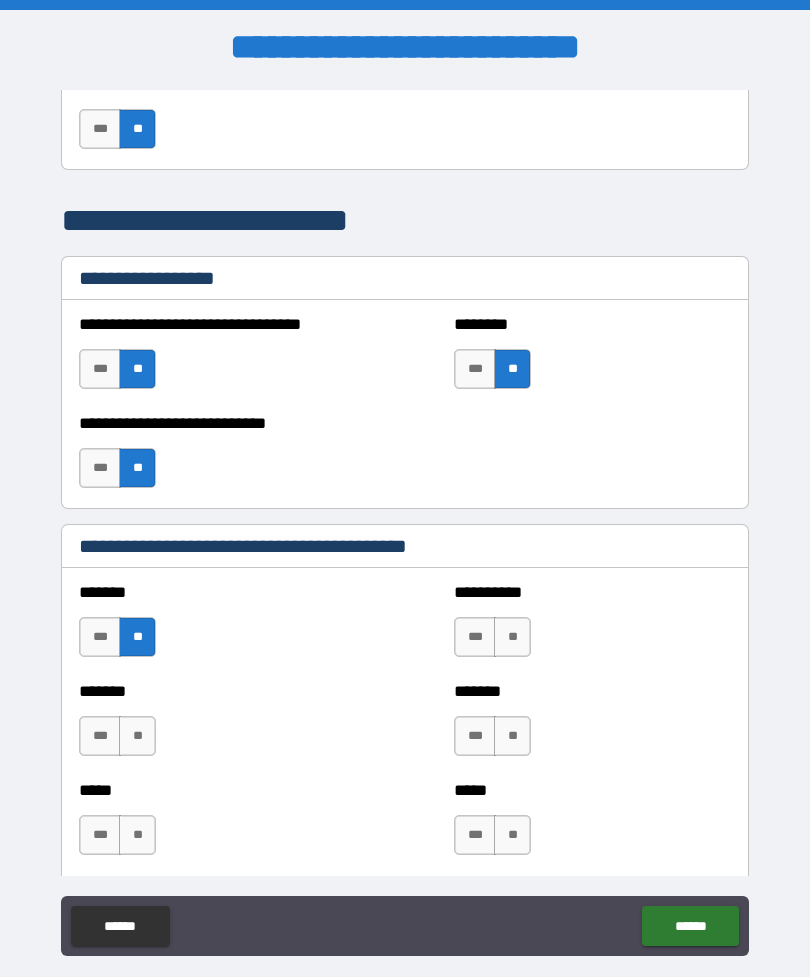 click on "**" at bounding box center (137, 736) 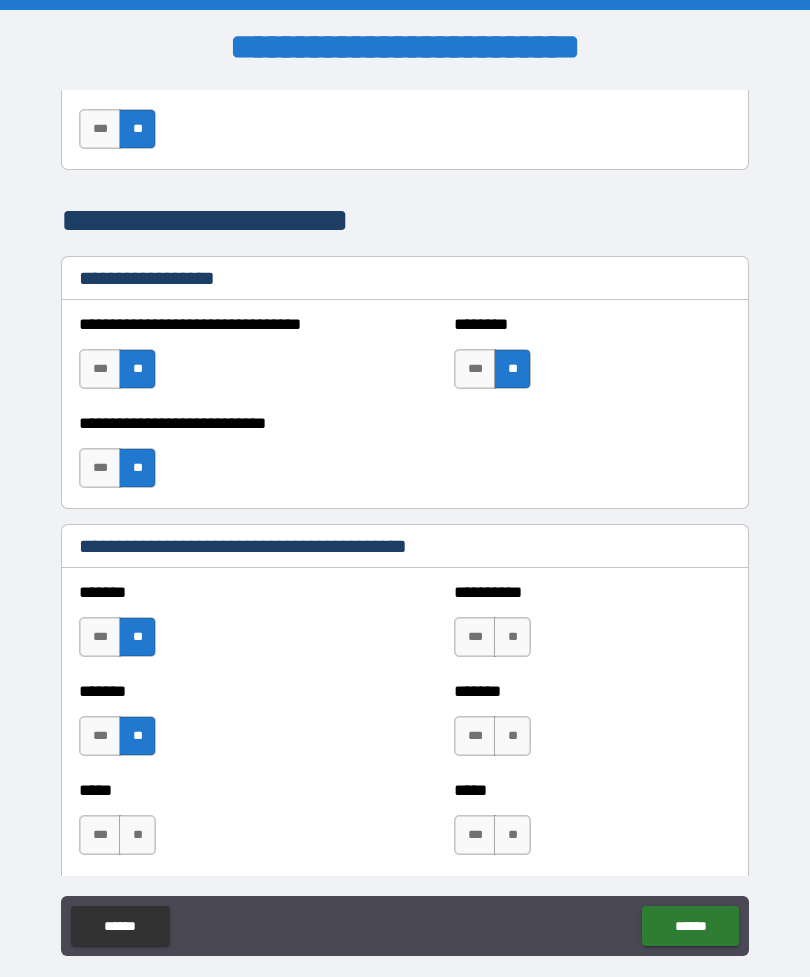 click on "**" at bounding box center (137, 835) 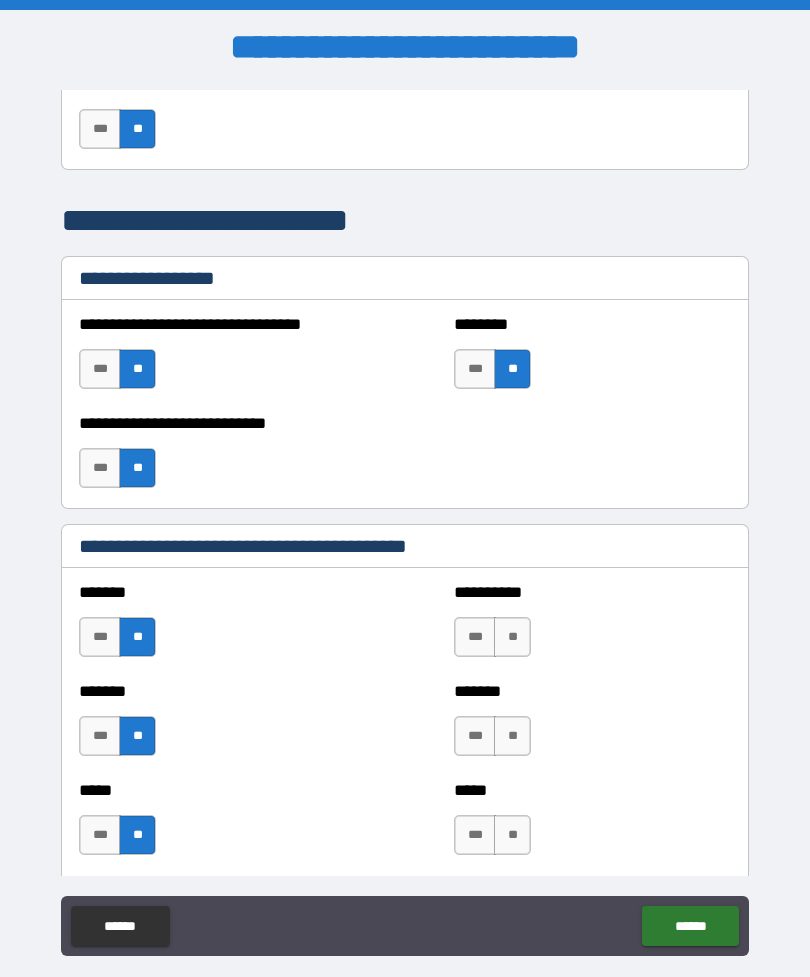 click on "**" at bounding box center [512, 637] 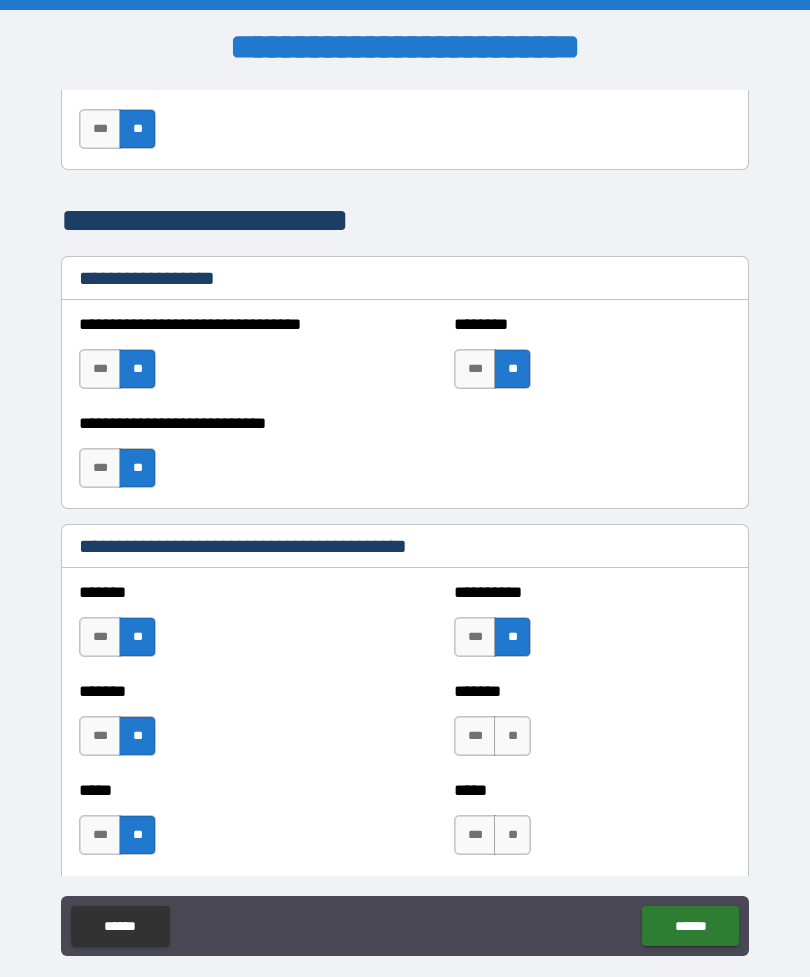 click on "**" at bounding box center (512, 736) 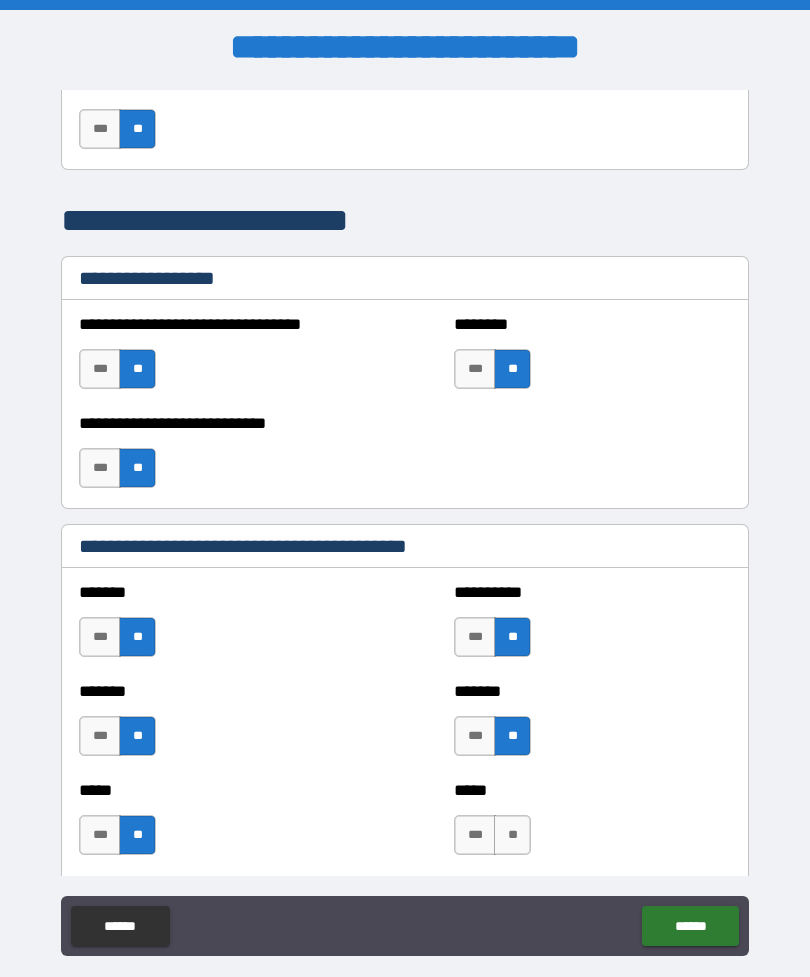 click on "**" at bounding box center [512, 835] 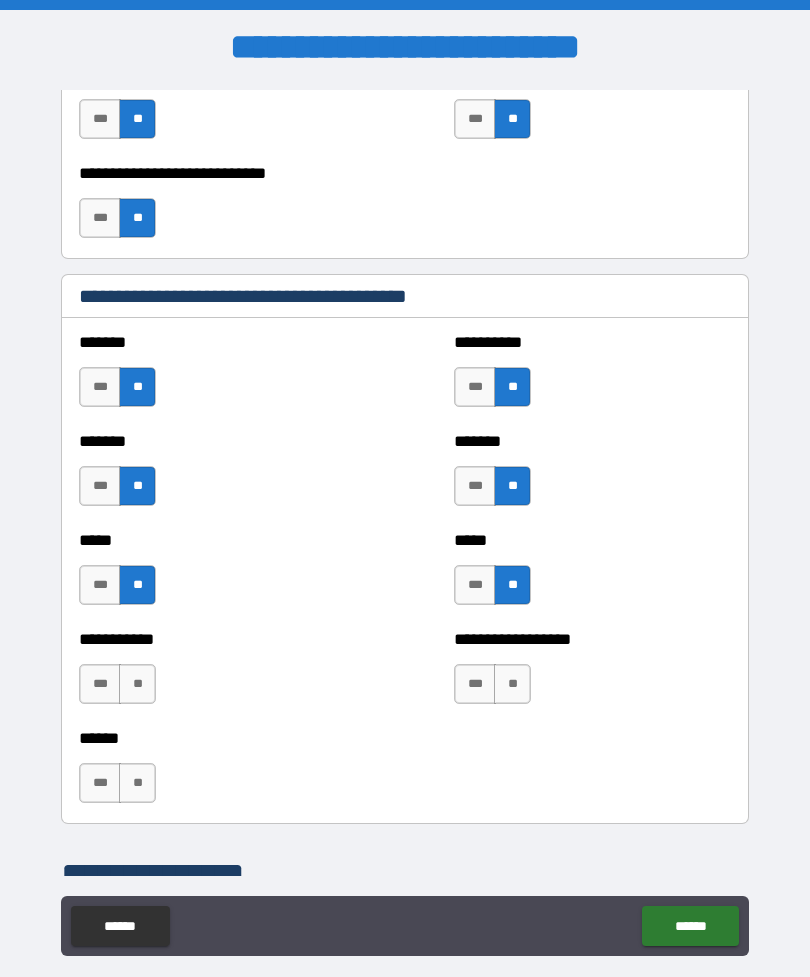 scroll, scrollTop: 1616, scrollLeft: 0, axis: vertical 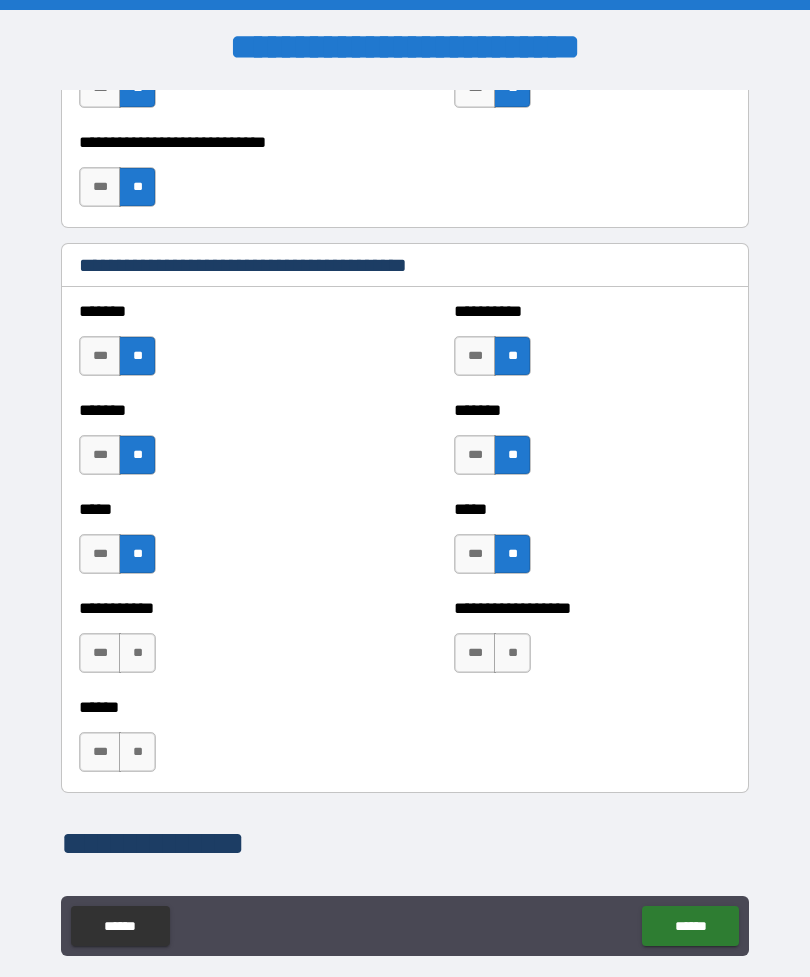 click on "**" at bounding box center (137, 653) 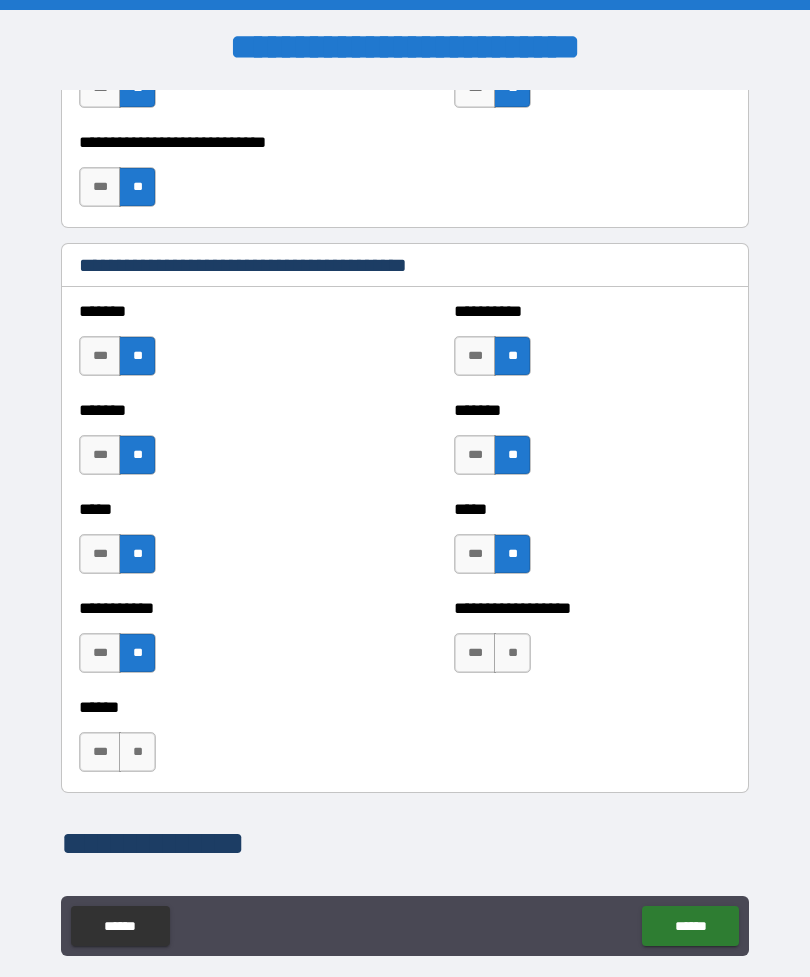 click on "**" at bounding box center [137, 752] 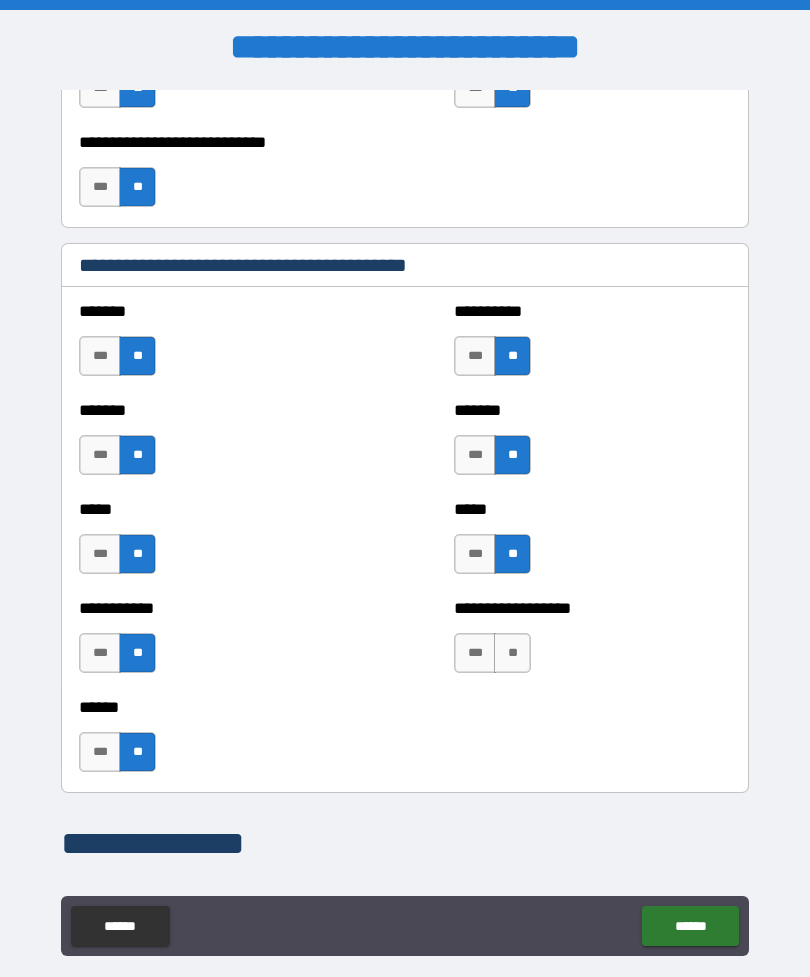 click on "**" at bounding box center (512, 653) 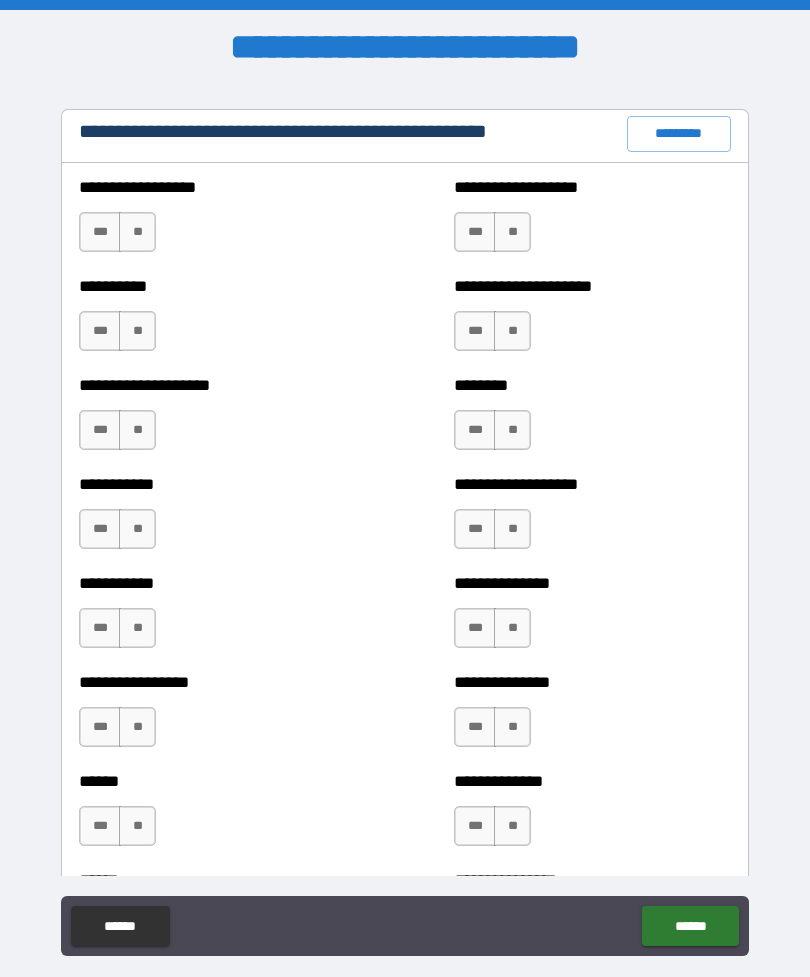 scroll, scrollTop: 2388, scrollLeft: 0, axis: vertical 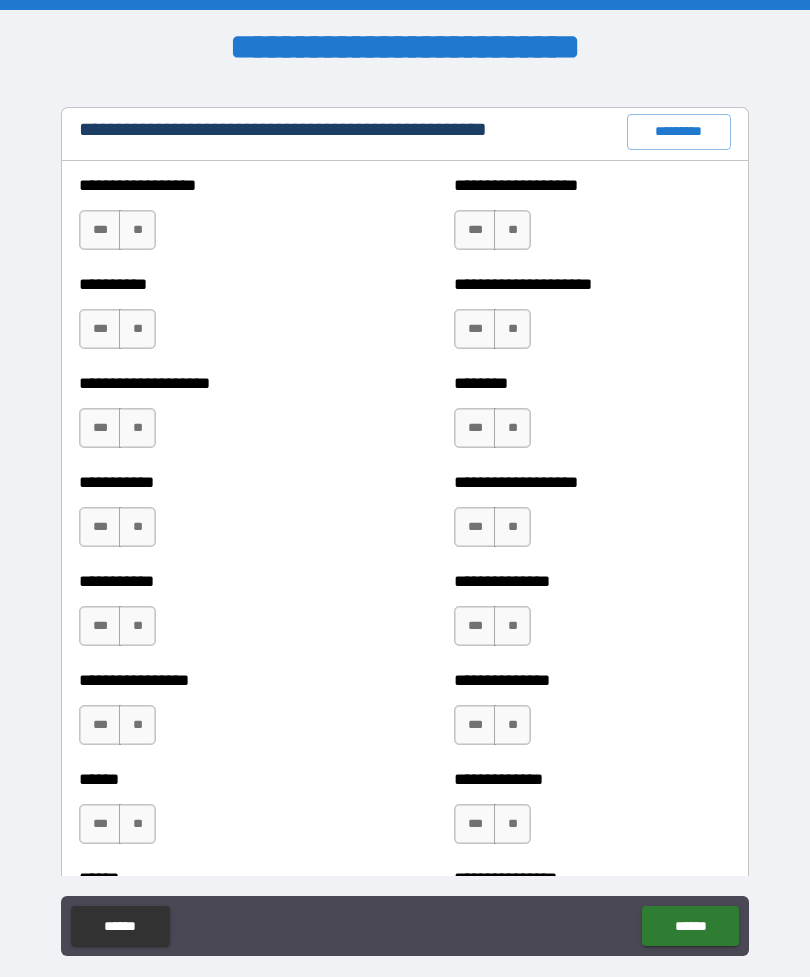 click on "**" at bounding box center (137, 230) 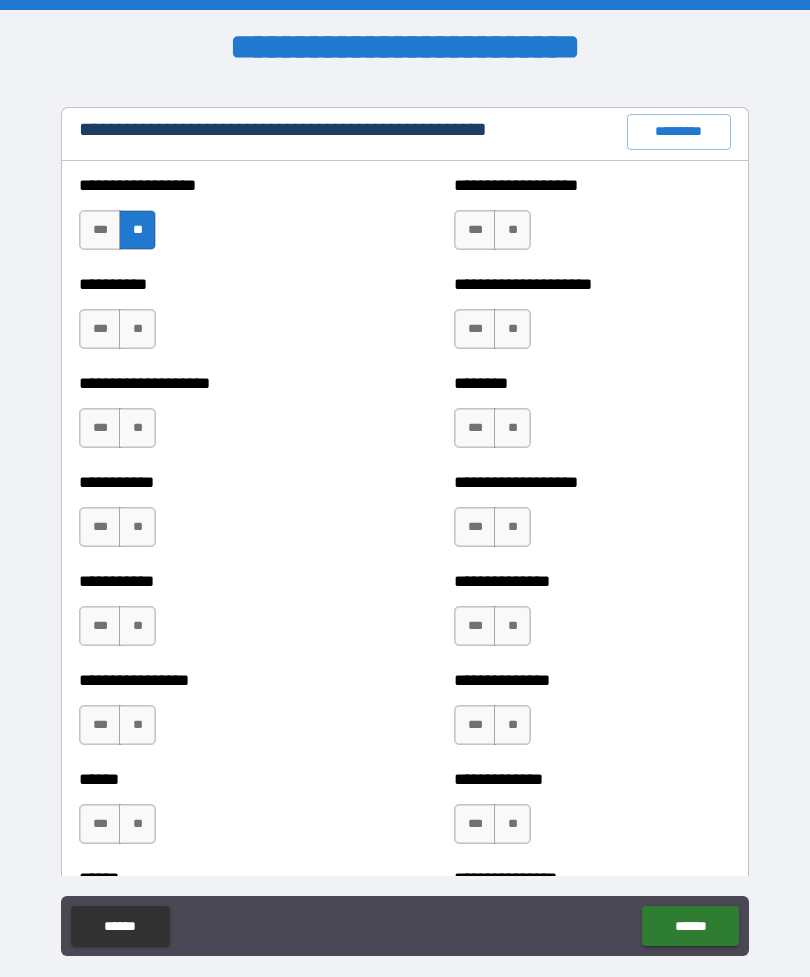 click on "**" at bounding box center [137, 329] 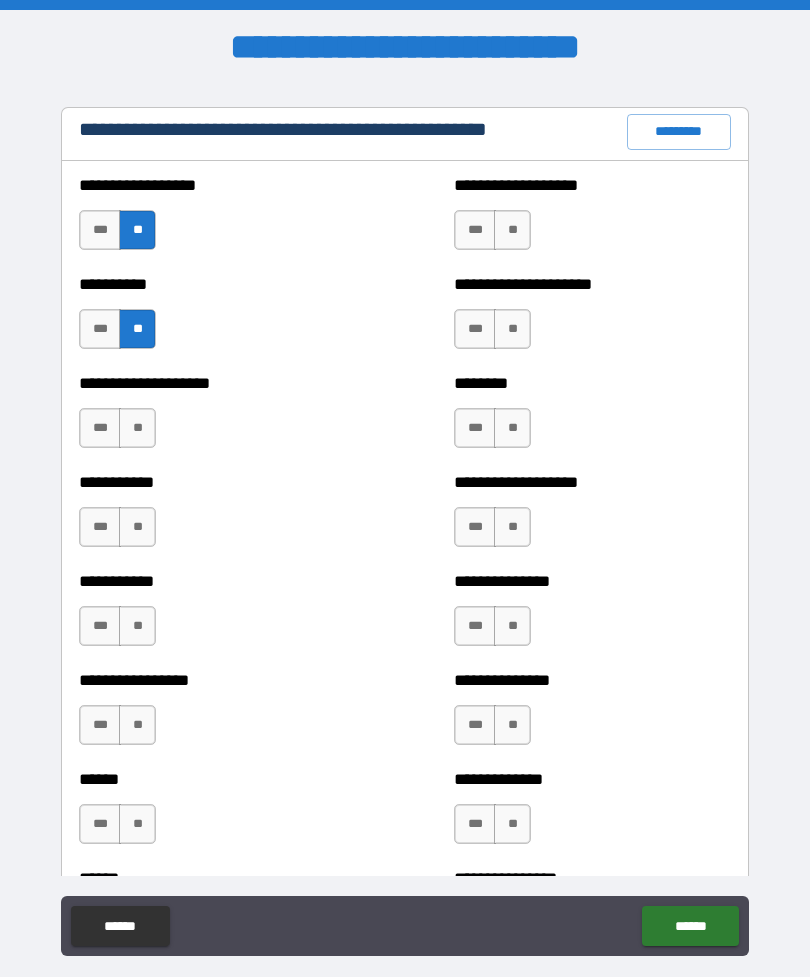 click on "**" at bounding box center (137, 428) 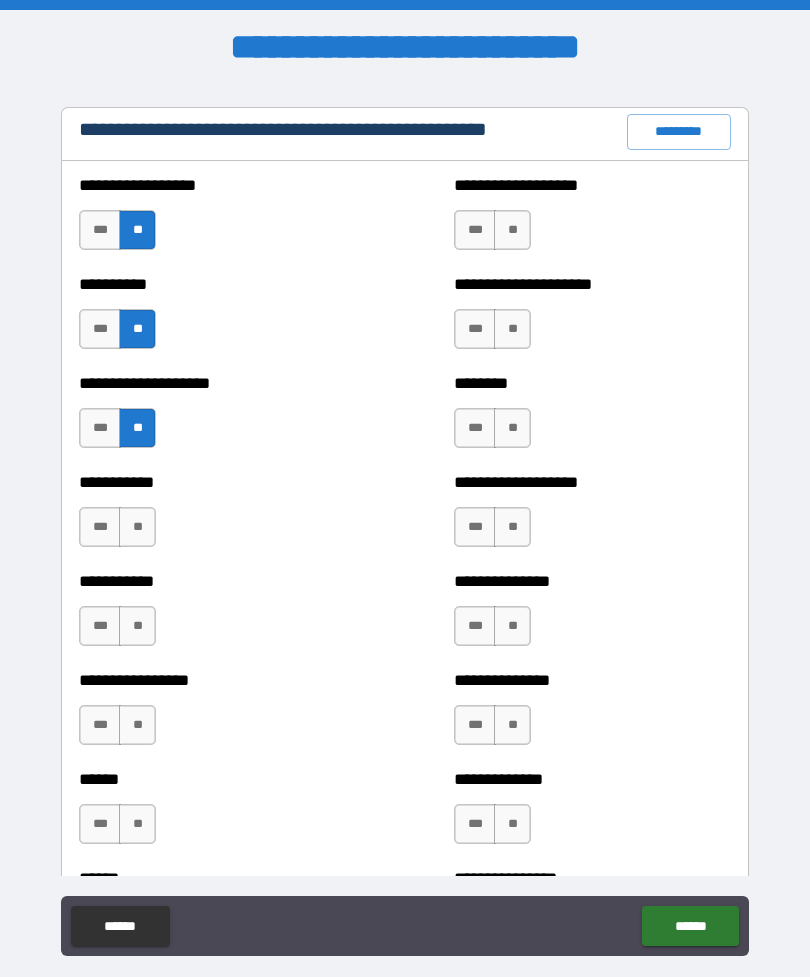 click on "**" at bounding box center (137, 527) 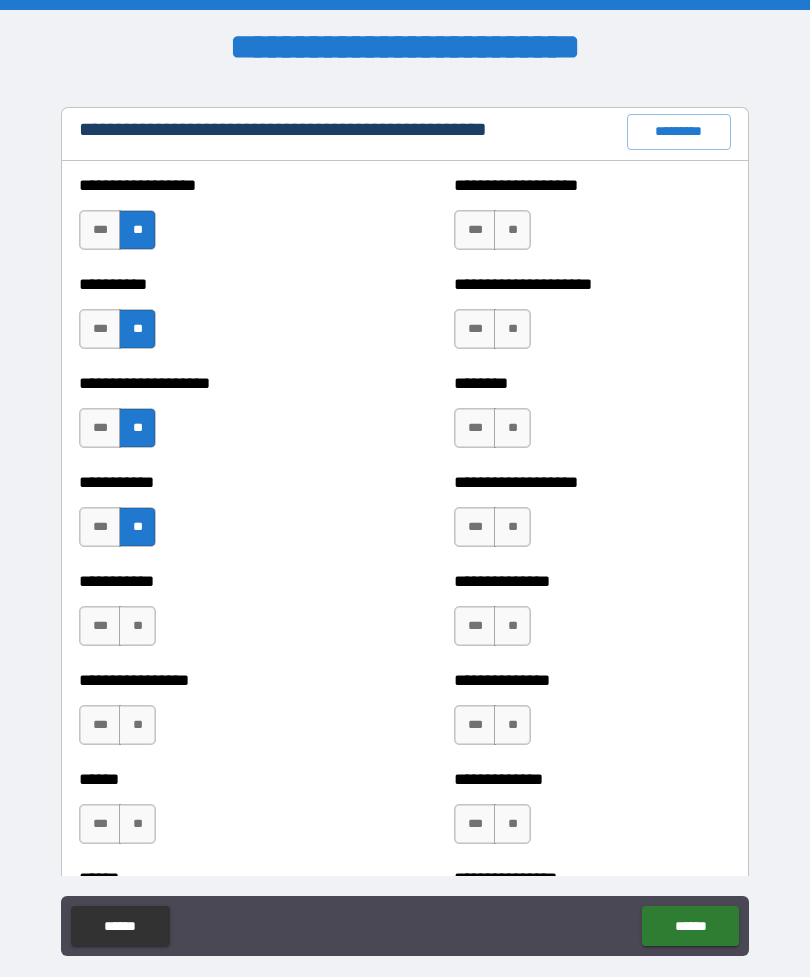 click on "**" at bounding box center [137, 626] 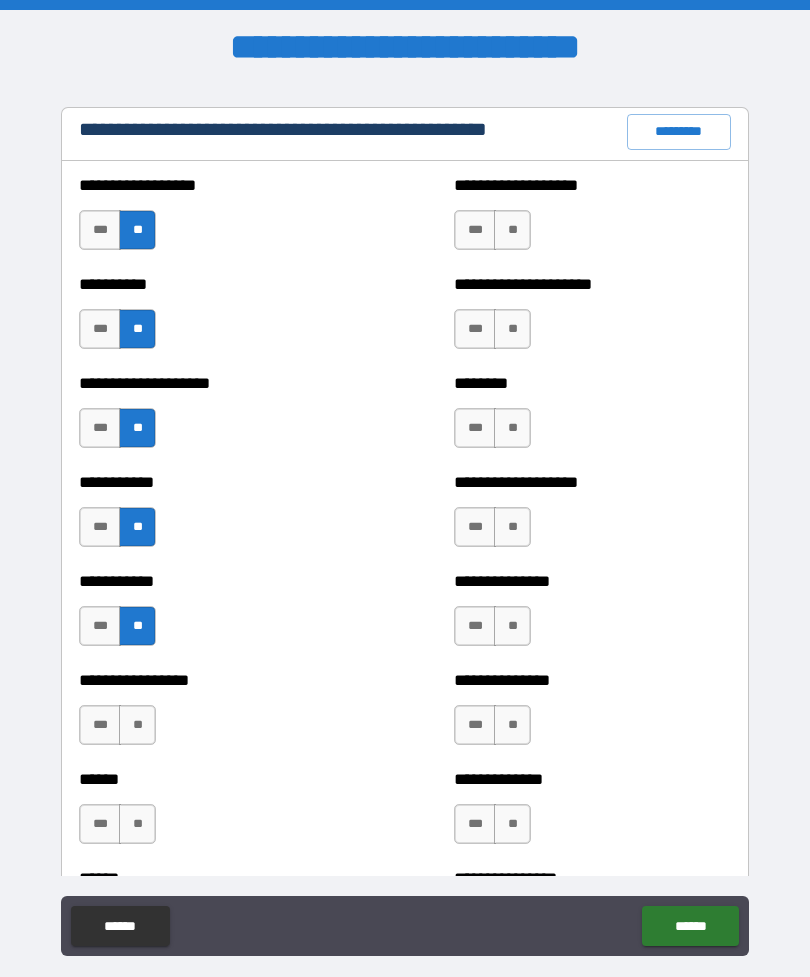 click on "**" at bounding box center [137, 725] 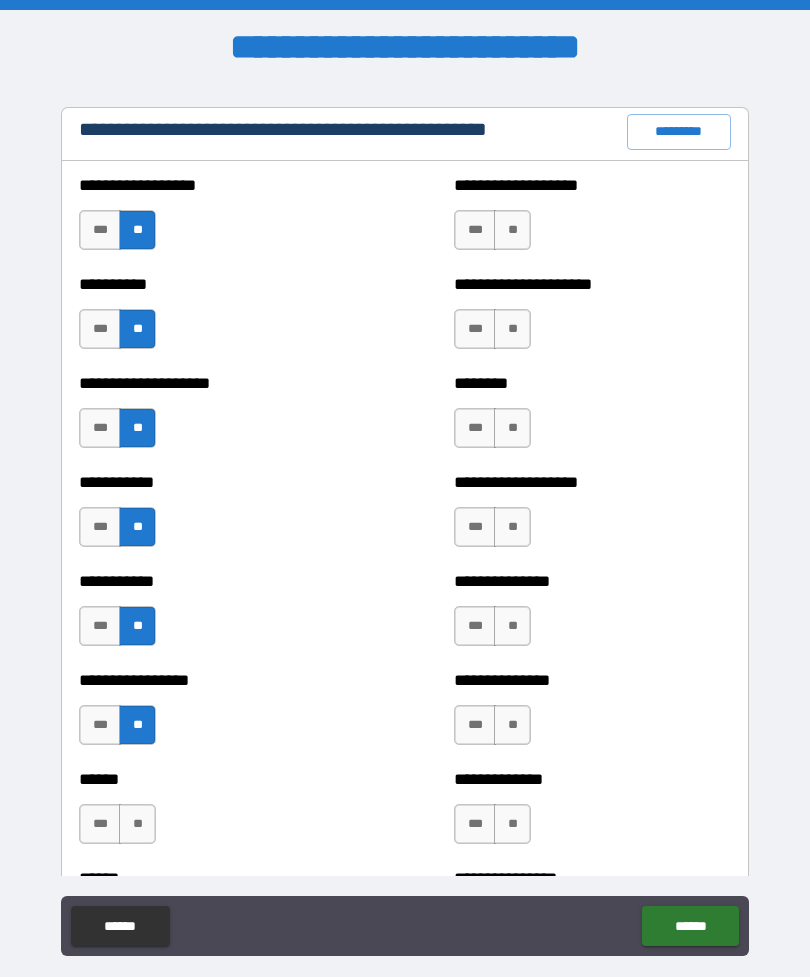 click on "**" at bounding box center [137, 824] 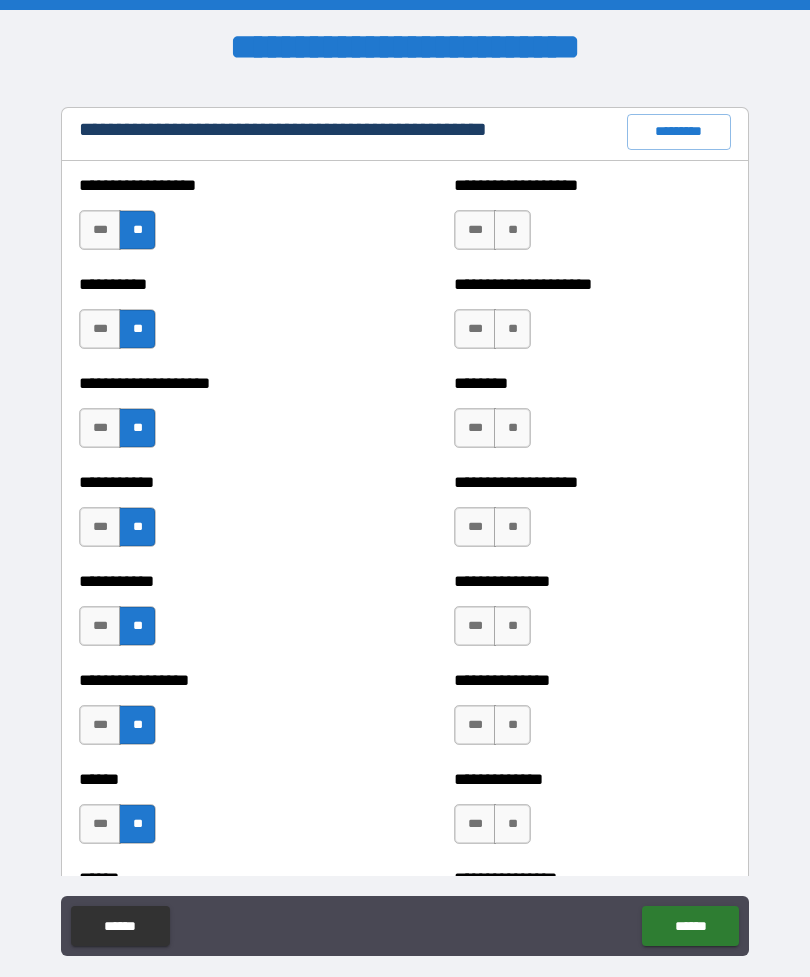 click on "**" at bounding box center (512, 230) 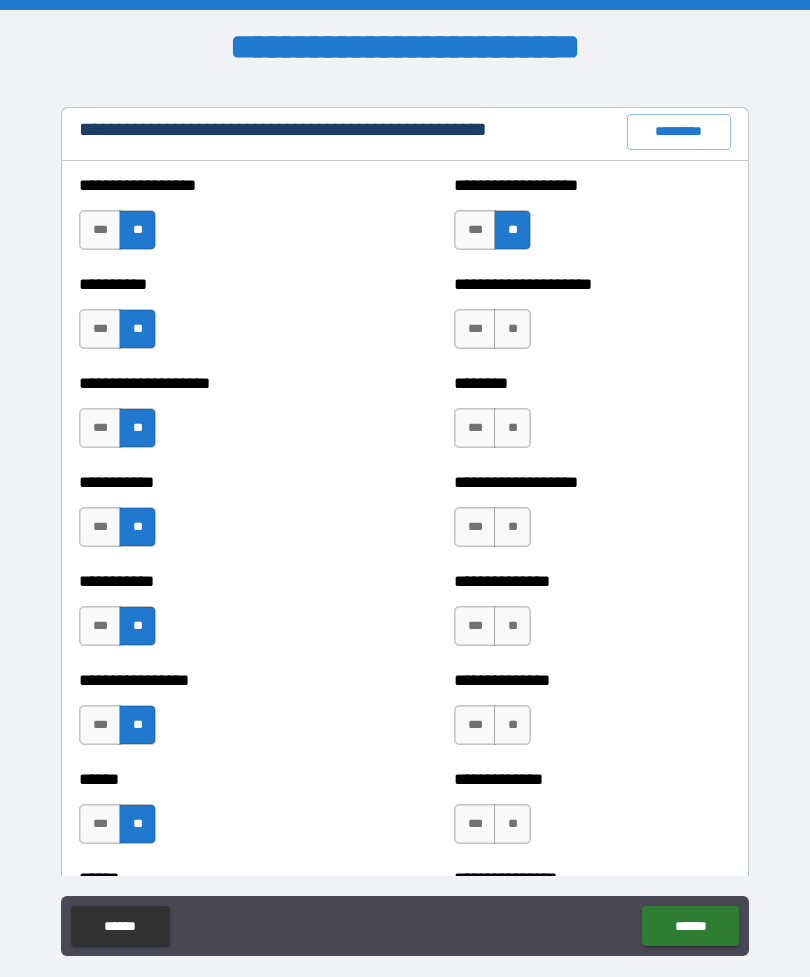 click on "**" at bounding box center (512, 329) 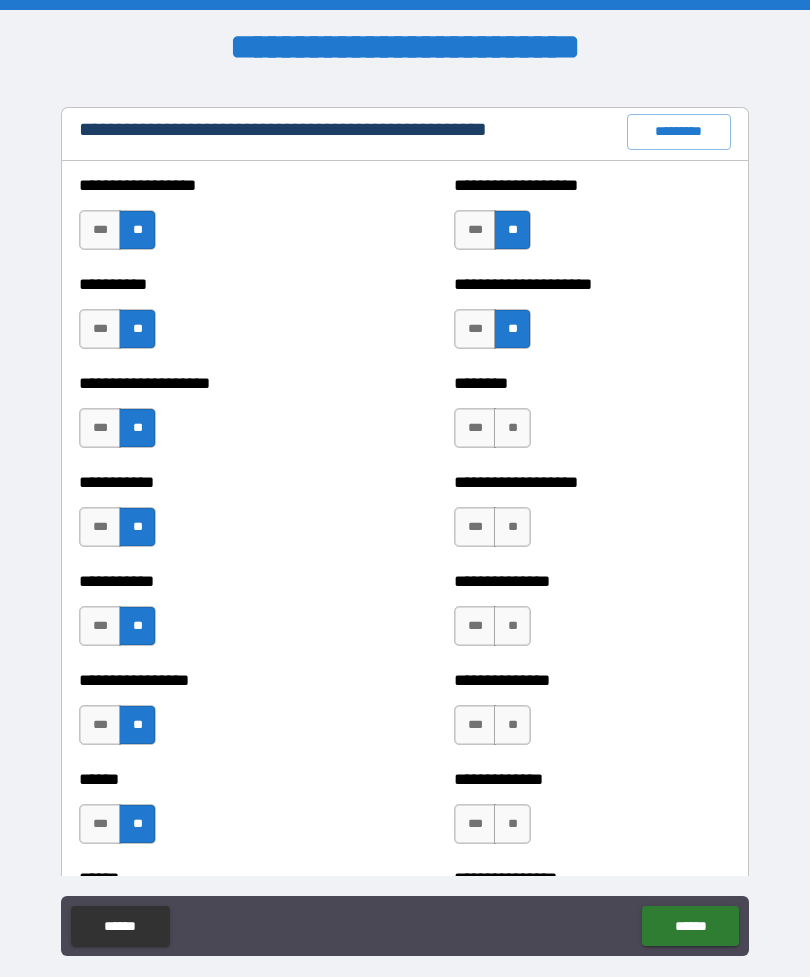 click on "**" at bounding box center [512, 428] 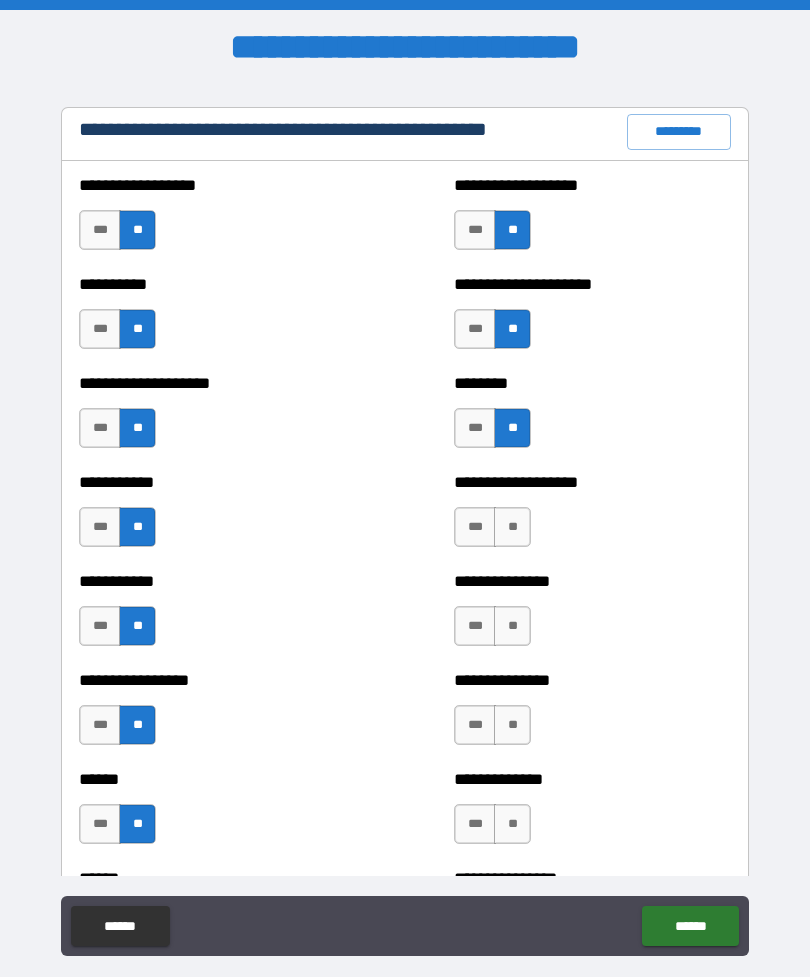 click on "**" at bounding box center [512, 527] 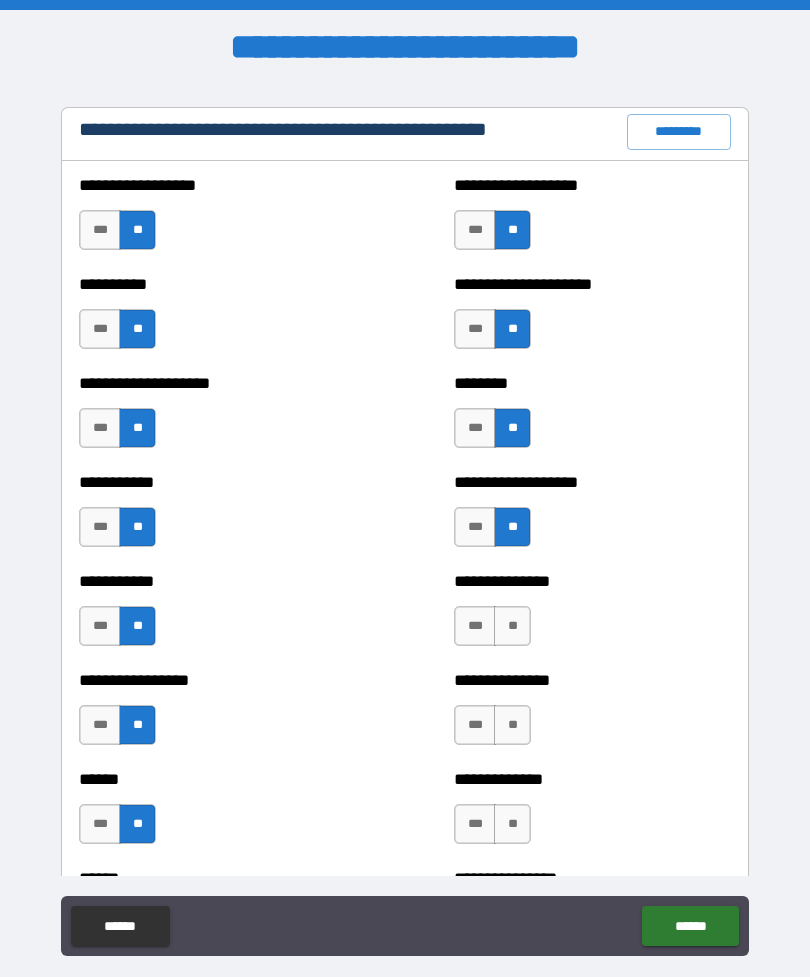 click on "**" at bounding box center [512, 626] 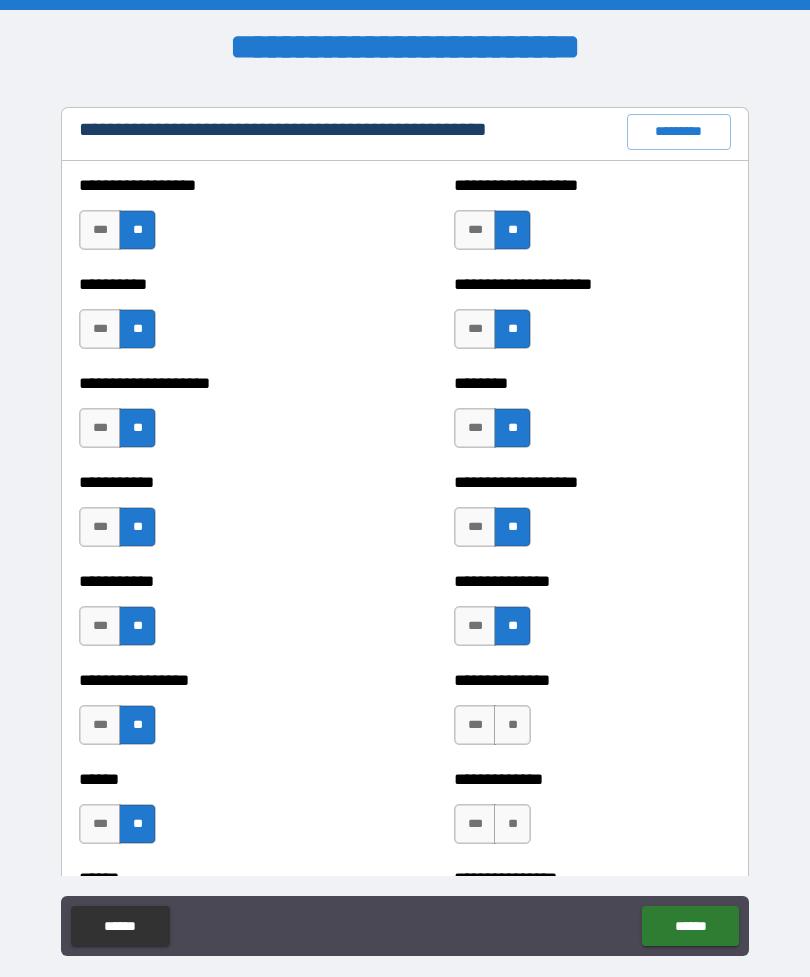 click on "**" at bounding box center [512, 725] 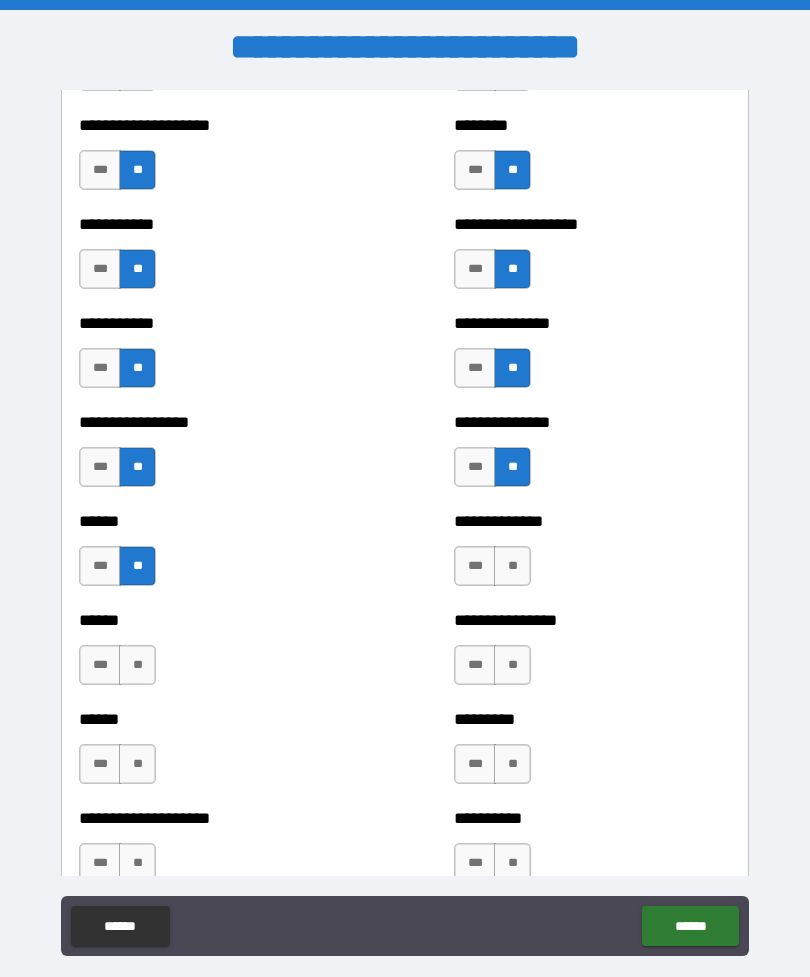 scroll, scrollTop: 2647, scrollLeft: 0, axis: vertical 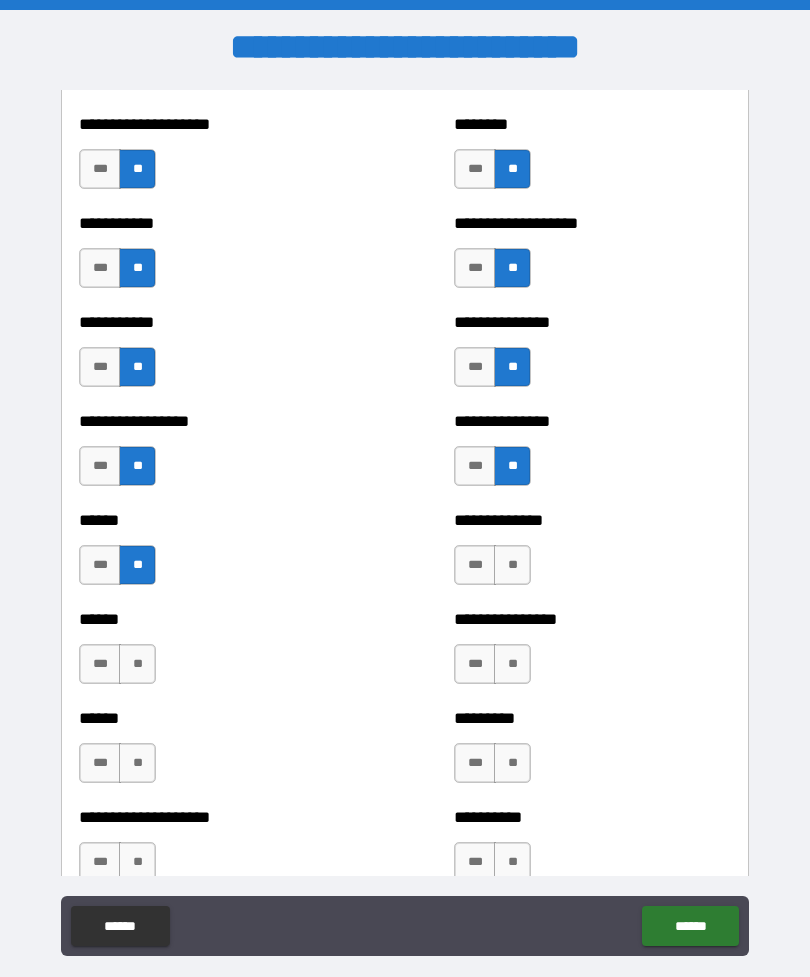 click on "**" at bounding box center [512, 565] 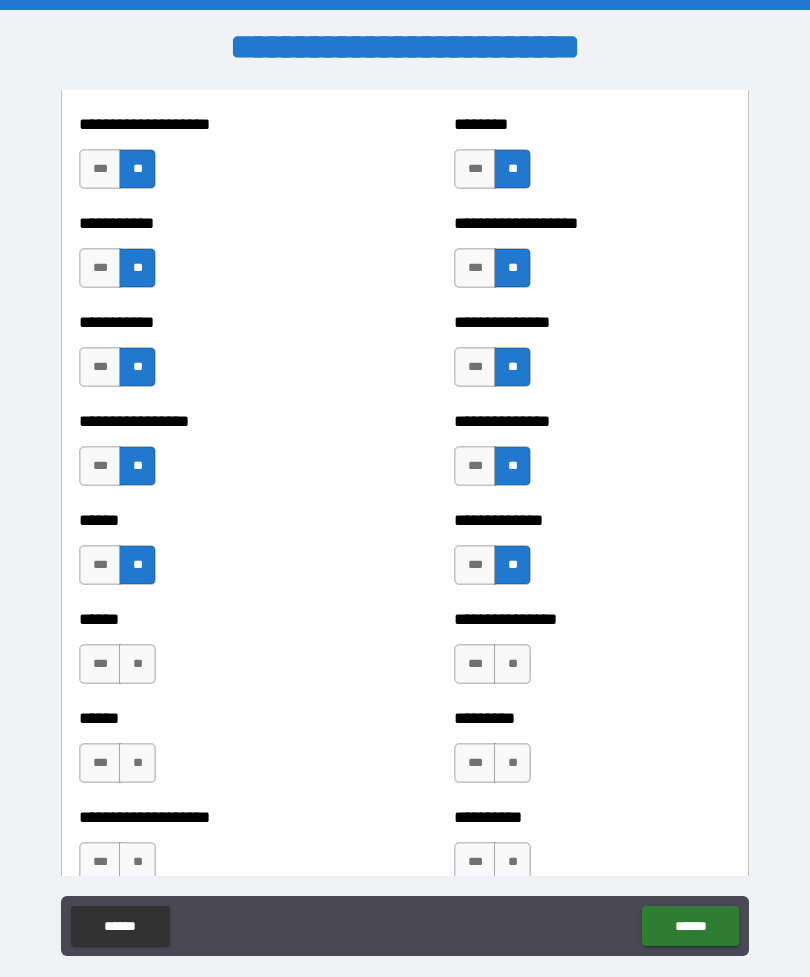 click on "**" at bounding box center (512, 664) 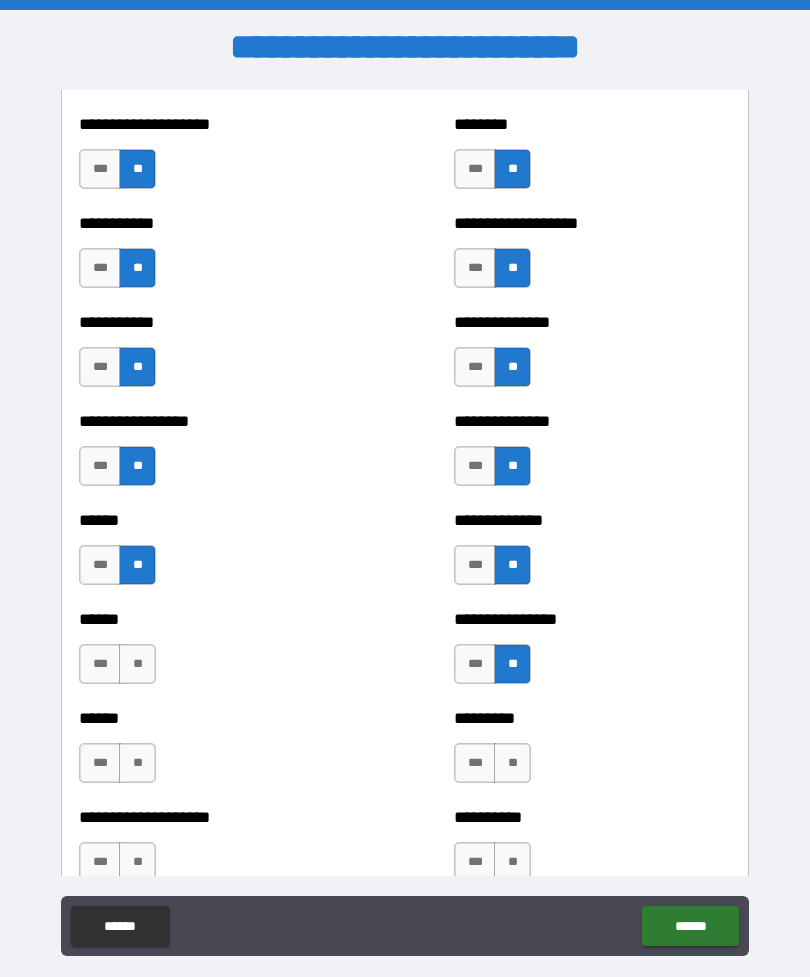 click on "**" at bounding box center [137, 664] 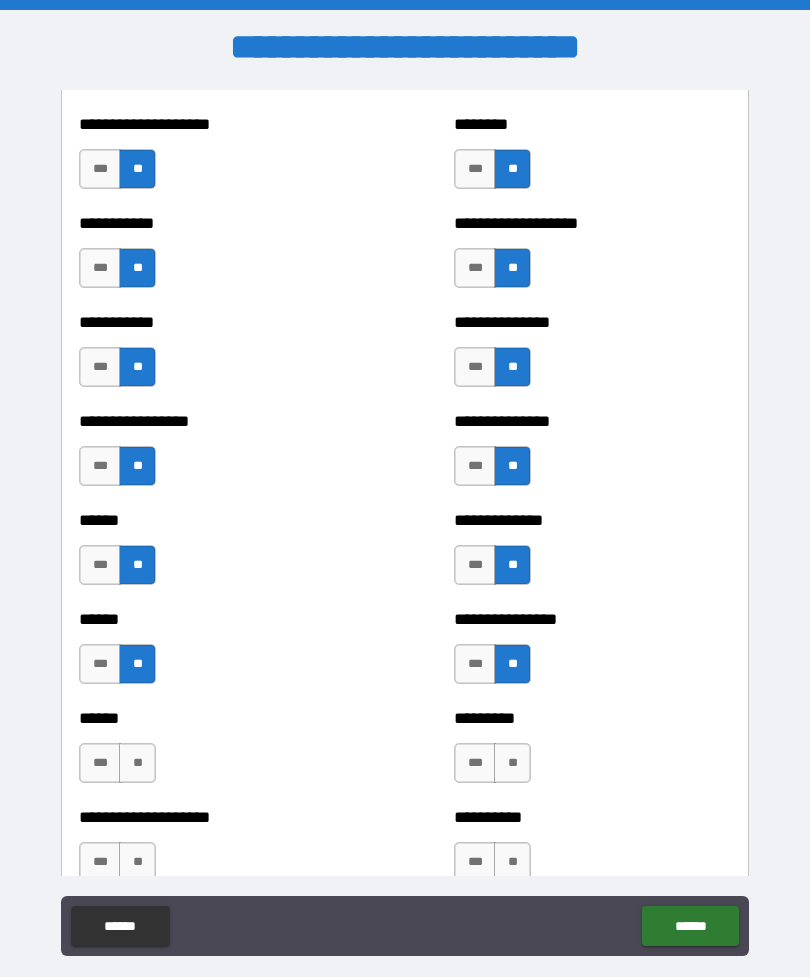 click on "**" at bounding box center (137, 763) 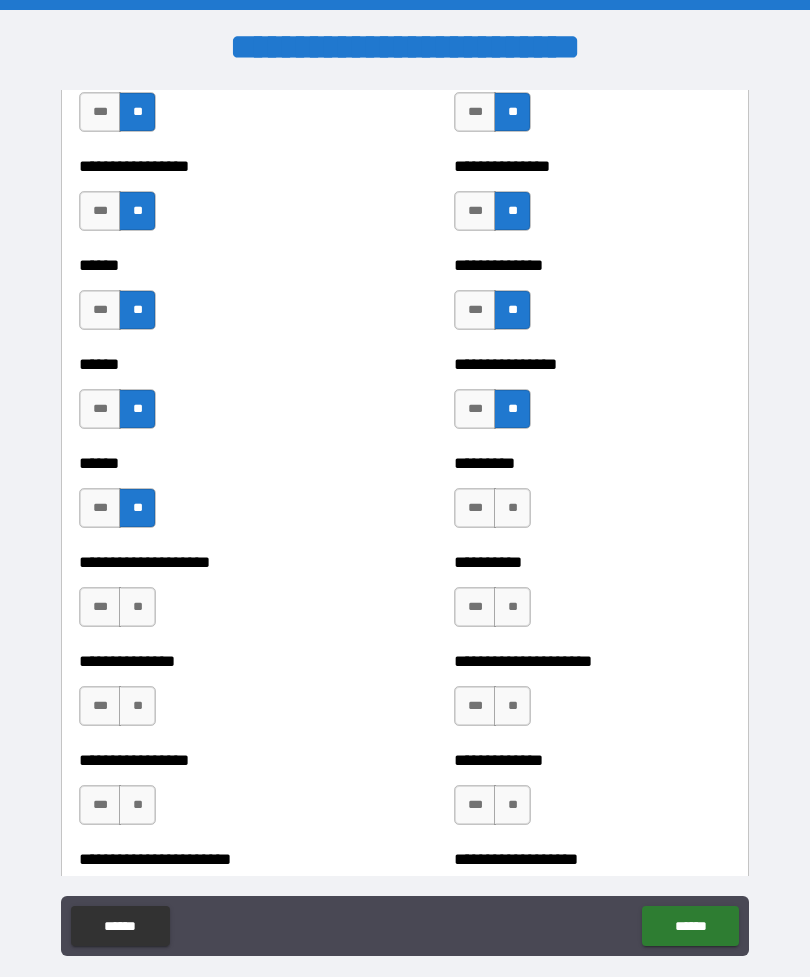 scroll, scrollTop: 2912, scrollLeft: 0, axis: vertical 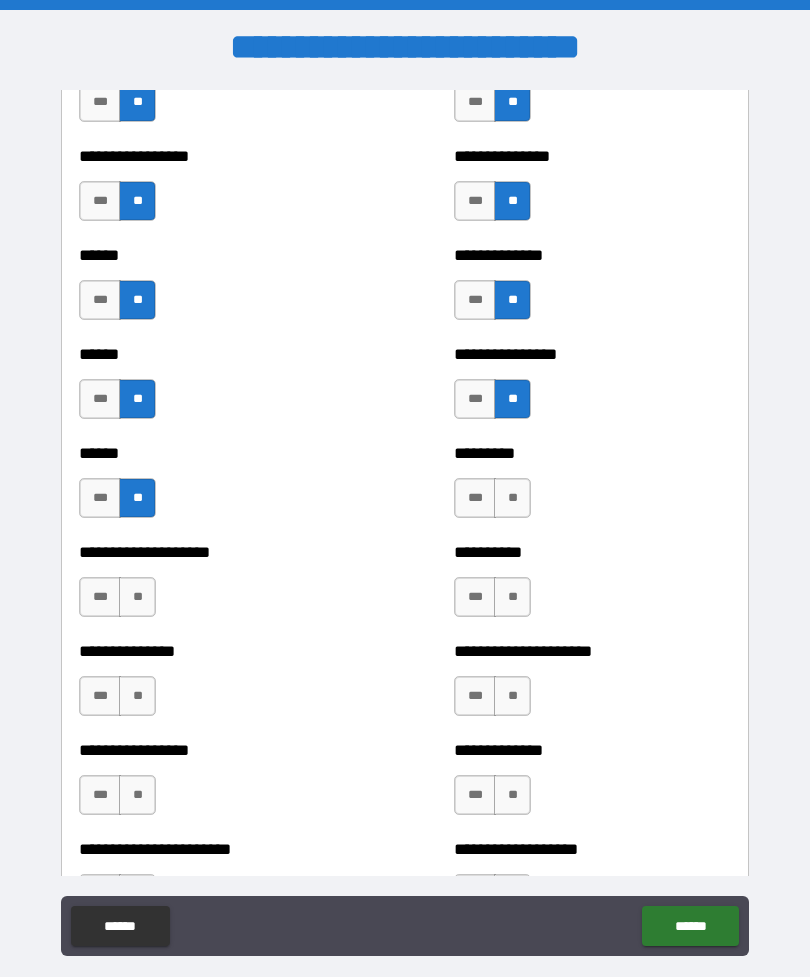 click on "**" at bounding box center [512, 498] 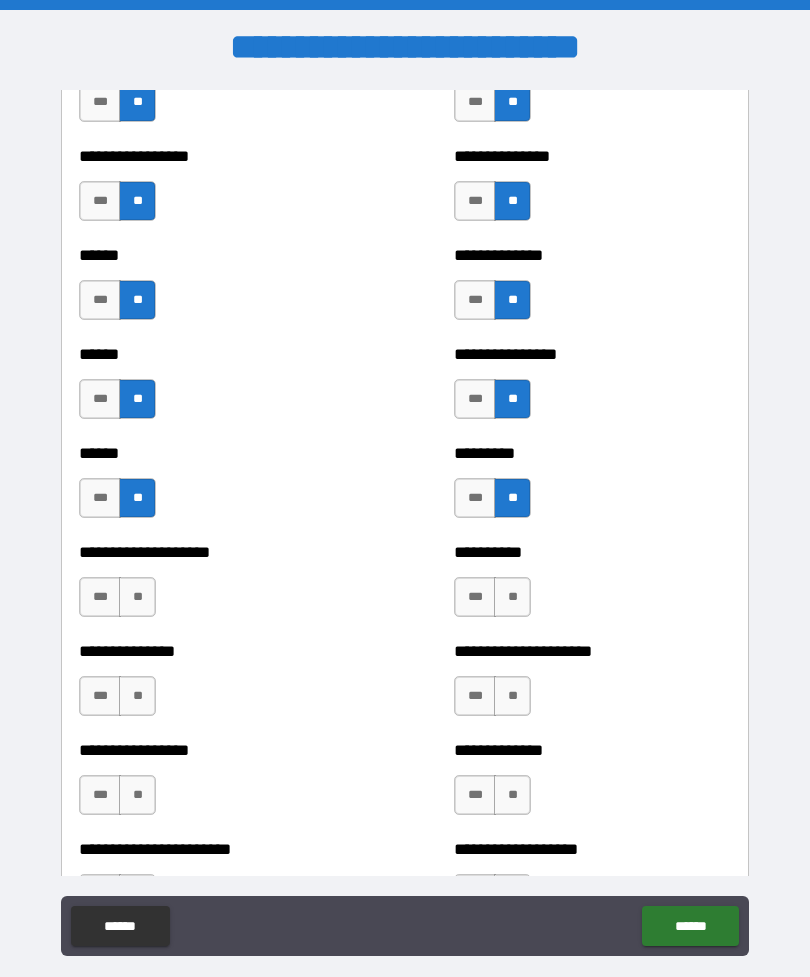 click on "***" at bounding box center [100, 597] 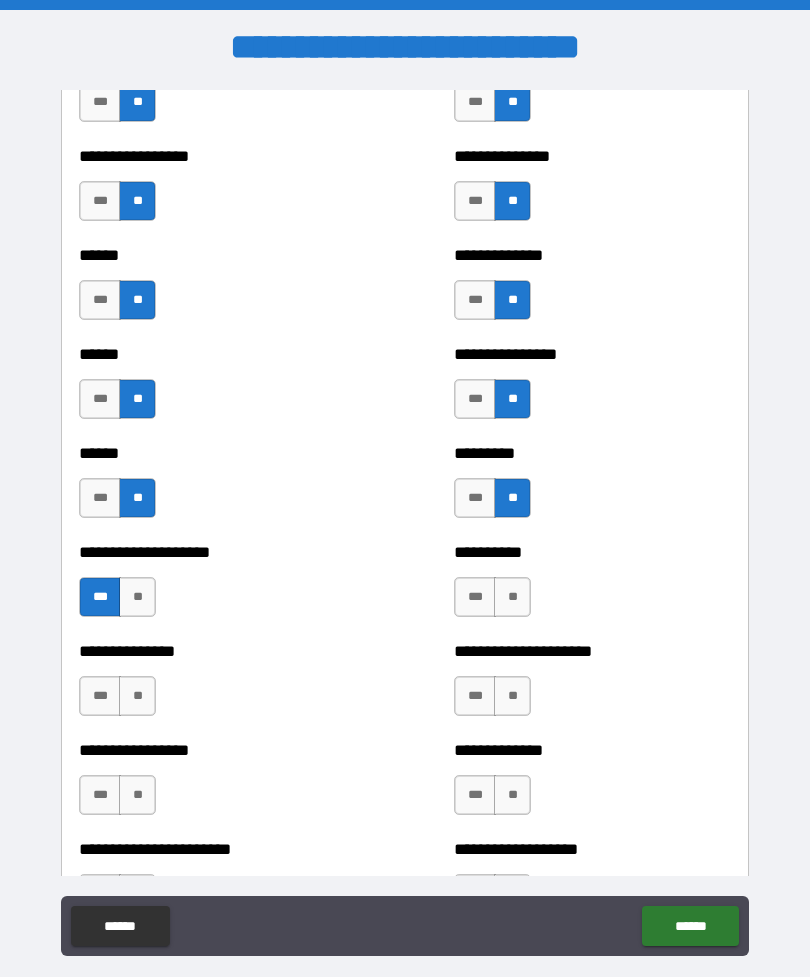 click on "**" at bounding box center [512, 597] 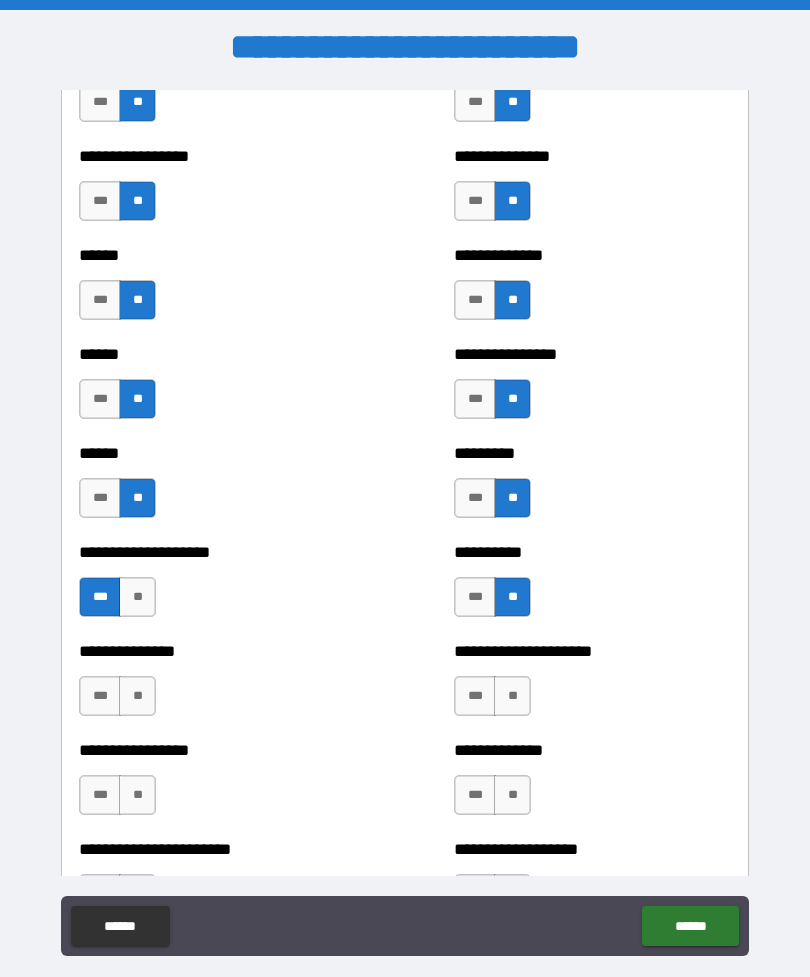 click on "**" at bounding box center (512, 696) 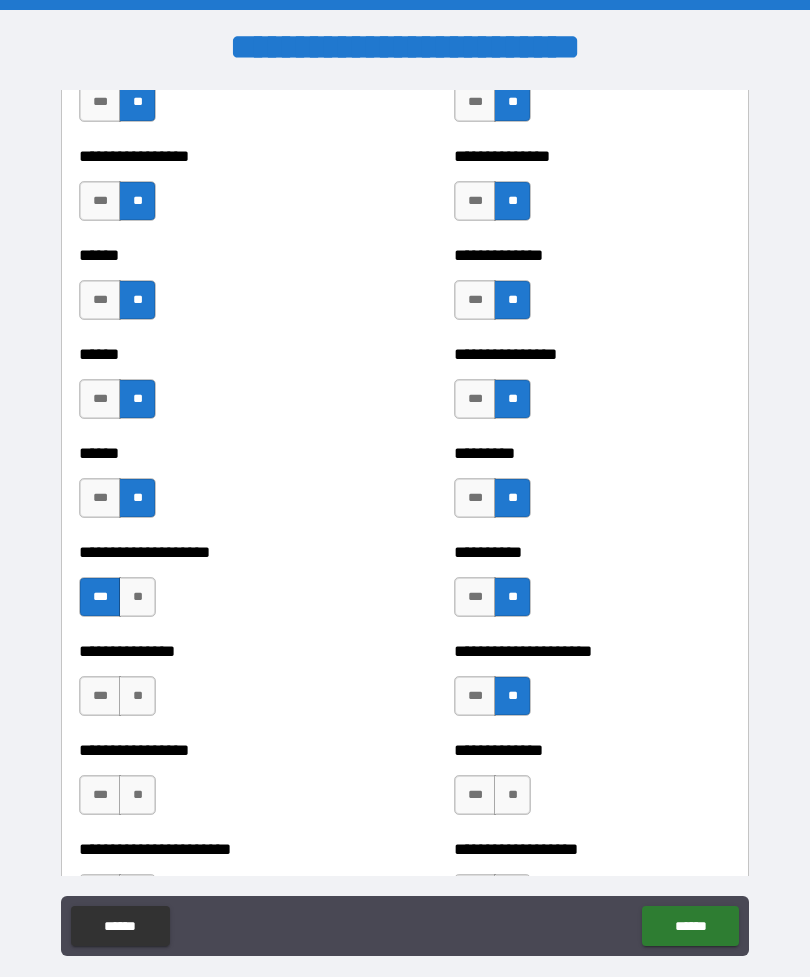 click on "**" at bounding box center (137, 696) 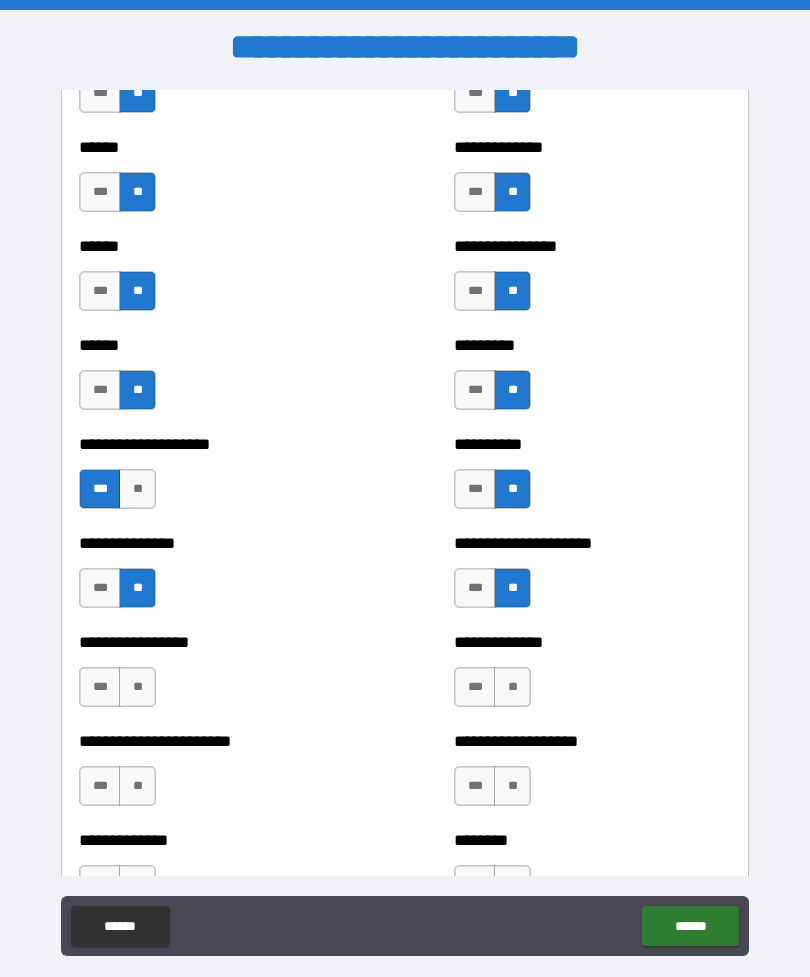 scroll, scrollTop: 3023, scrollLeft: 0, axis: vertical 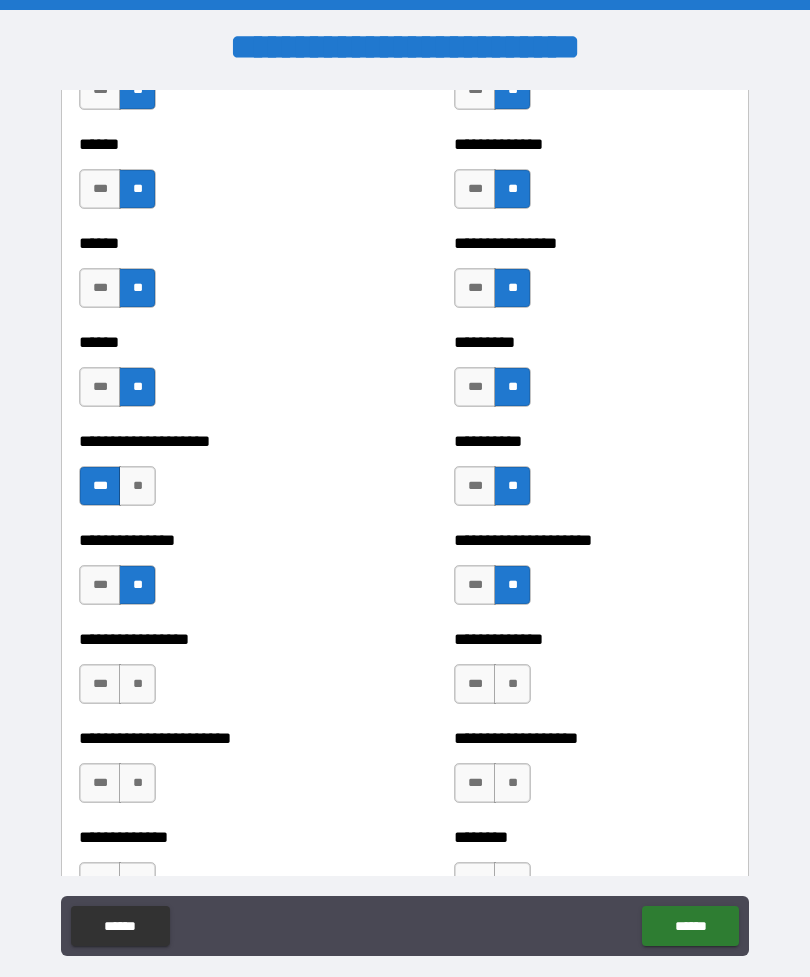 click on "***" at bounding box center [100, 684] 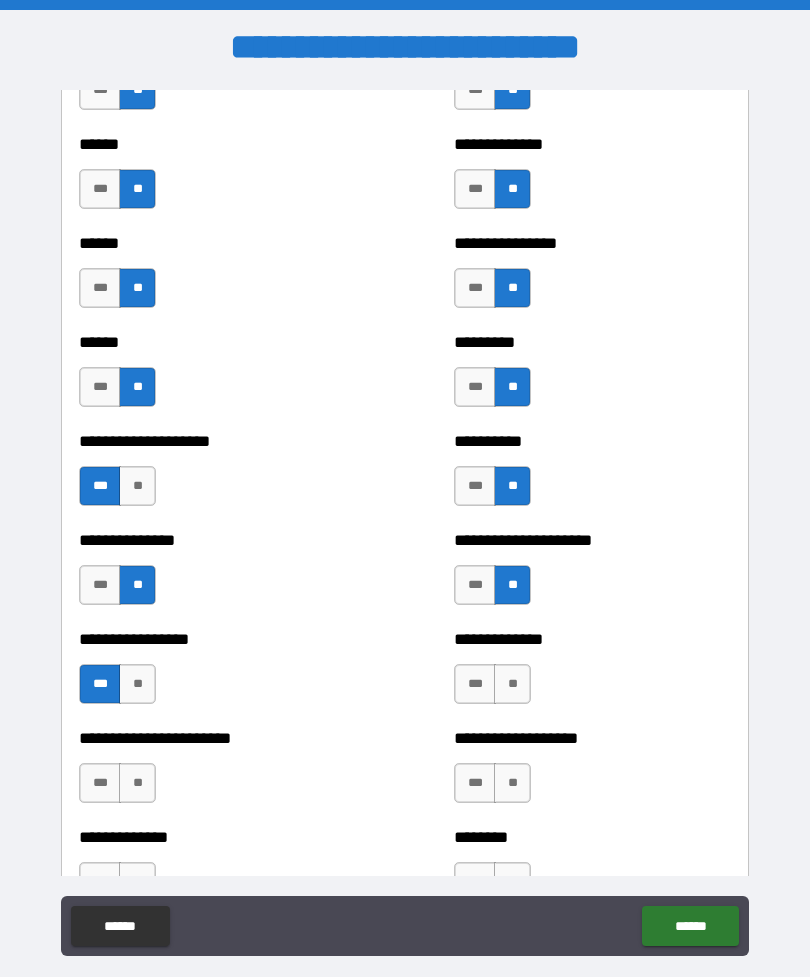click on "**" at bounding box center [512, 684] 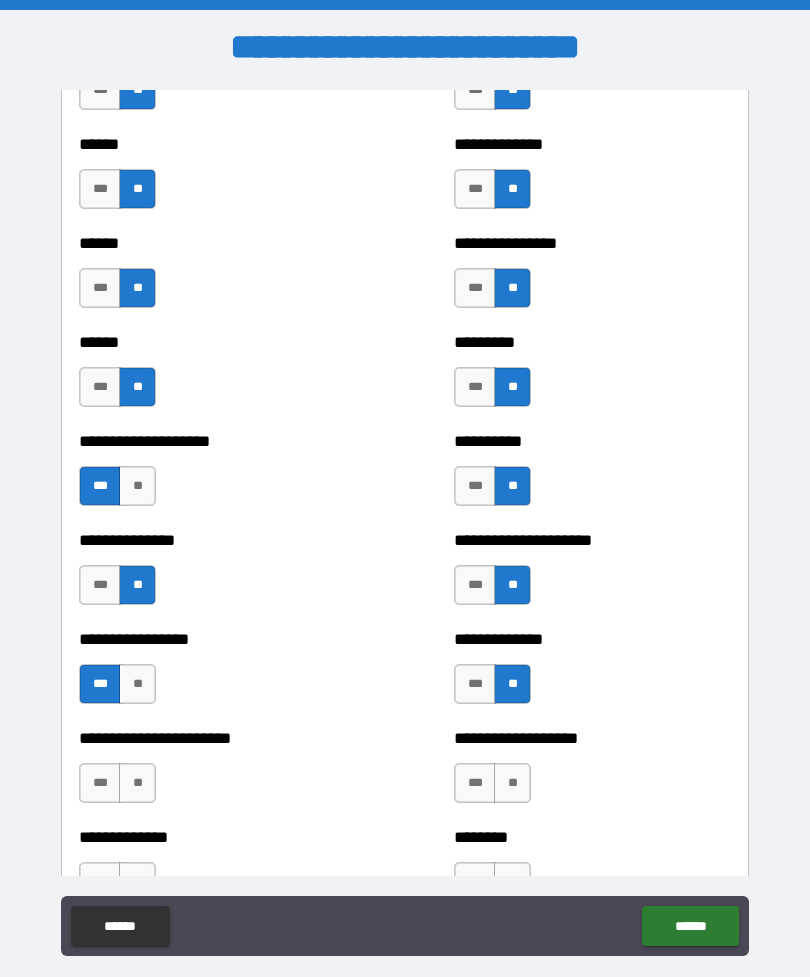 click on "**" at bounding box center [512, 783] 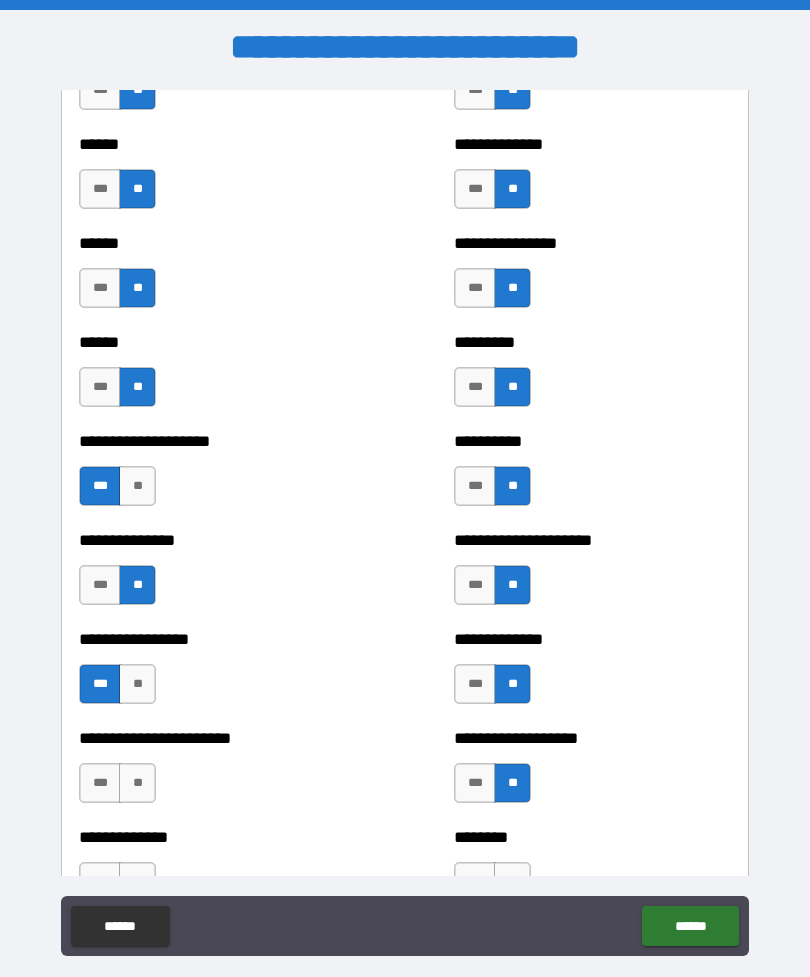click on "**" at bounding box center [137, 783] 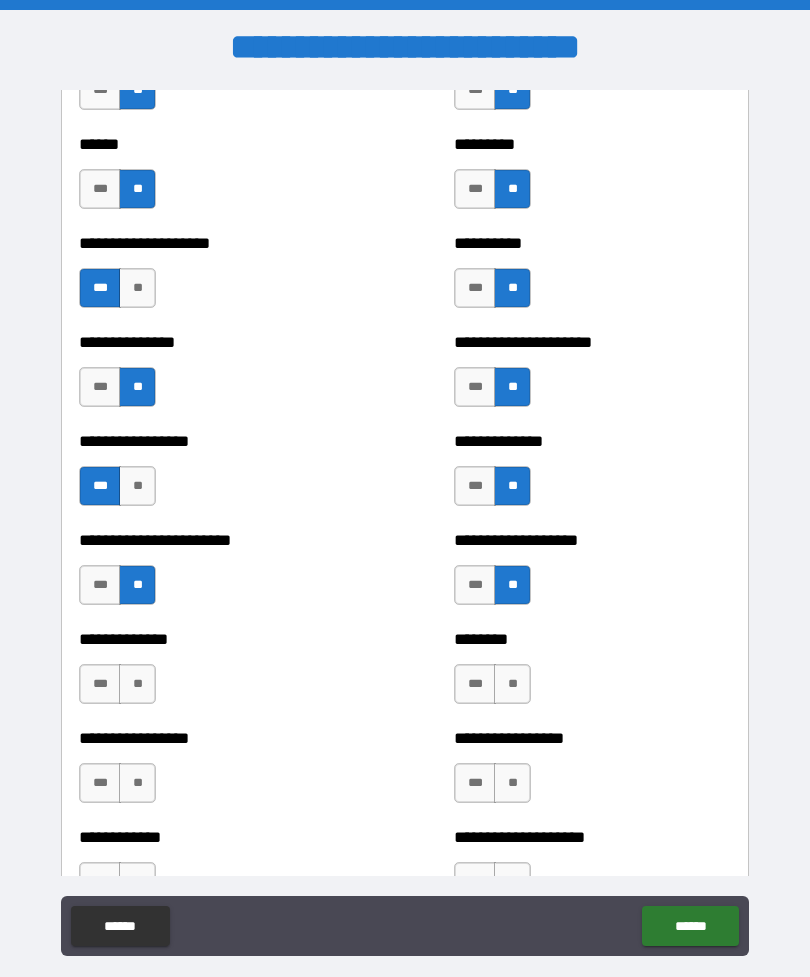 scroll, scrollTop: 3248, scrollLeft: 0, axis: vertical 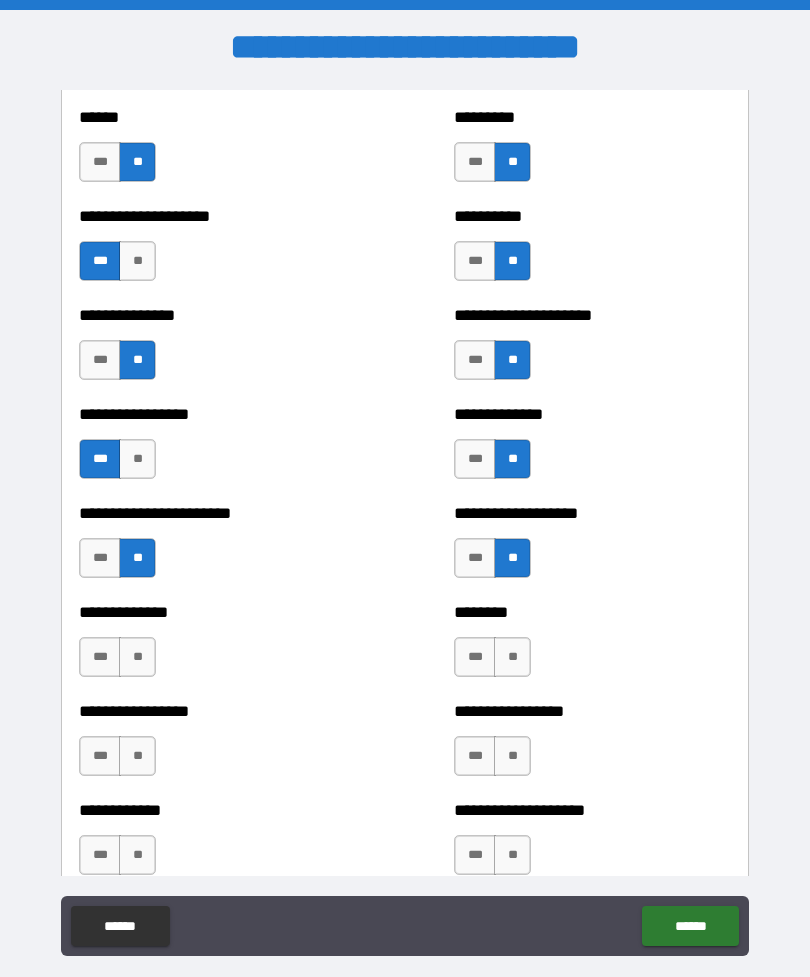 click on "**" at bounding box center (512, 657) 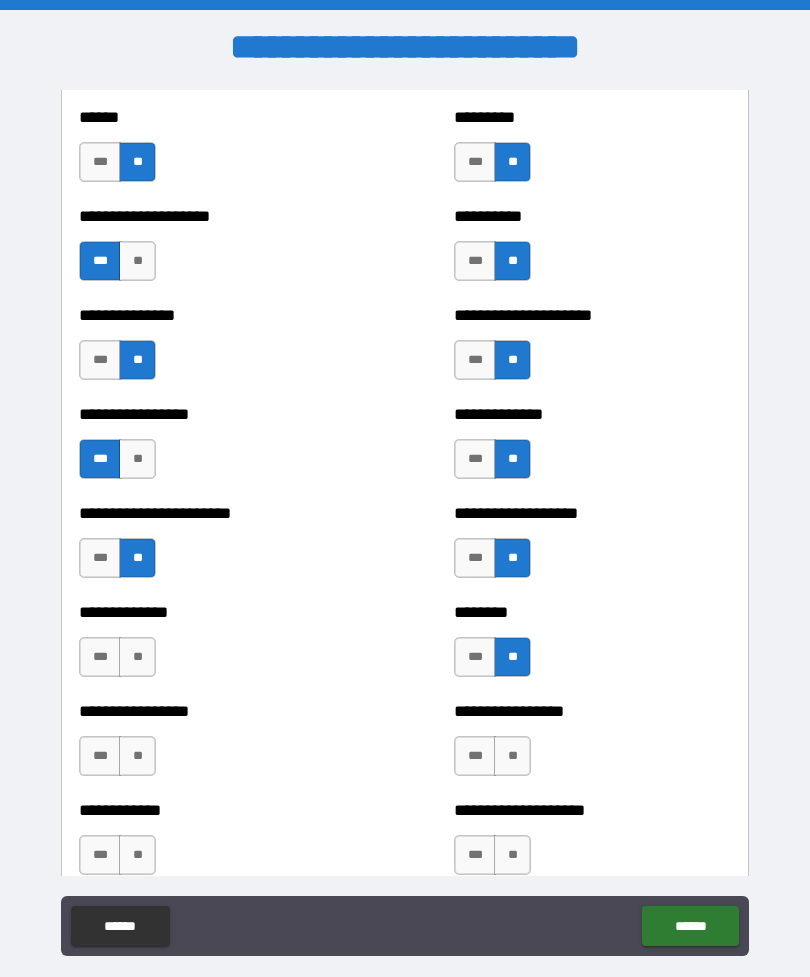 click on "**" at bounding box center (137, 657) 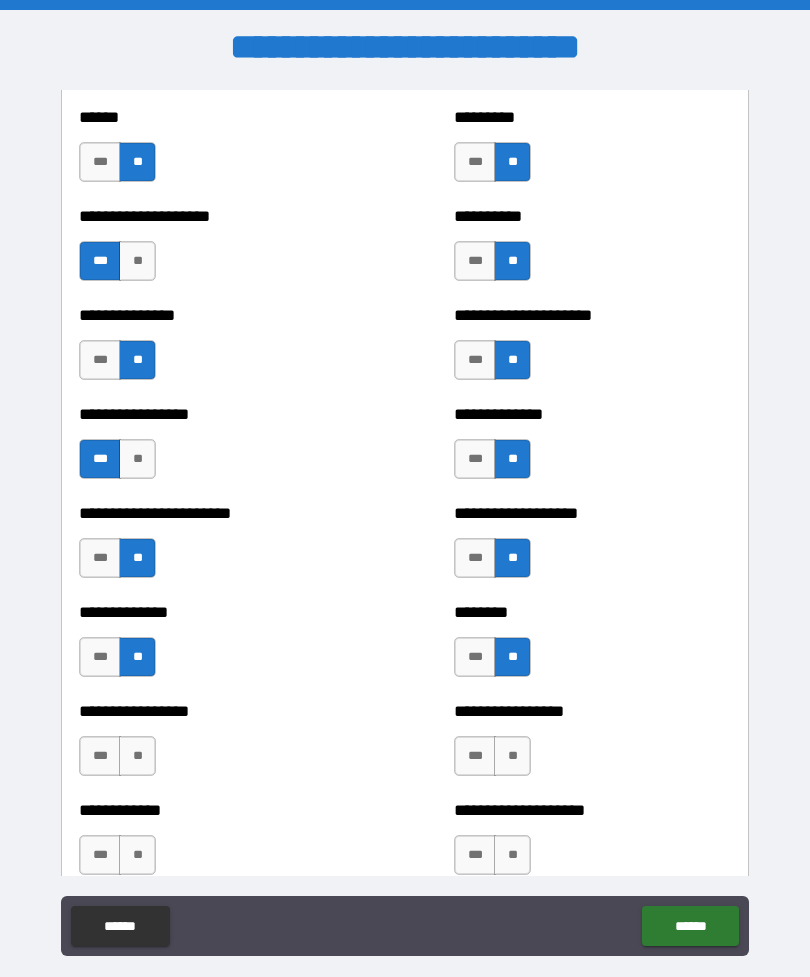 click on "**" at bounding box center [137, 756] 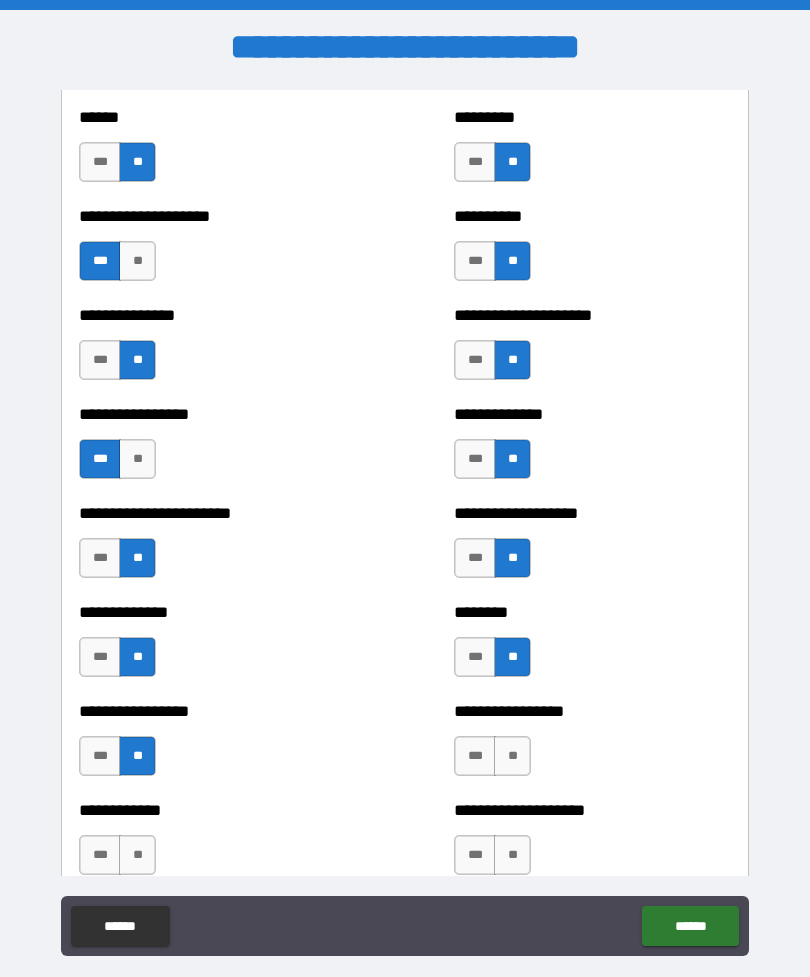 click on "**" at bounding box center [137, 855] 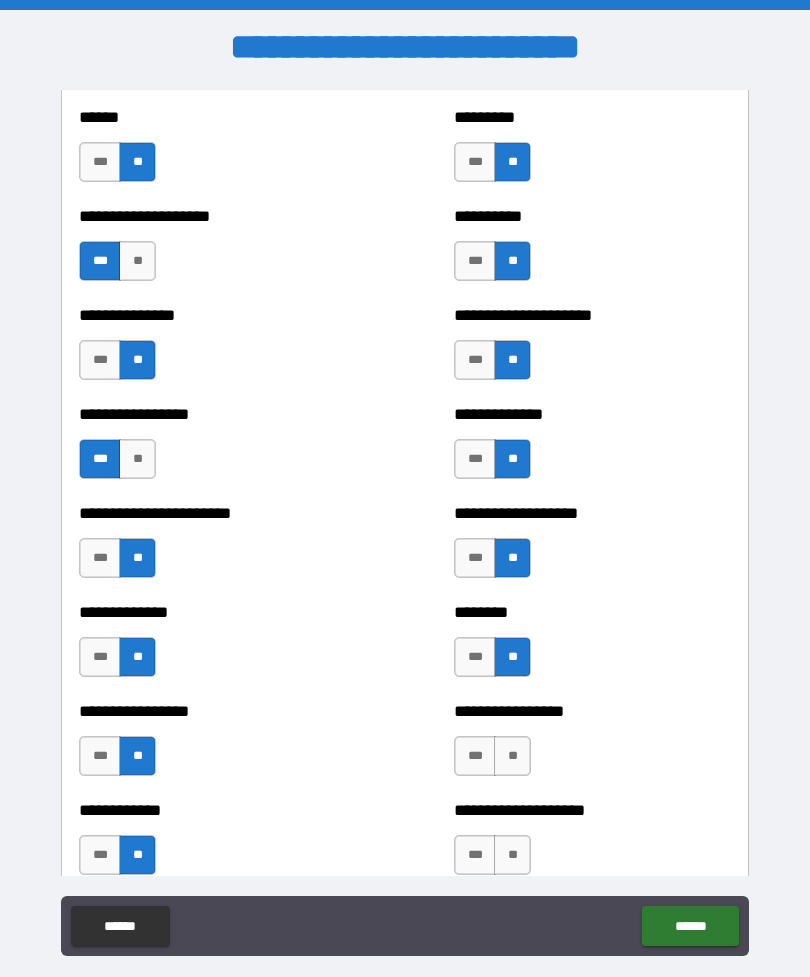click on "**" at bounding box center (512, 756) 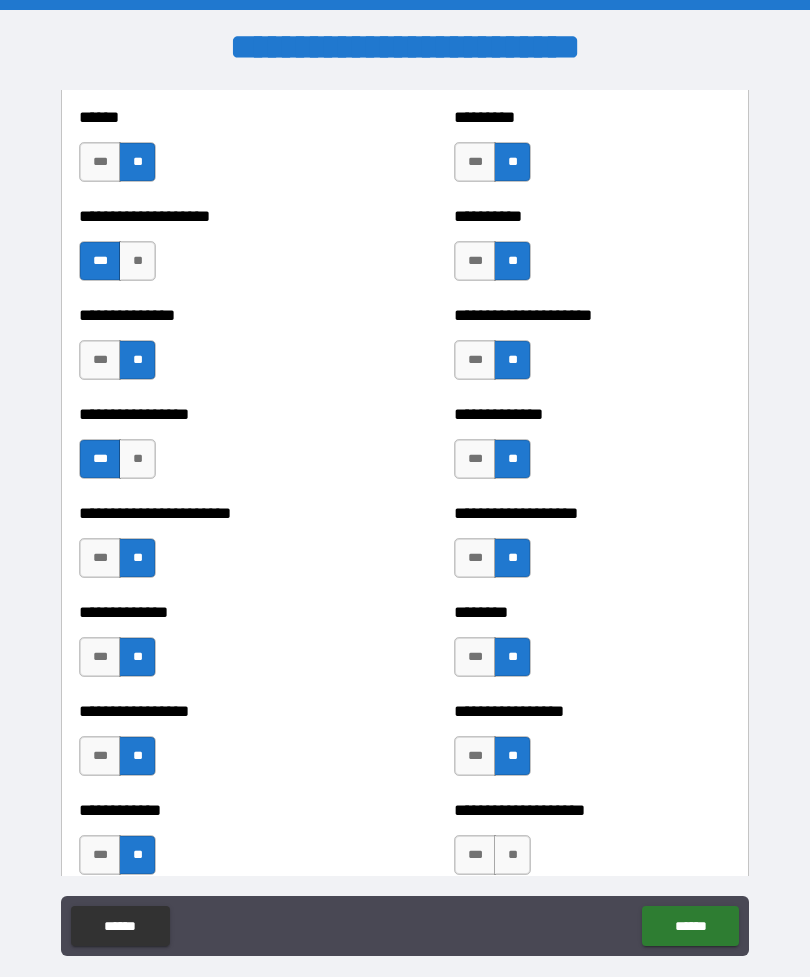 click on "**" at bounding box center (512, 855) 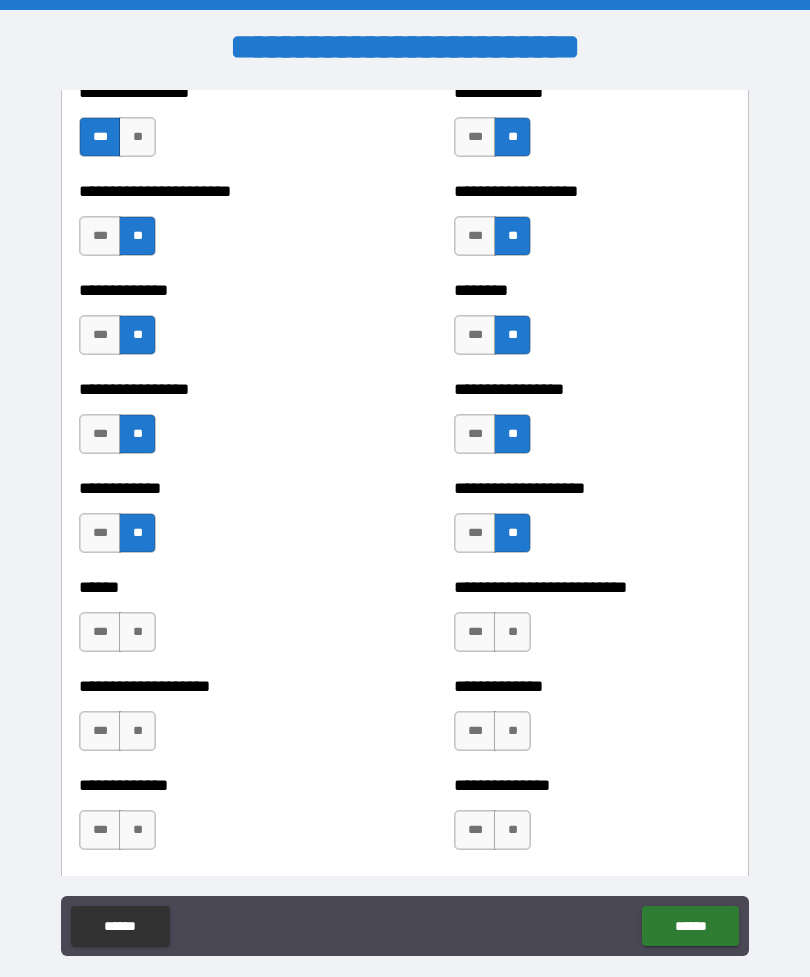 scroll, scrollTop: 3574, scrollLeft: 0, axis: vertical 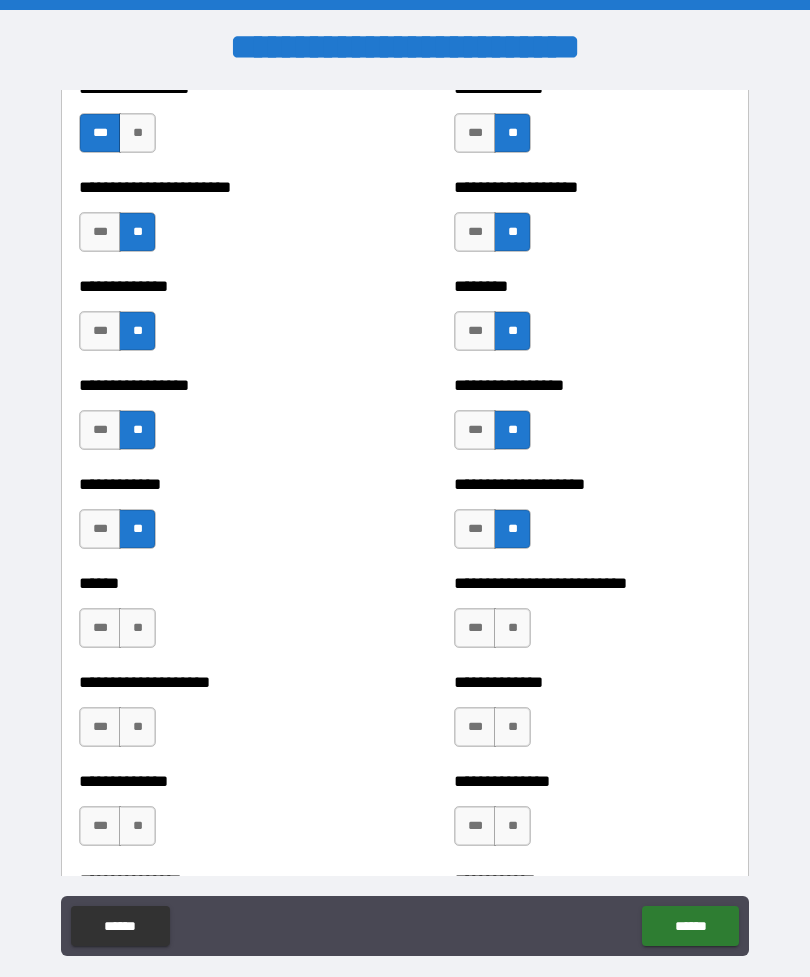 click on "**" at bounding box center [512, 628] 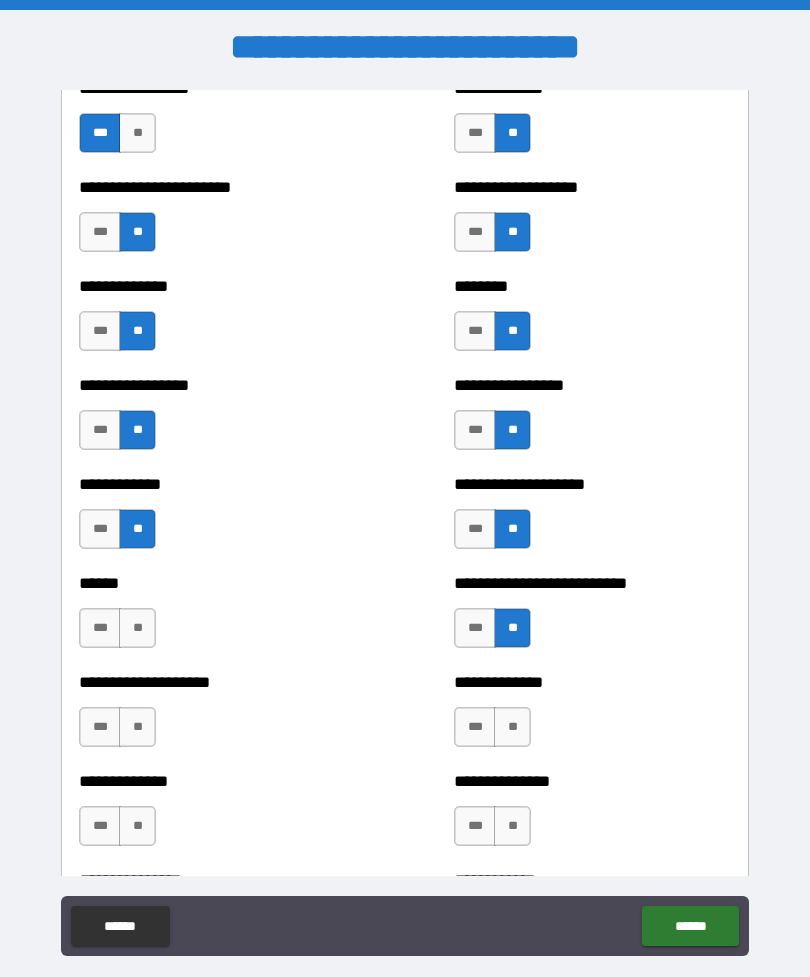 click on "**" at bounding box center [137, 628] 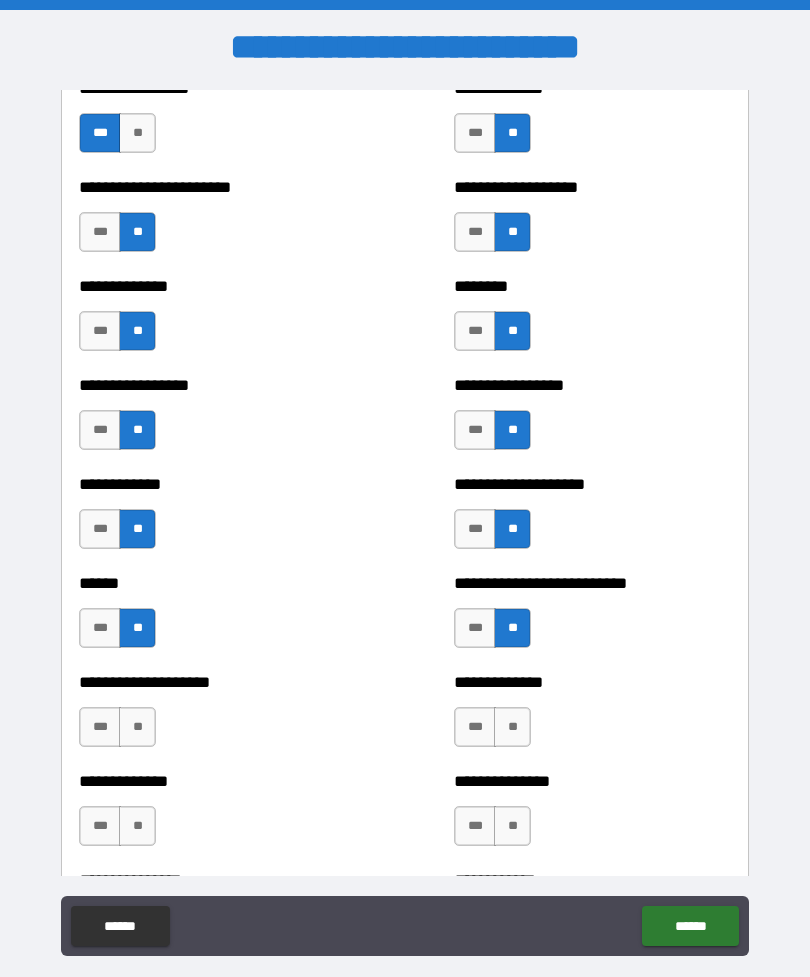 click on "**" at bounding box center (137, 727) 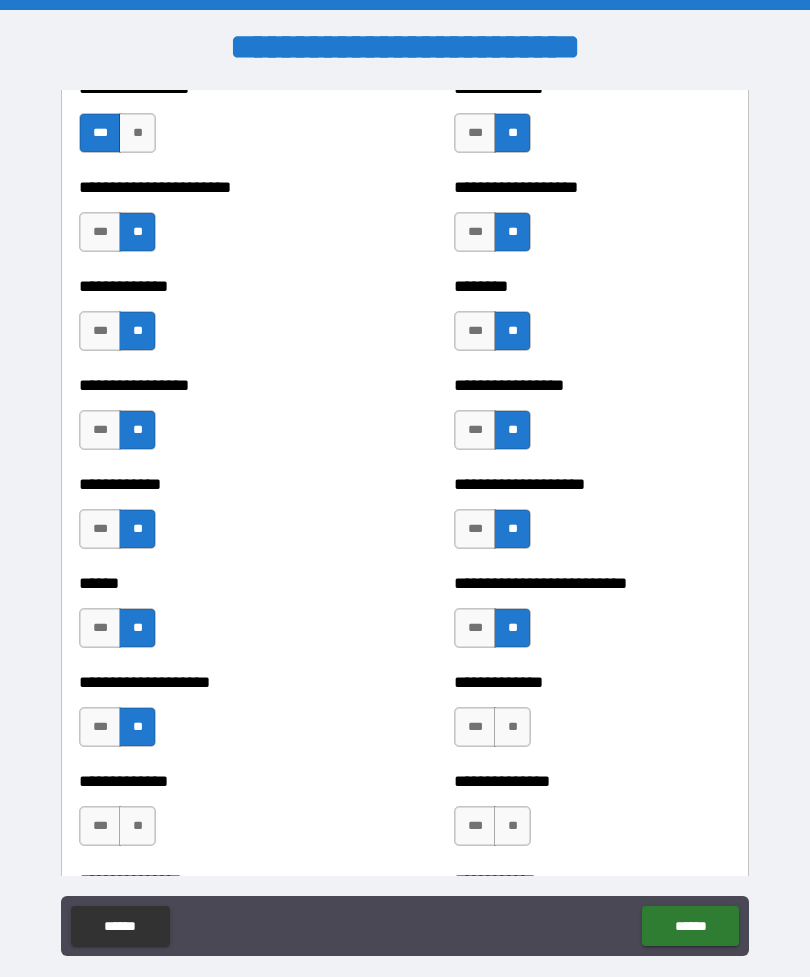 click on "**" at bounding box center [137, 826] 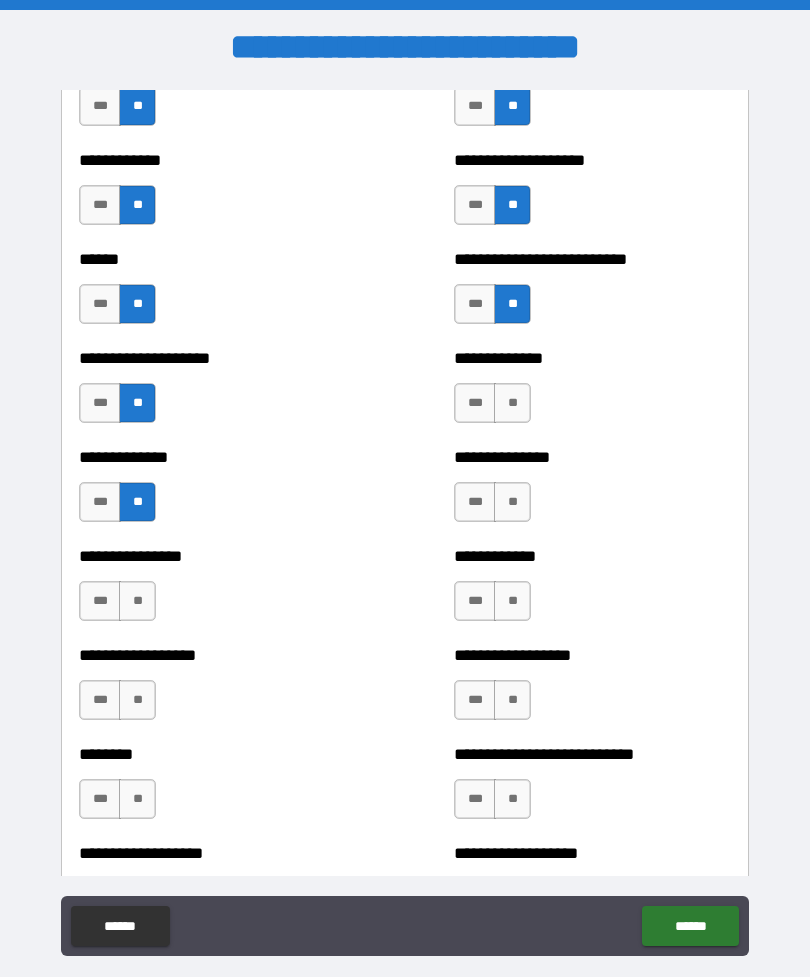 scroll, scrollTop: 3899, scrollLeft: 0, axis: vertical 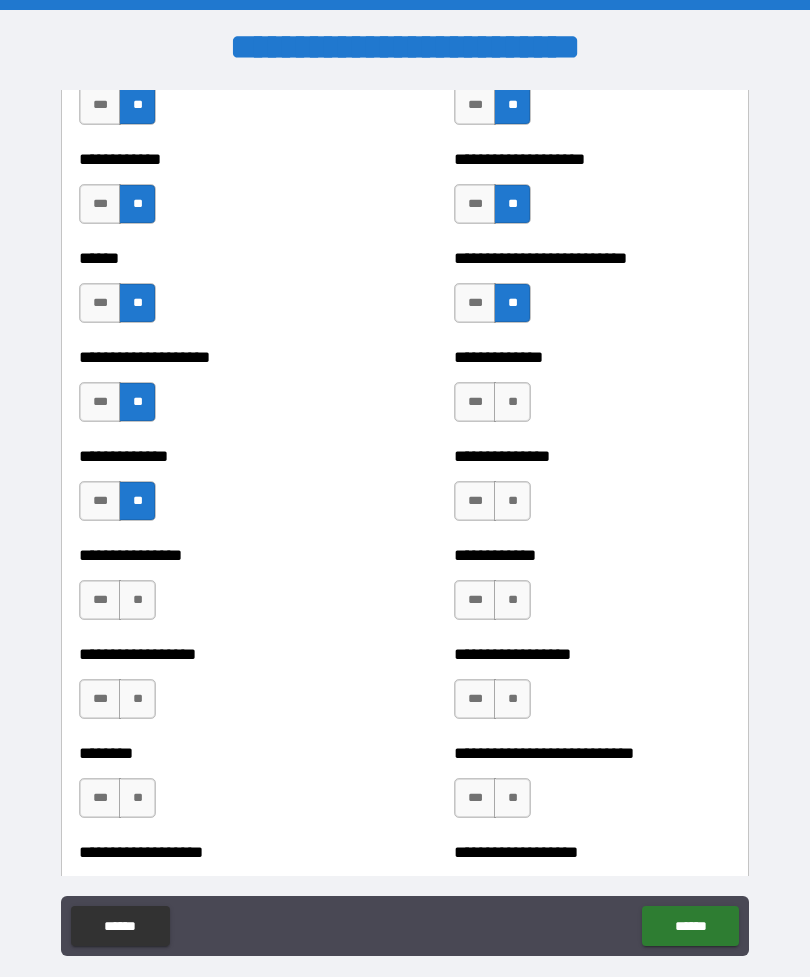 click on "**" at bounding box center [512, 402] 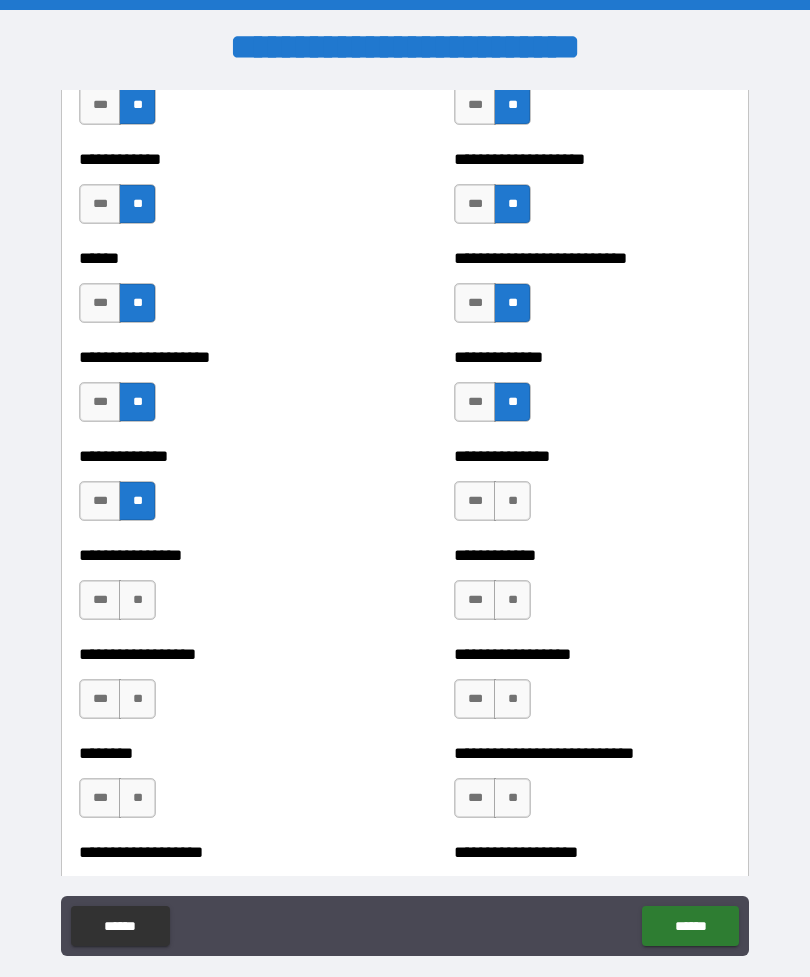 click on "**" at bounding box center (512, 501) 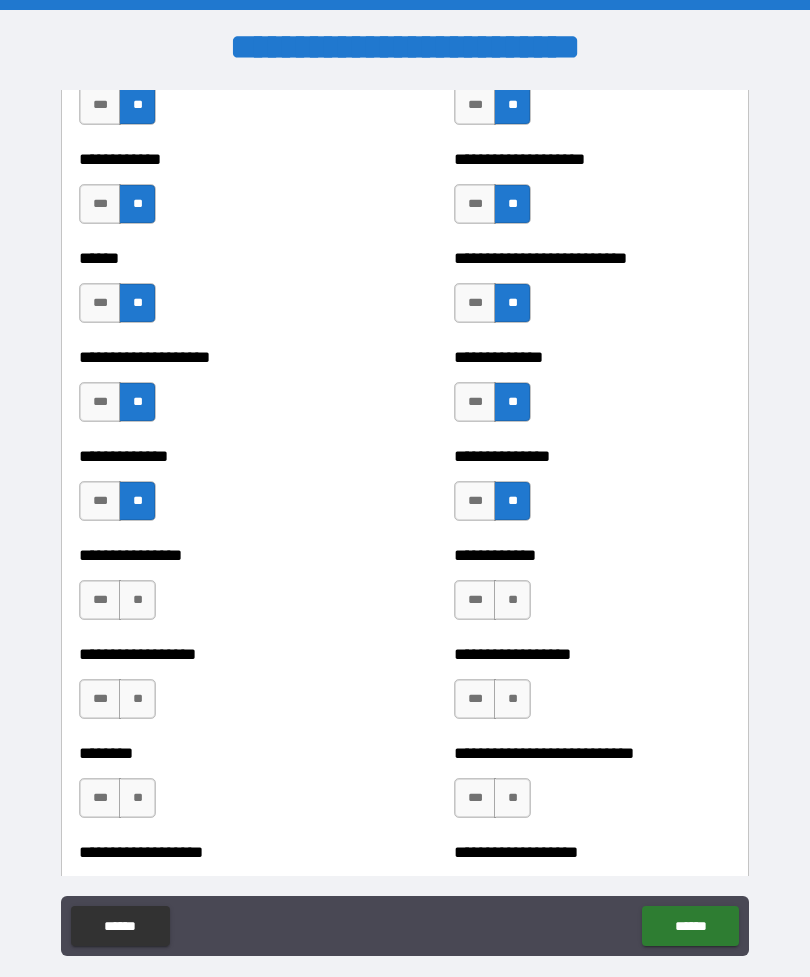 click on "**" at bounding box center [512, 600] 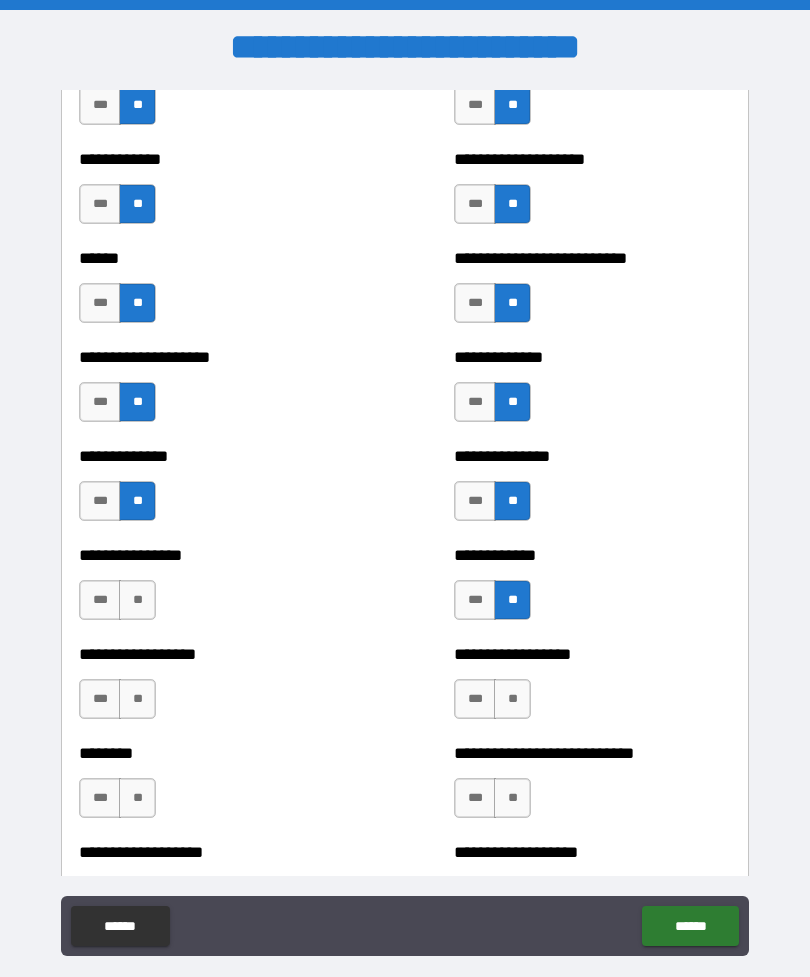 click on "**" at bounding box center (512, 699) 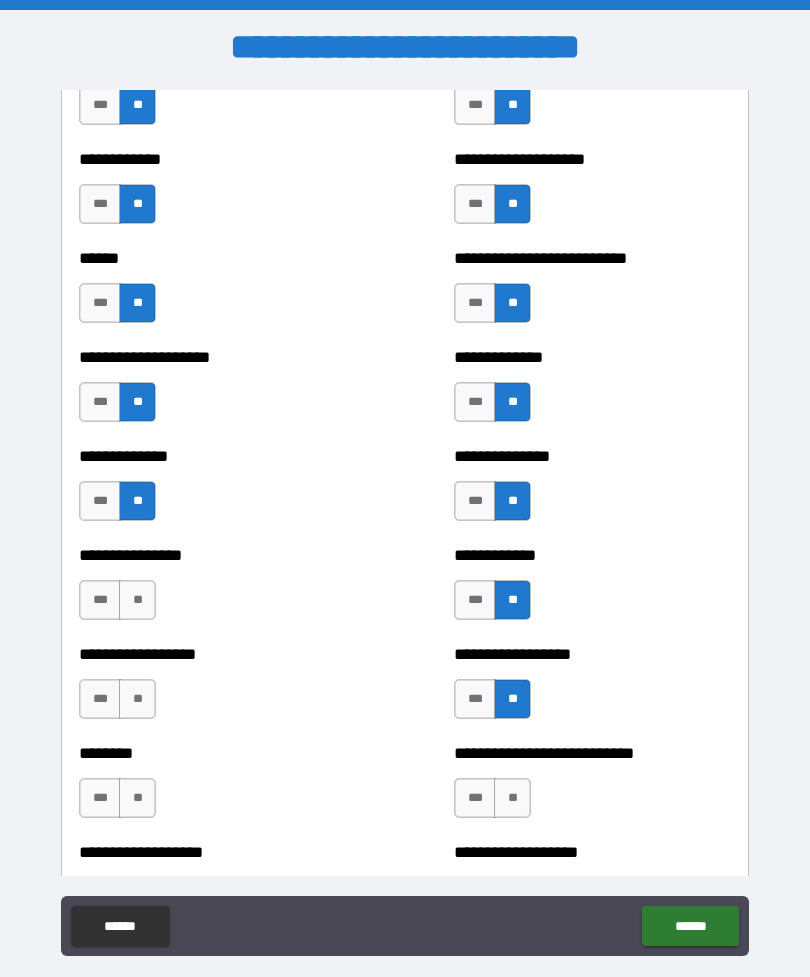 click on "**" at bounding box center [512, 798] 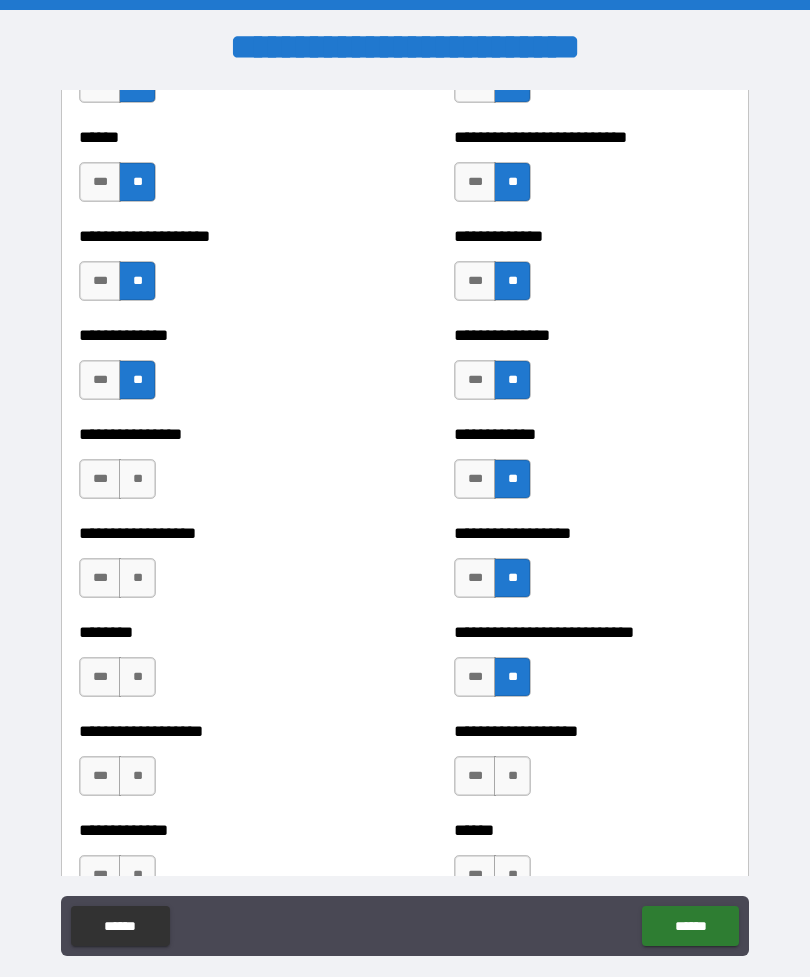 scroll, scrollTop: 4070, scrollLeft: 0, axis: vertical 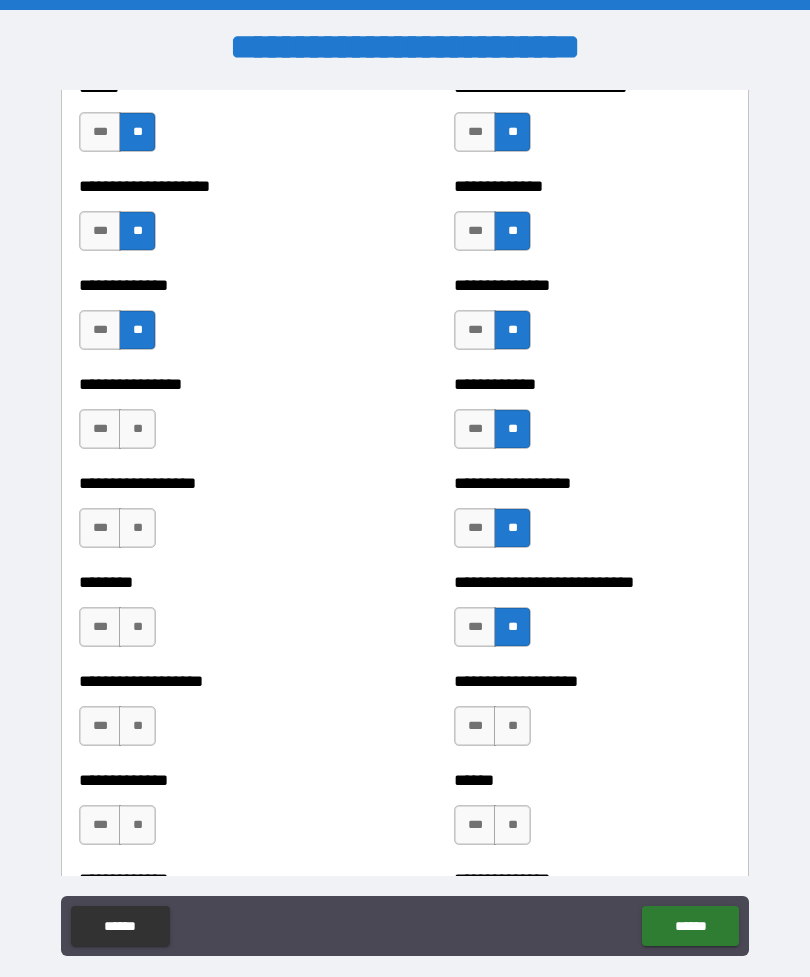 click on "**" at bounding box center (512, 726) 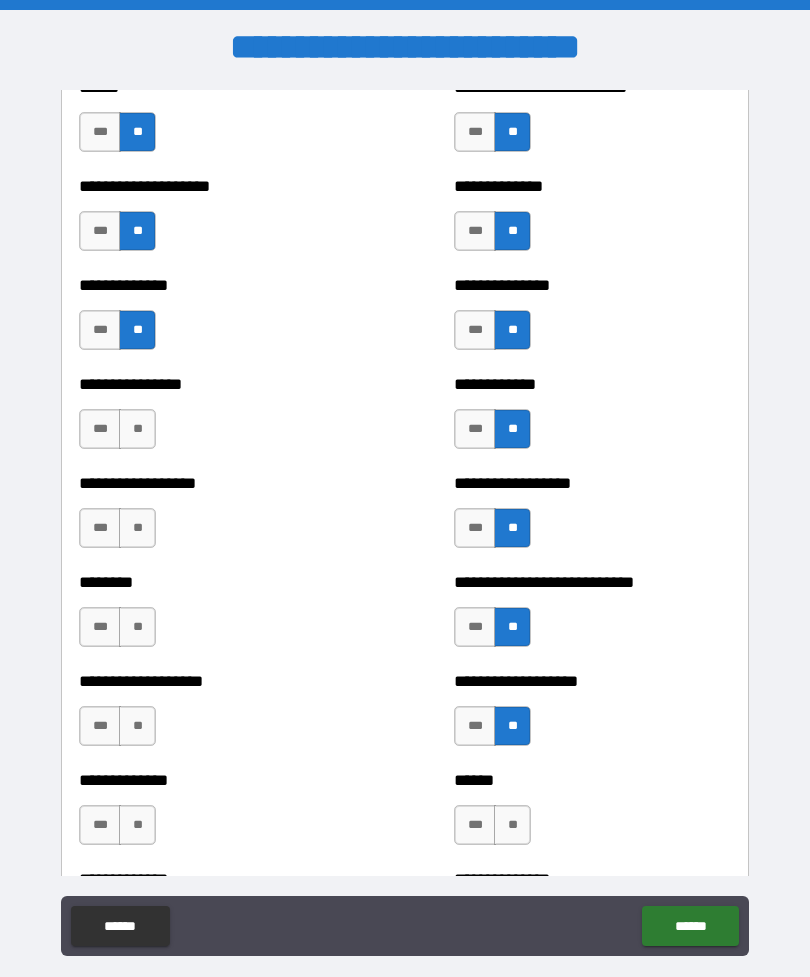 click on "**" at bounding box center [512, 825] 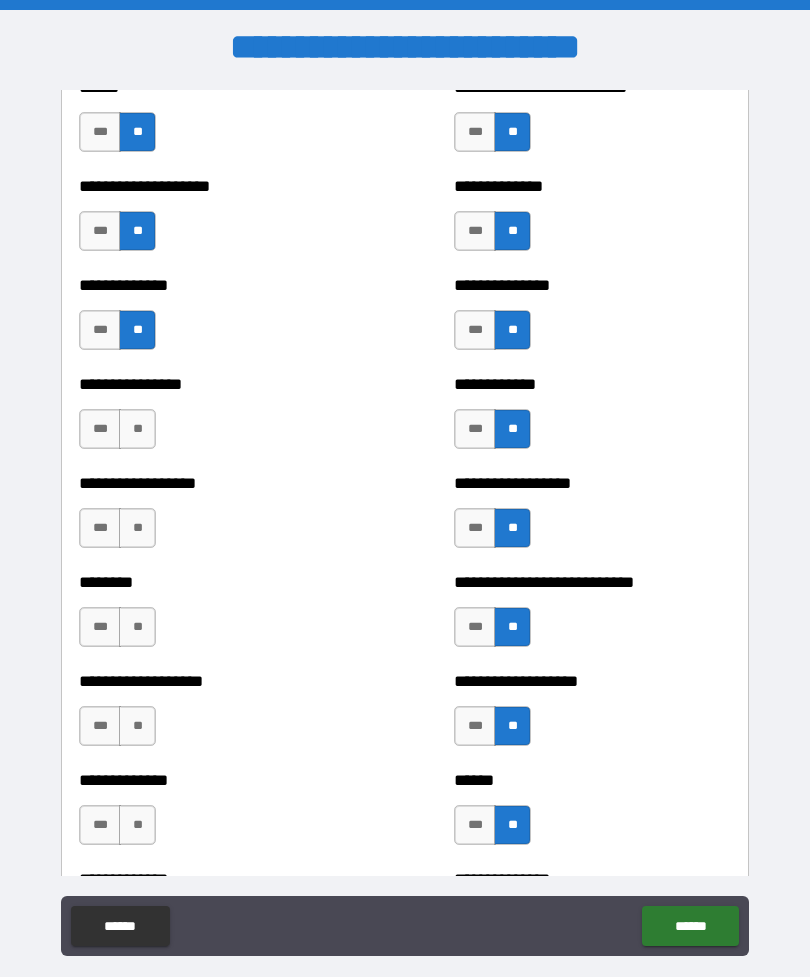click on "**" at bounding box center (137, 429) 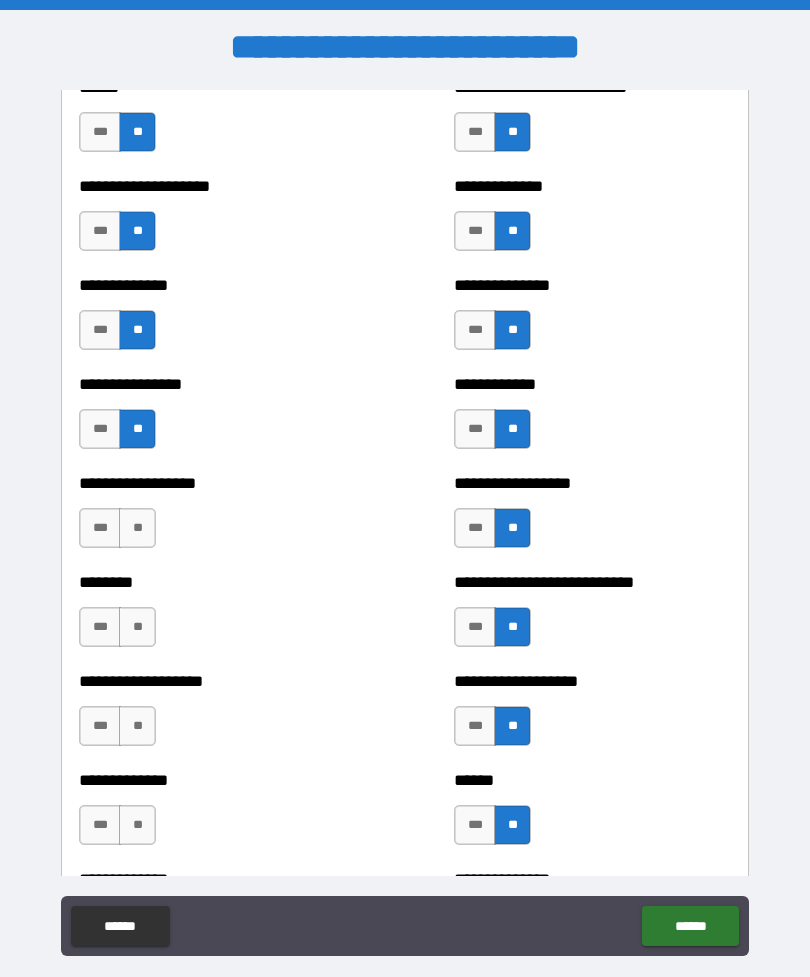 click on "**" at bounding box center (137, 528) 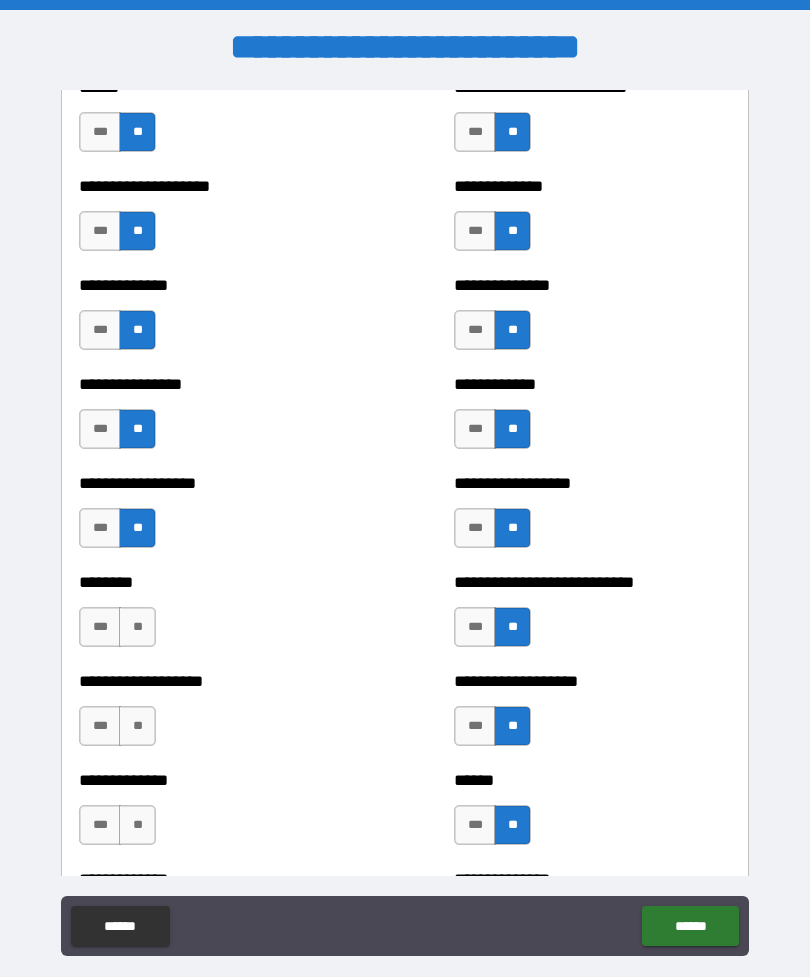 click on "**" at bounding box center [137, 627] 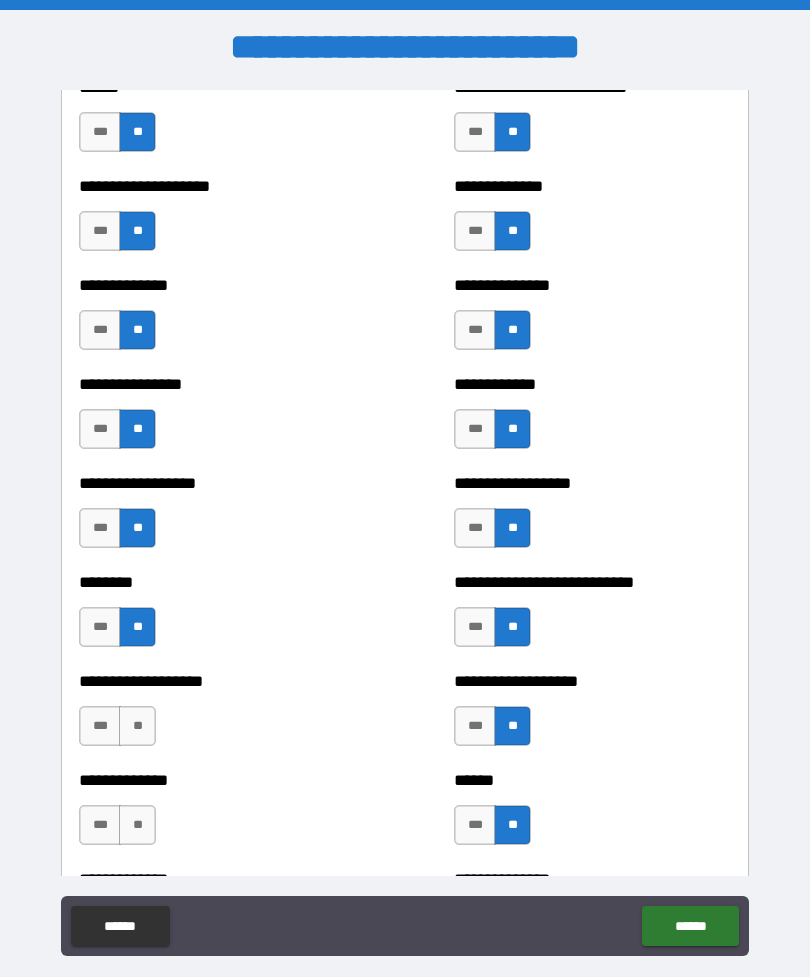 click on "**" at bounding box center (137, 726) 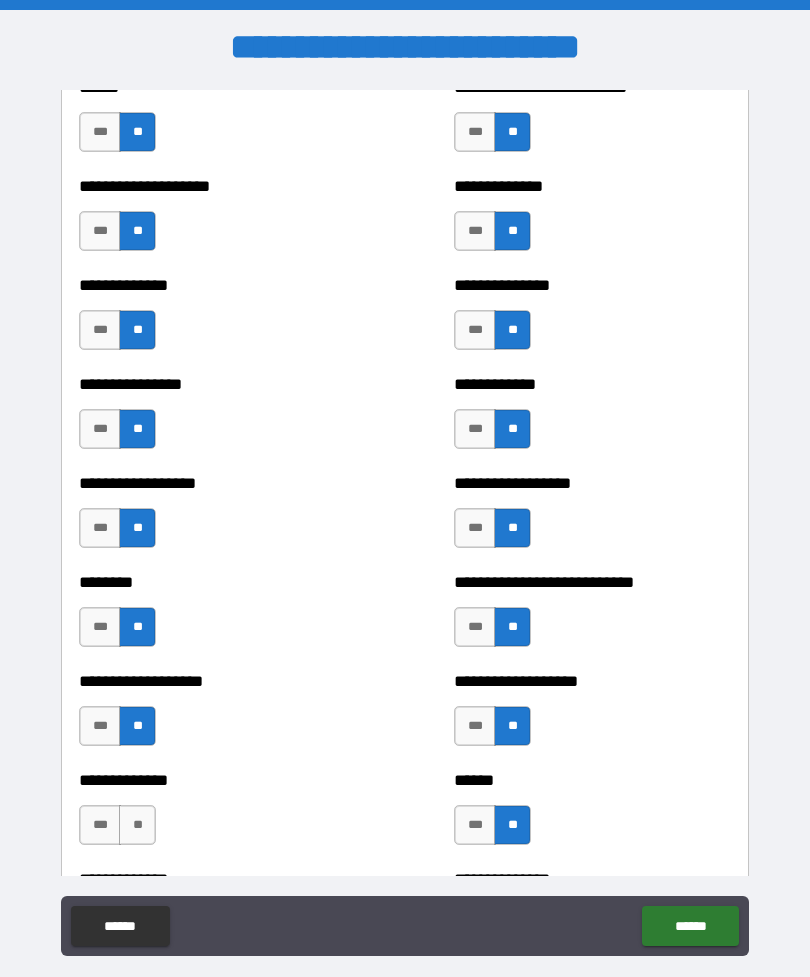 click on "**" at bounding box center (137, 825) 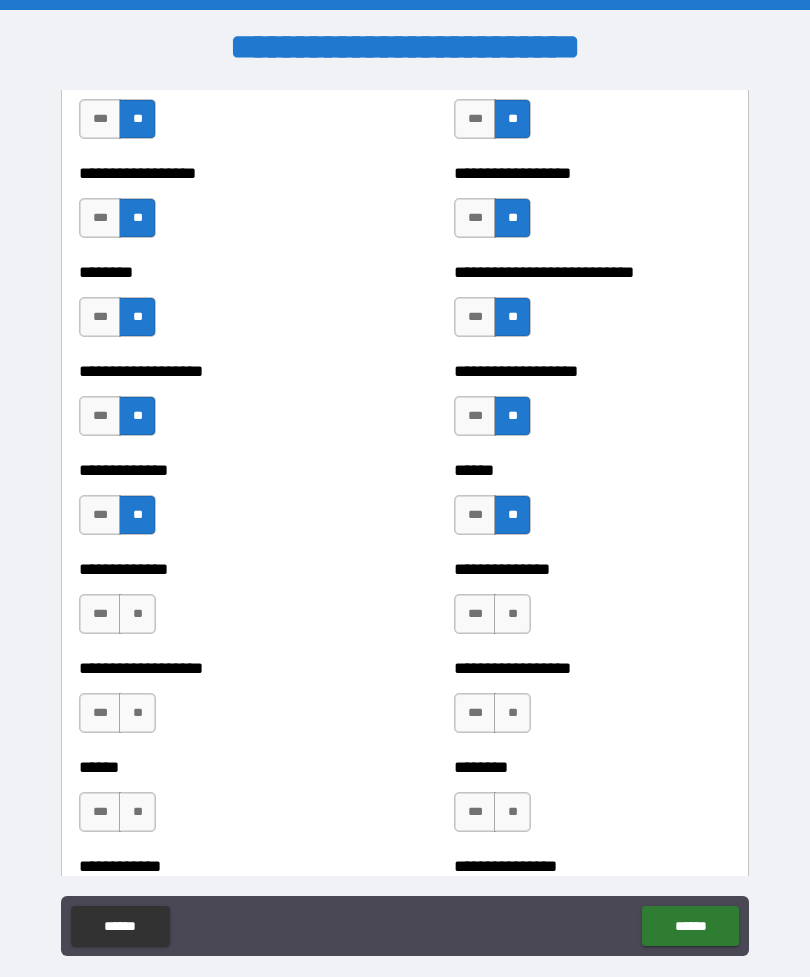 scroll, scrollTop: 4393, scrollLeft: 0, axis: vertical 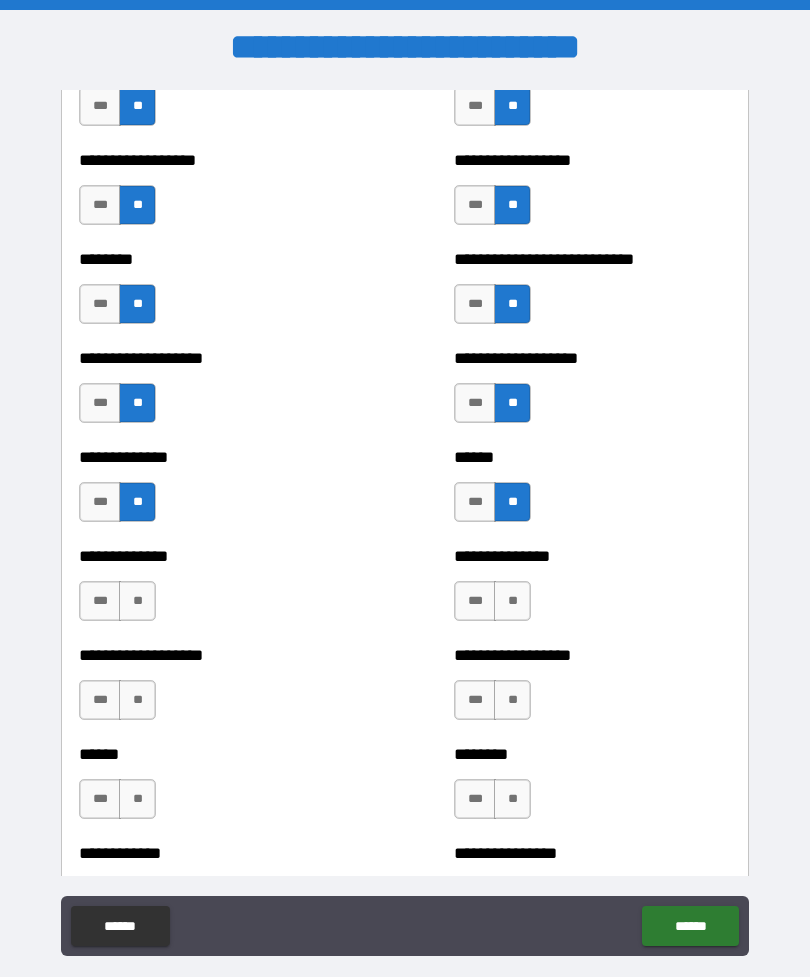click on "**" at bounding box center (137, 601) 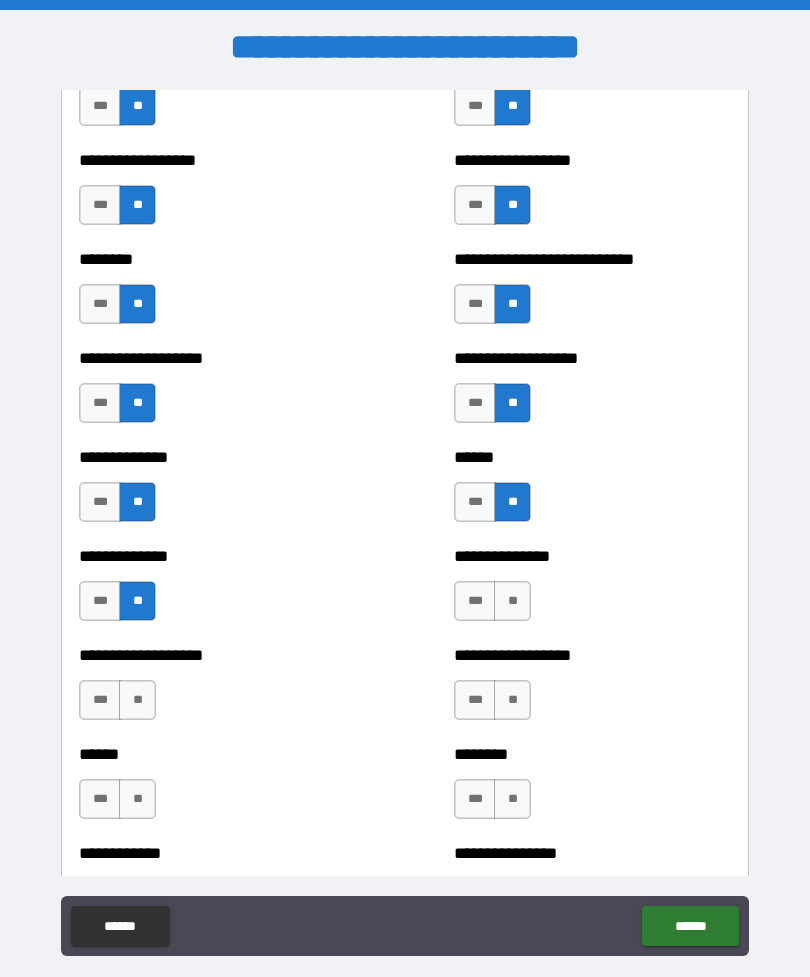 click on "**" at bounding box center [137, 700] 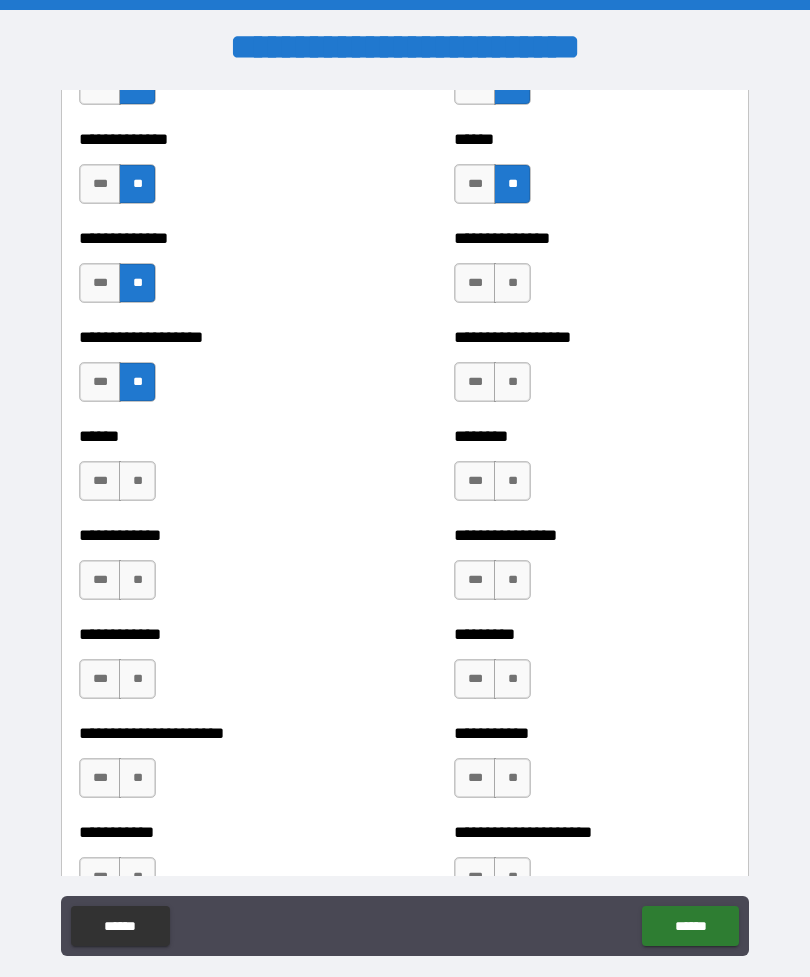 scroll, scrollTop: 4714, scrollLeft: 0, axis: vertical 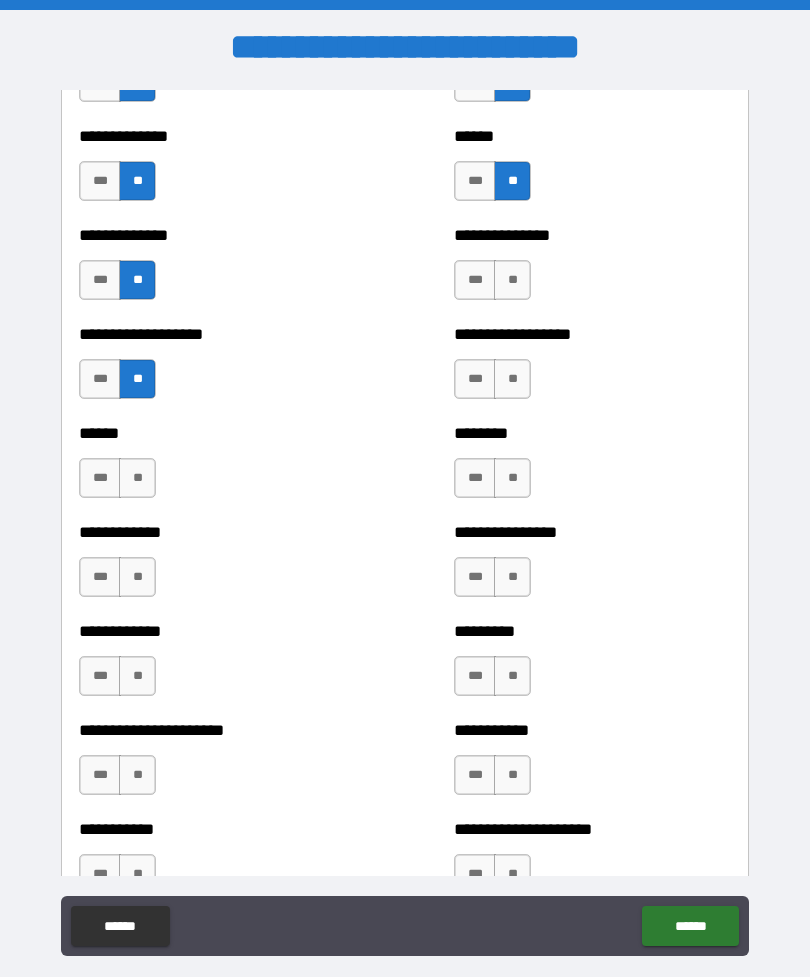 click on "**" at bounding box center [137, 478] 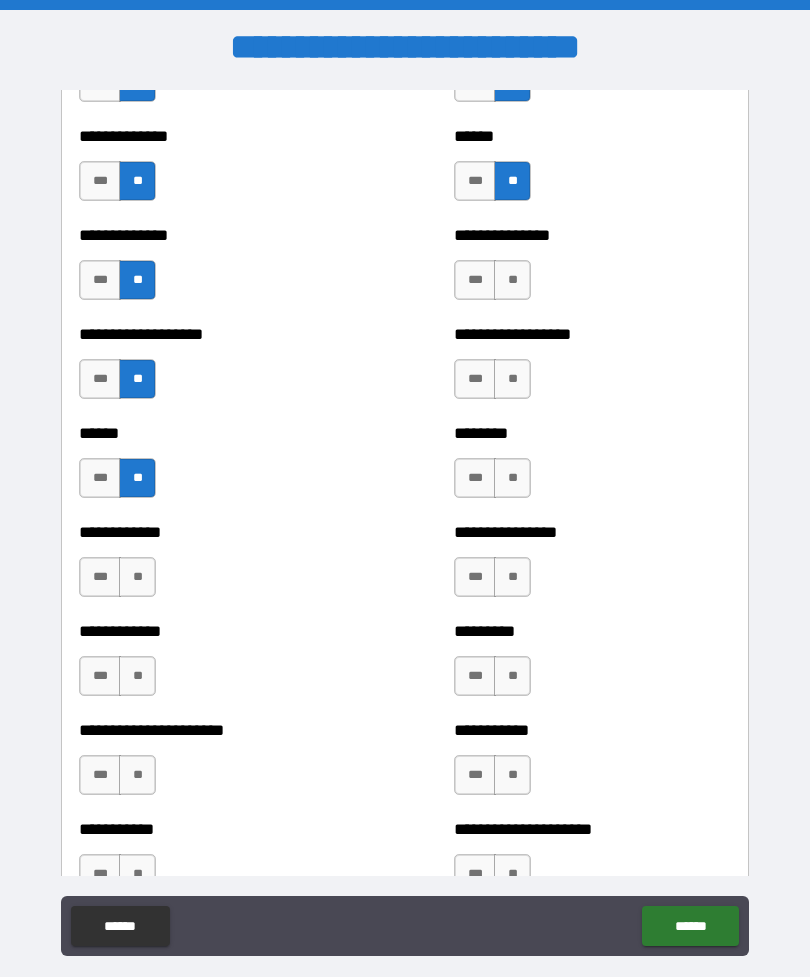 click on "**" at bounding box center [137, 577] 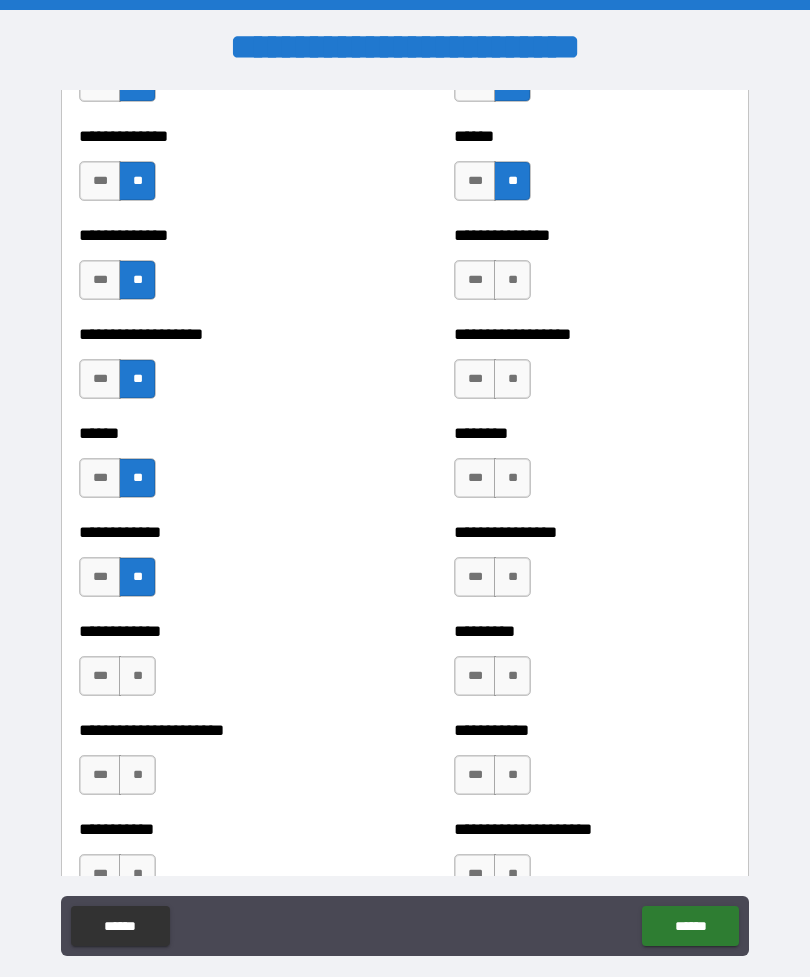 click on "**" at bounding box center [137, 676] 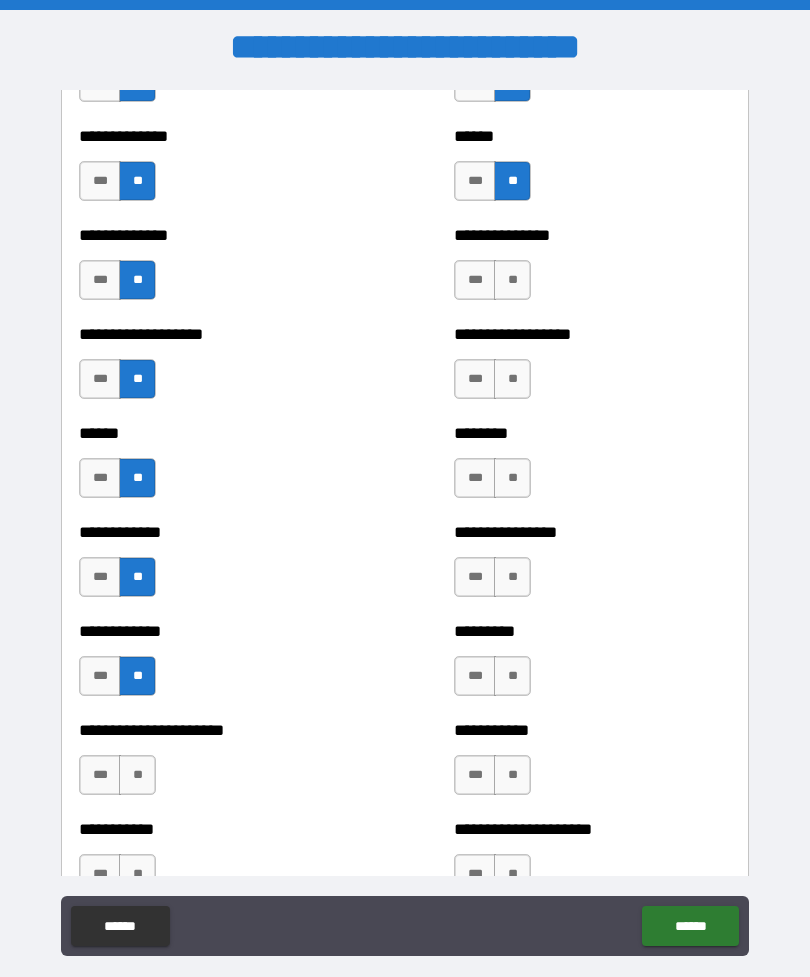 click on "**" at bounding box center [137, 775] 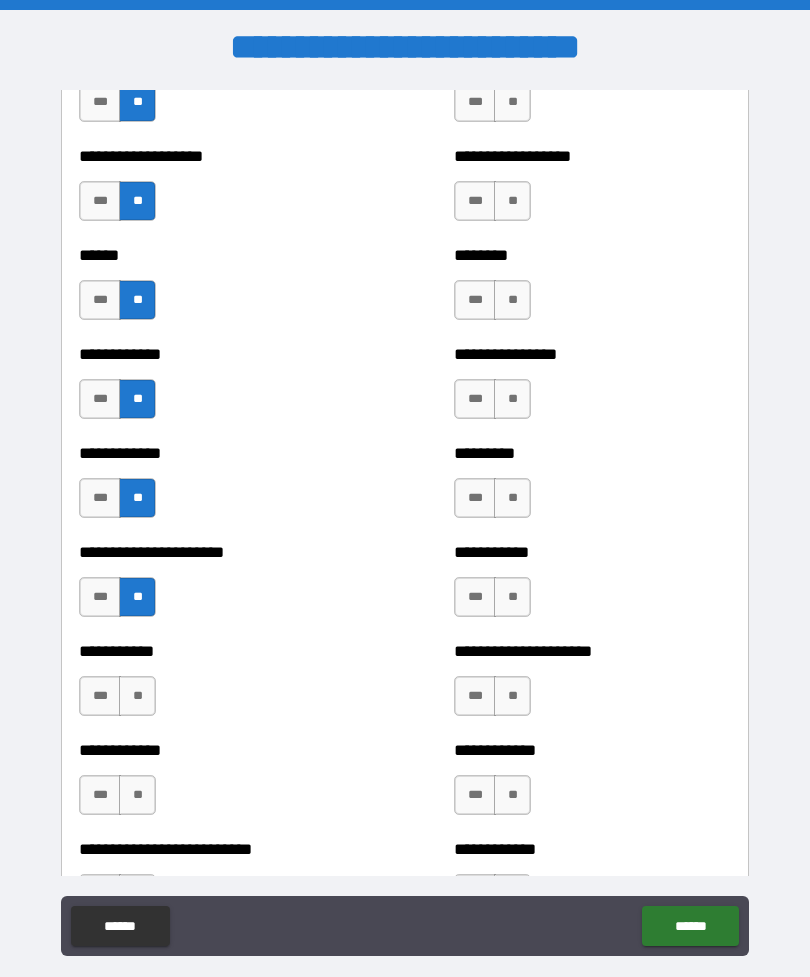 scroll, scrollTop: 4908, scrollLeft: 0, axis: vertical 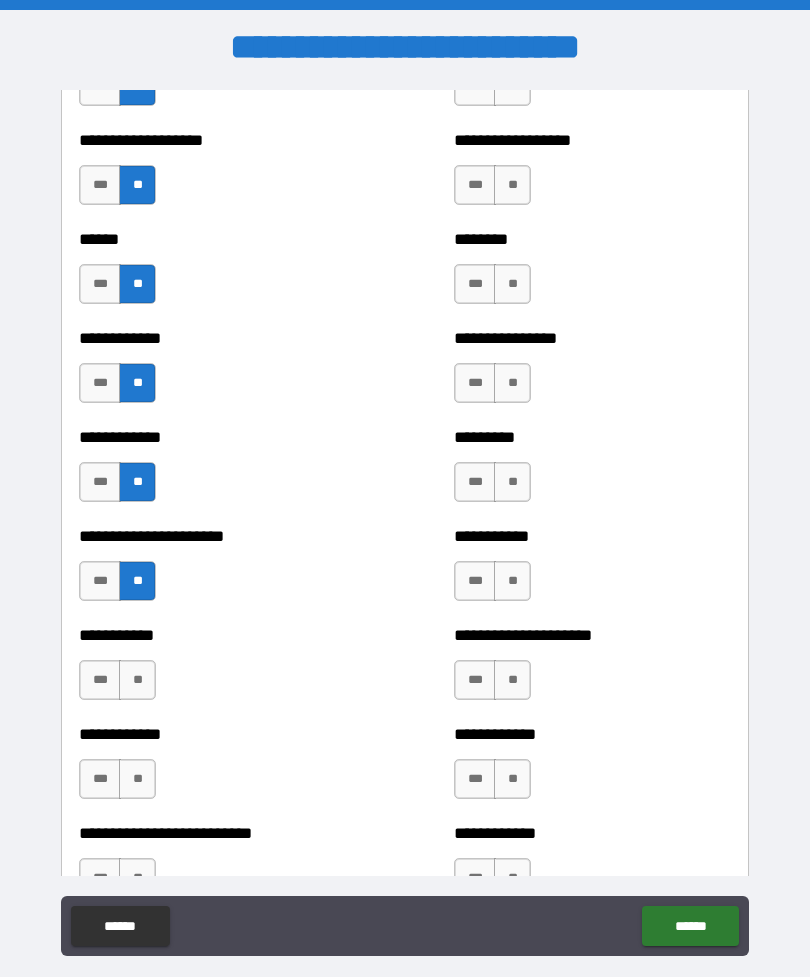 click on "**" at bounding box center [137, 680] 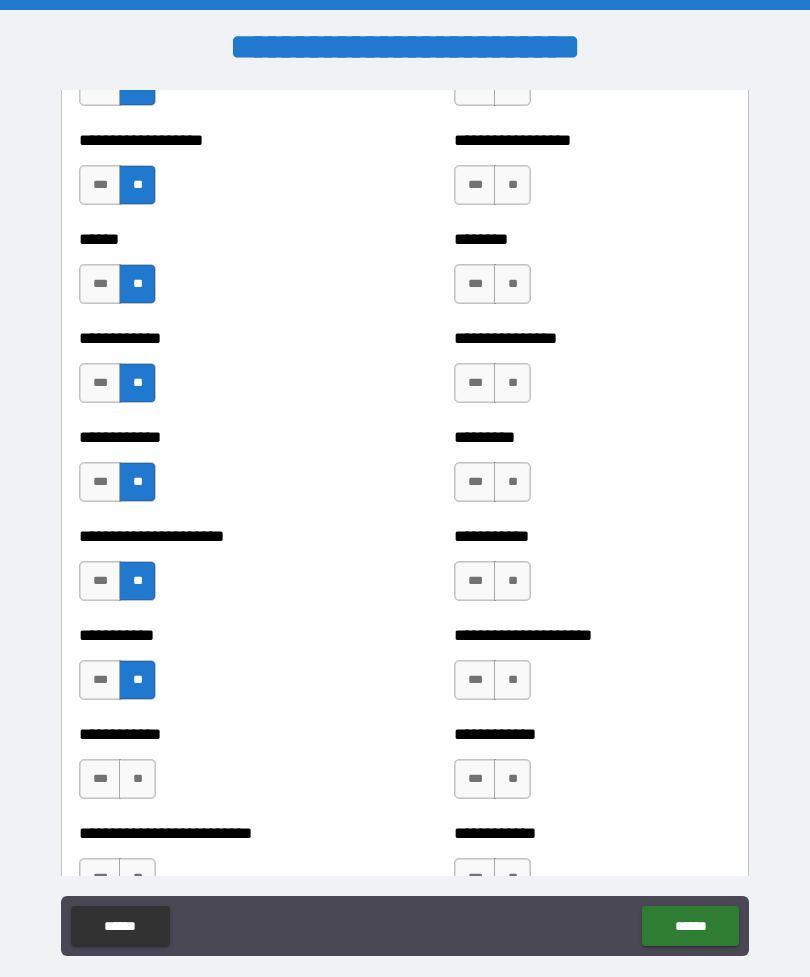 click on "**" at bounding box center [137, 779] 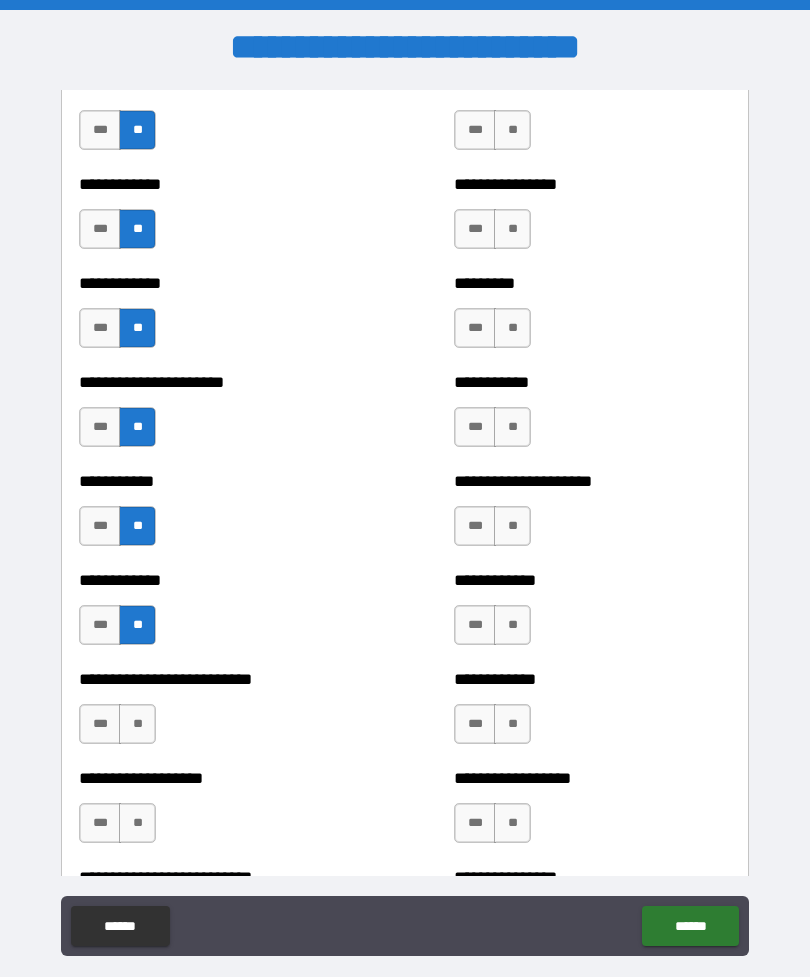 scroll, scrollTop: 5075, scrollLeft: 0, axis: vertical 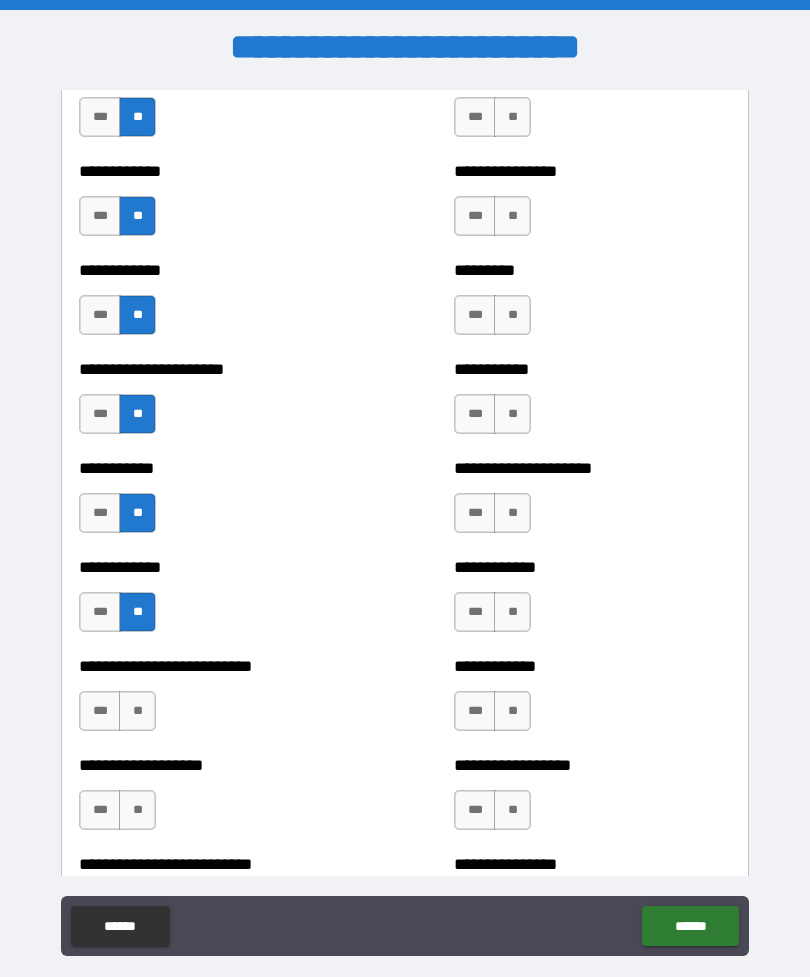 click on "**" at bounding box center [137, 711] 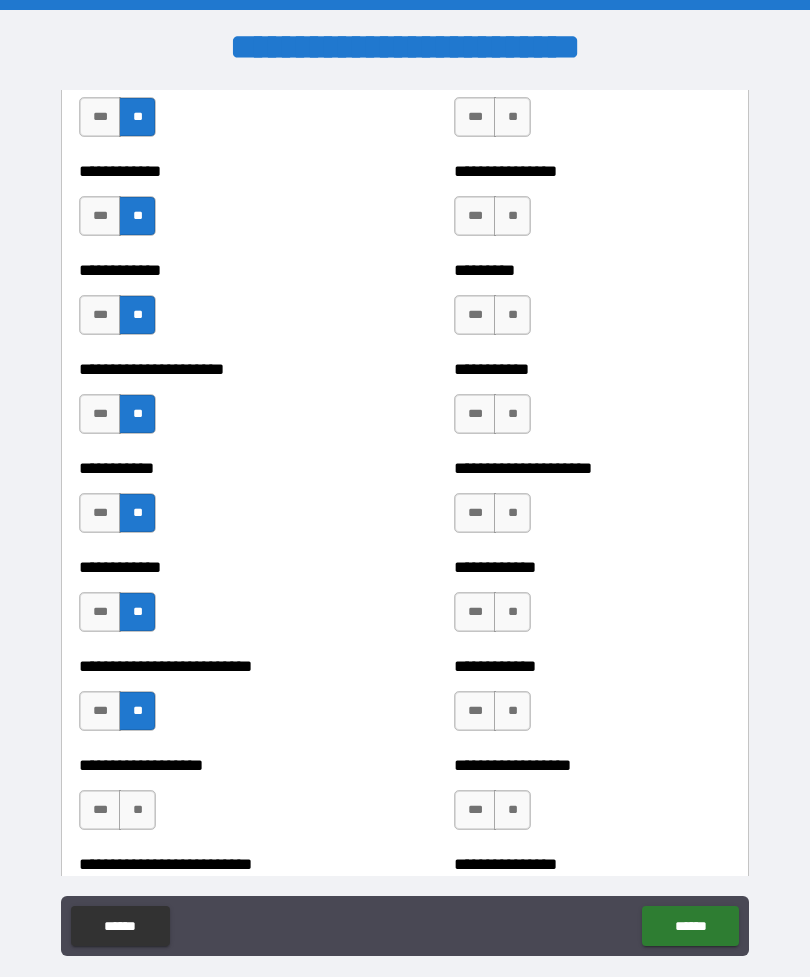 click on "**" at bounding box center [137, 810] 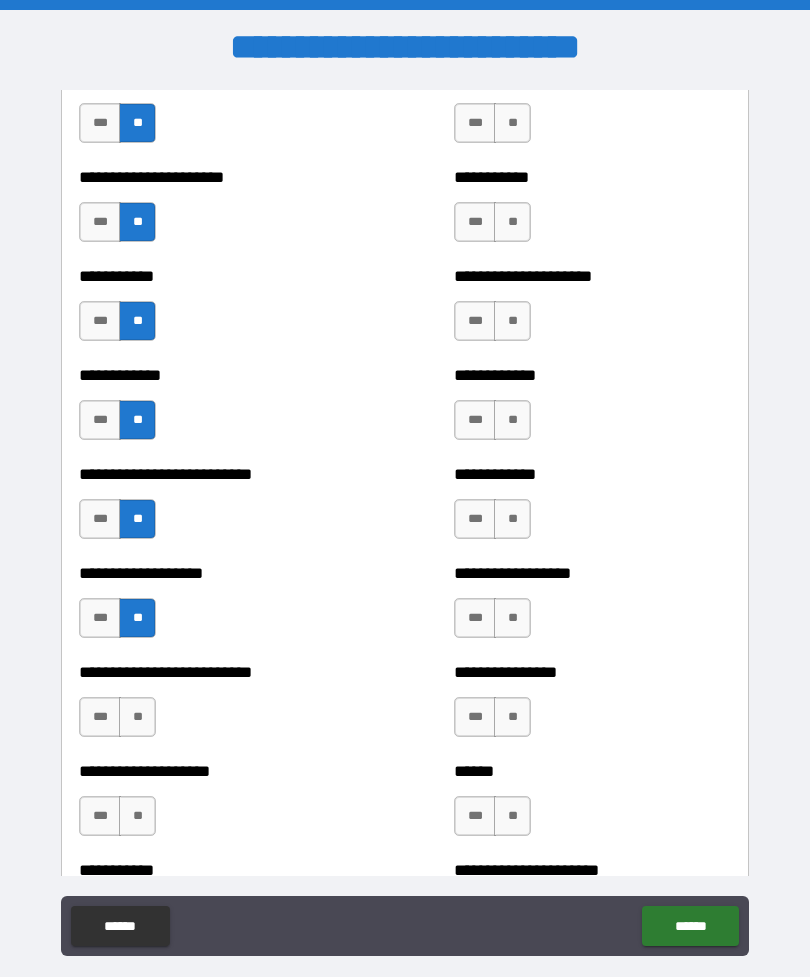 scroll, scrollTop: 5273, scrollLeft: 0, axis: vertical 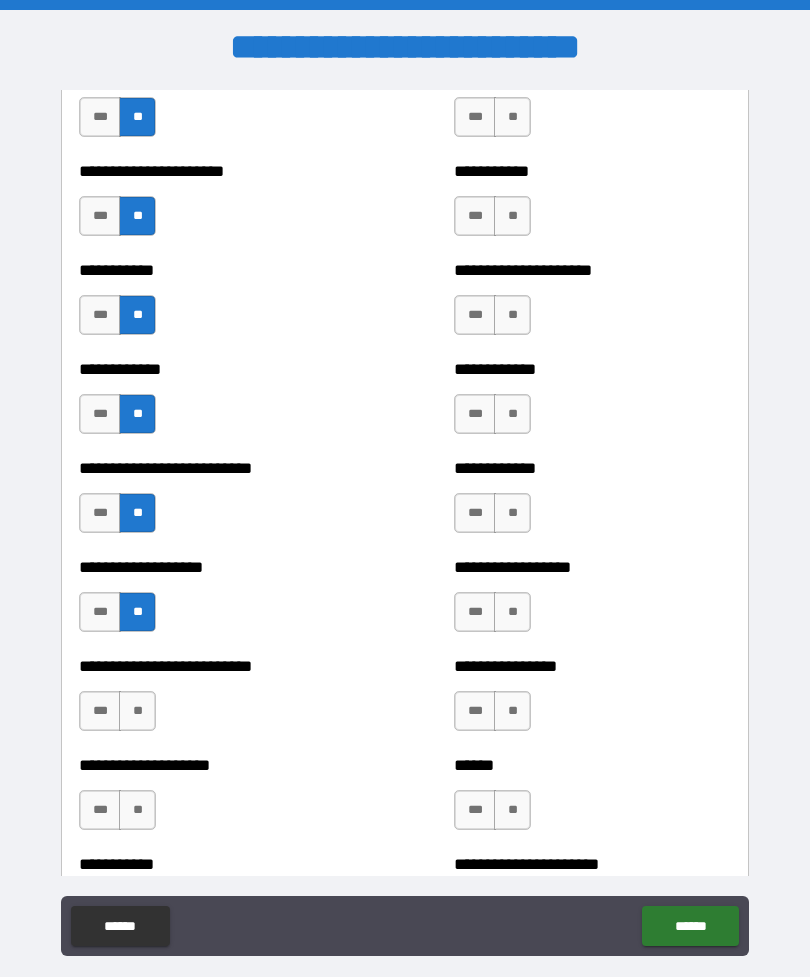 click on "**" at bounding box center [137, 711] 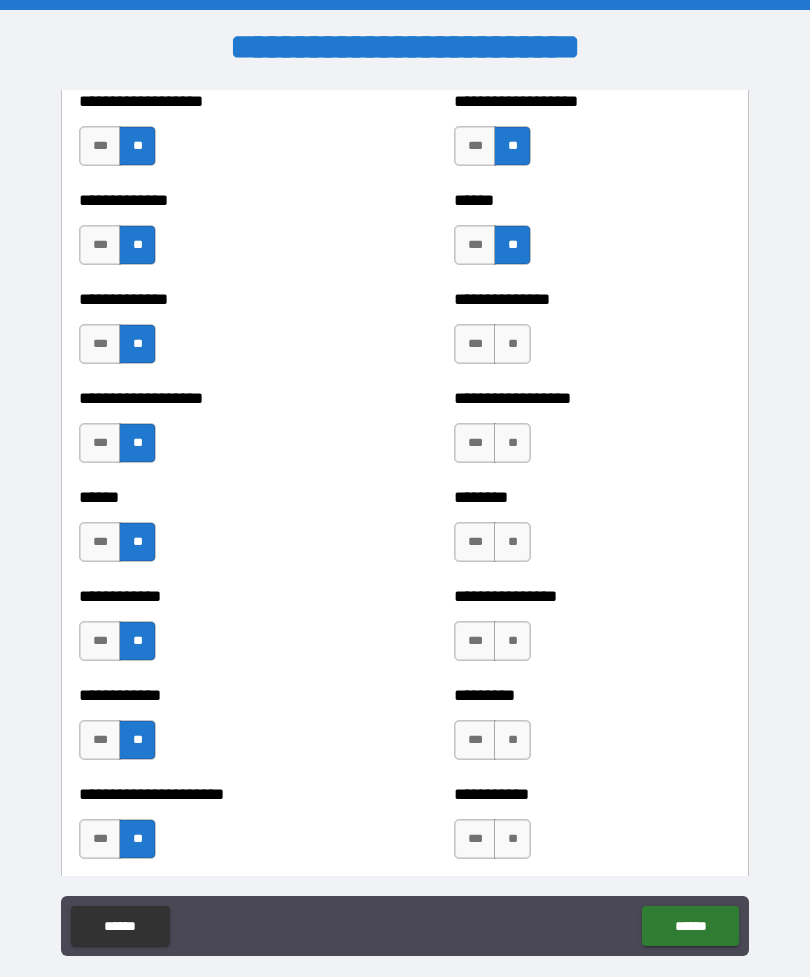 scroll, scrollTop: 4670, scrollLeft: 0, axis: vertical 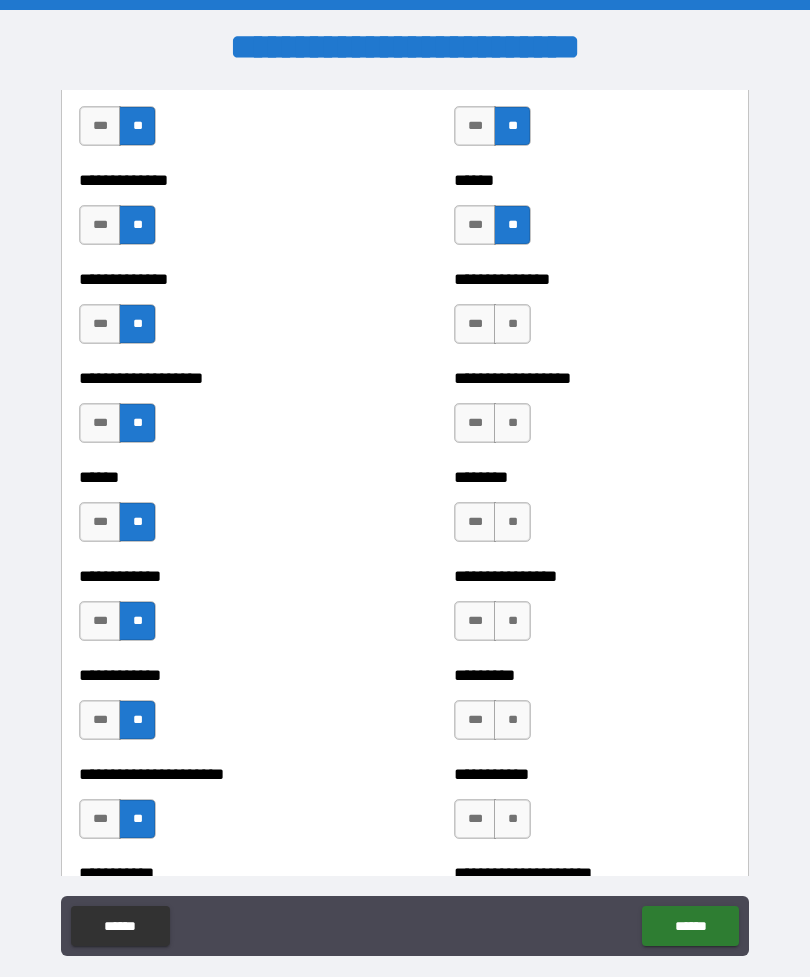 click on "**" at bounding box center (512, 324) 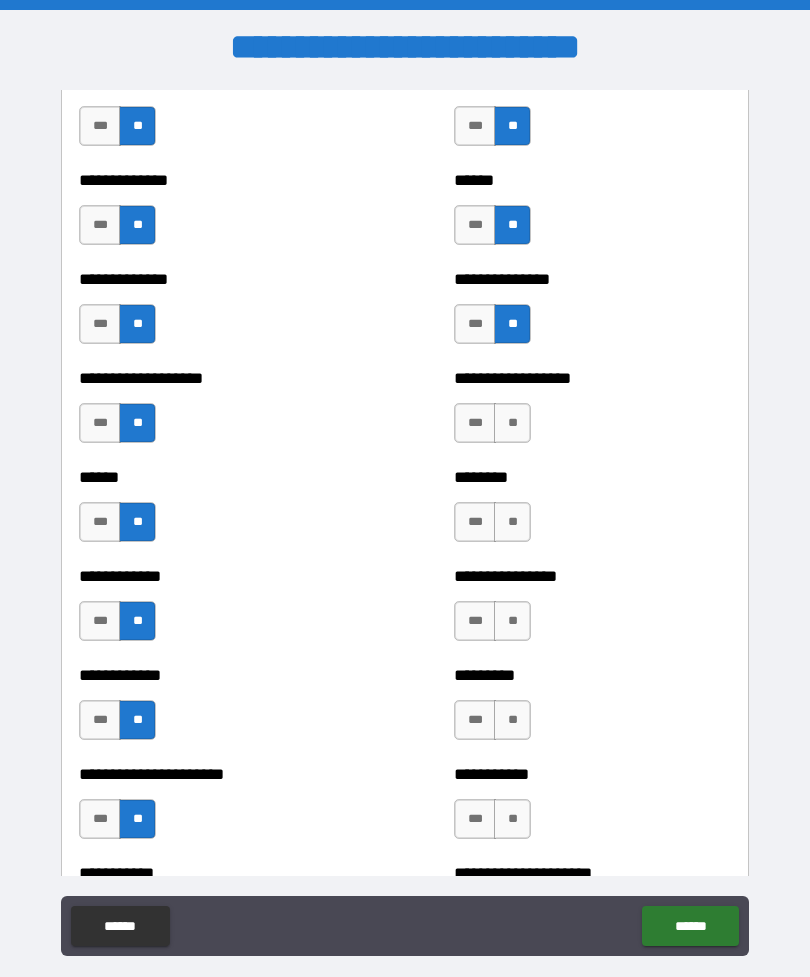 click on "**" at bounding box center (512, 423) 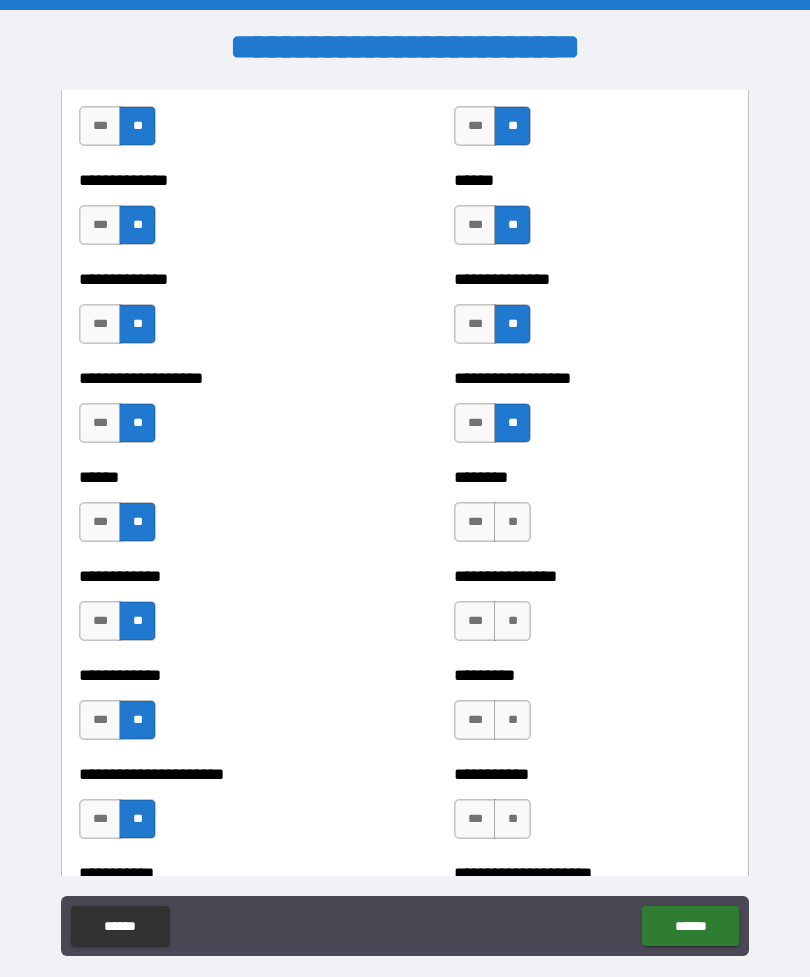 click on "**" at bounding box center [512, 522] 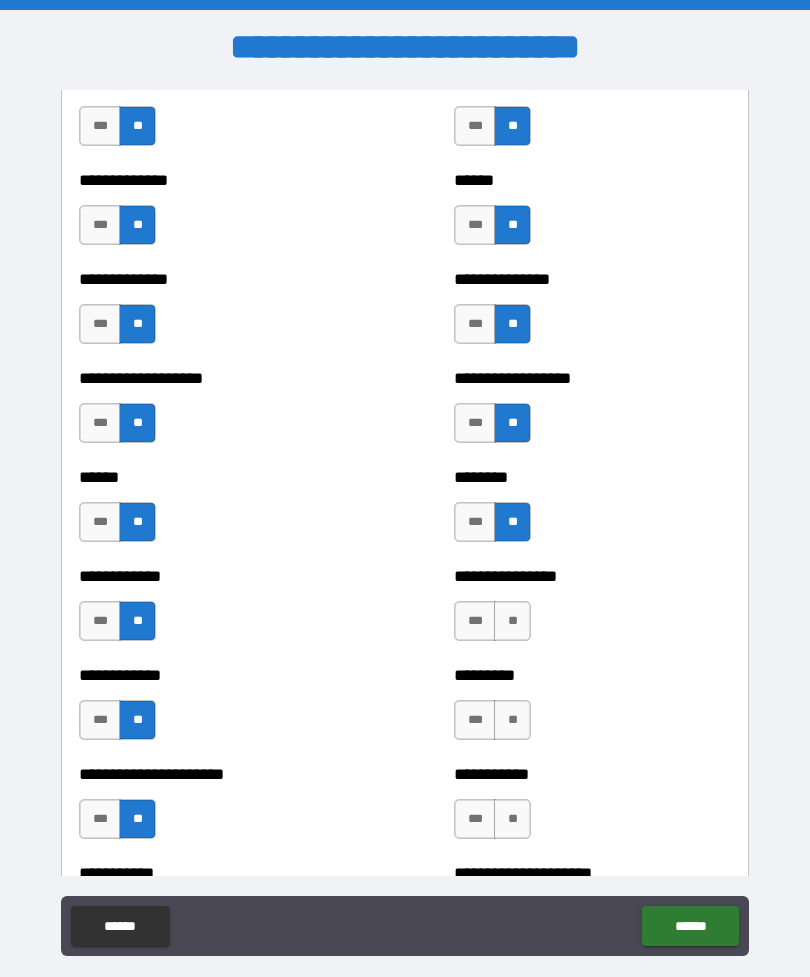 click on "**" at bounding box center (512, 621) 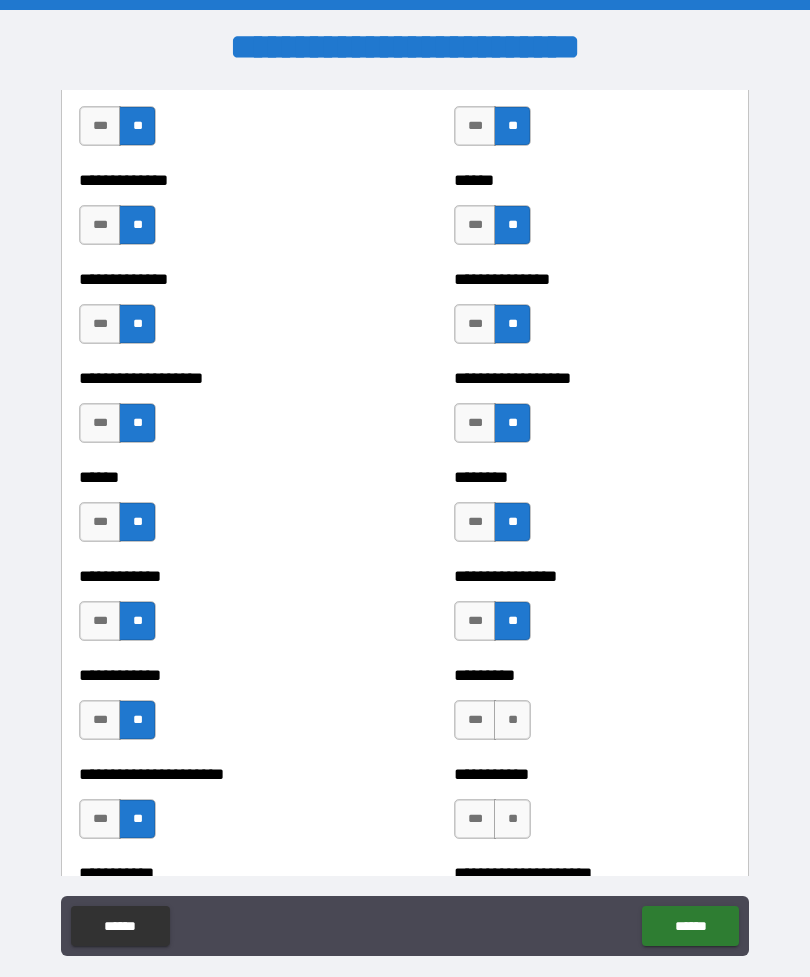 click on "**" at bounding box center (512, 720) 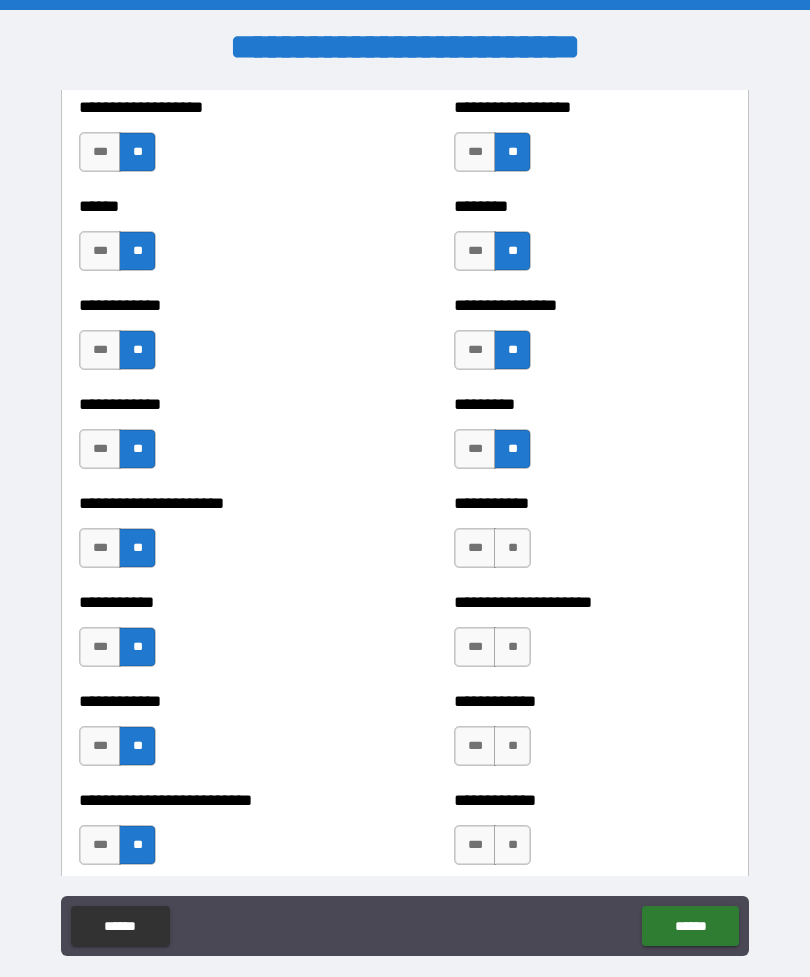 scroll, scrollTop: 4946, scrollLeft: 0, axis: vertical 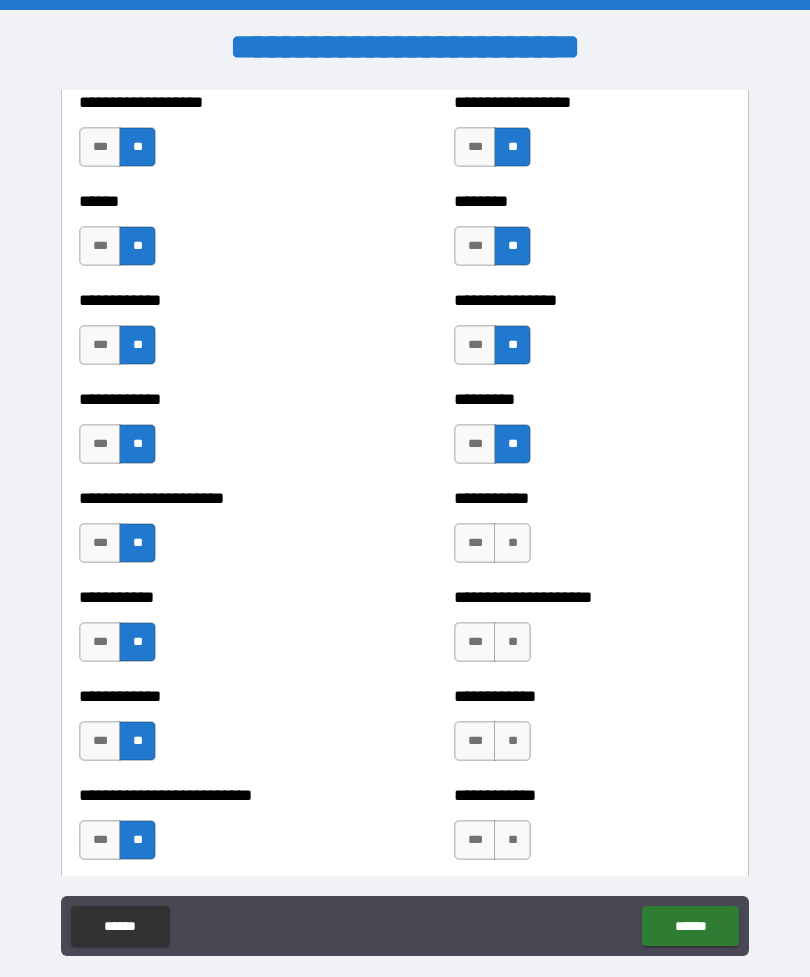 click on "**" at bounding box center (512, 543) 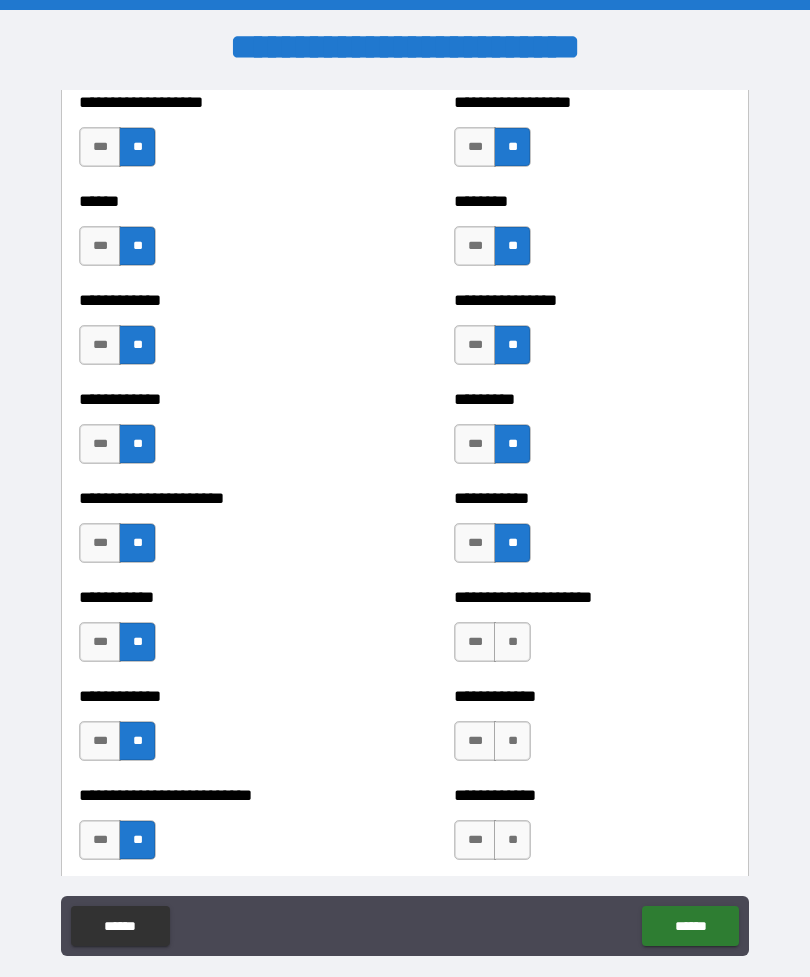 click on "**" at bounding box center [512, 642] 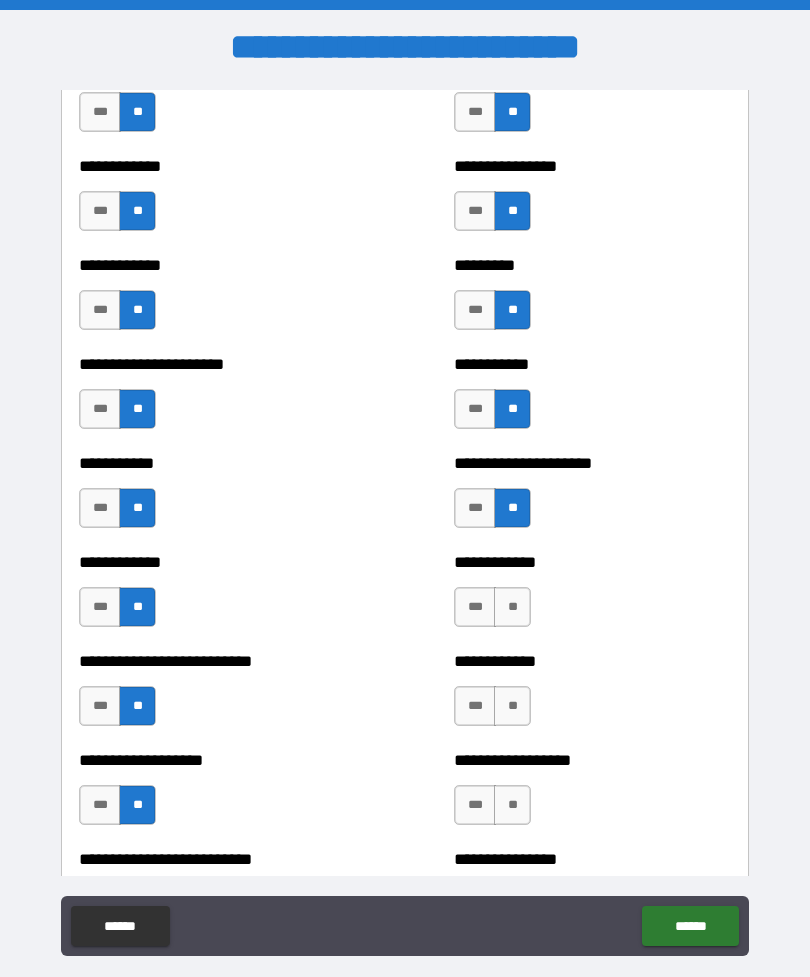 scroll, scrollTop: 5154, scrollLeft: 0, axis: vertical 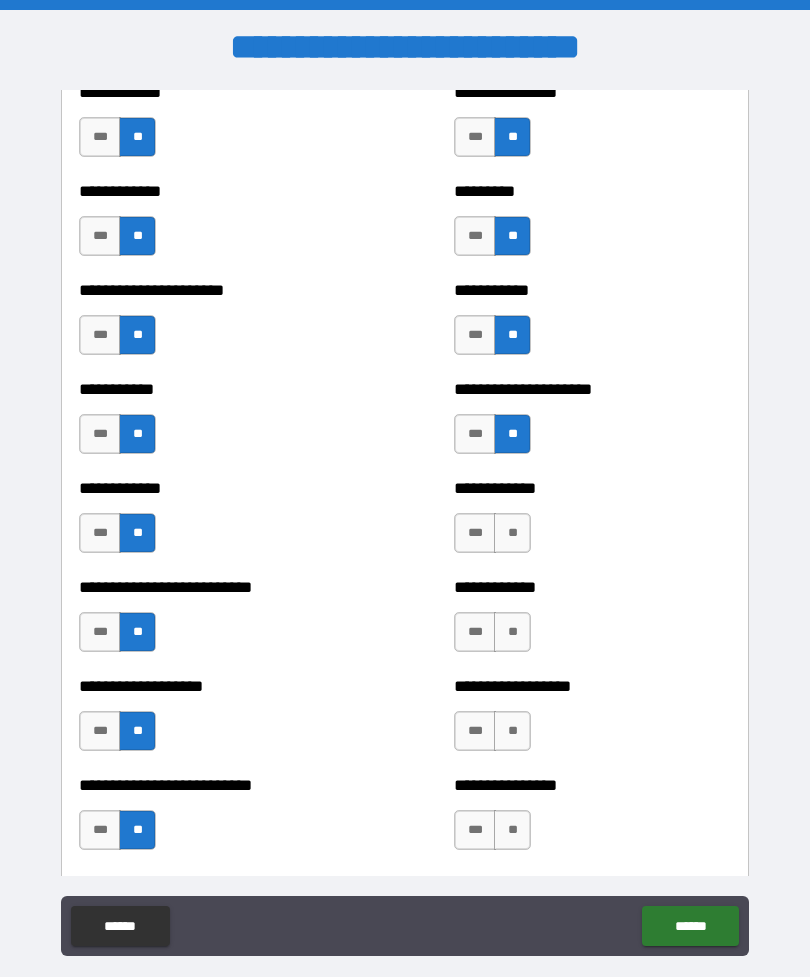click on "**" at bounding box center [512, 533] 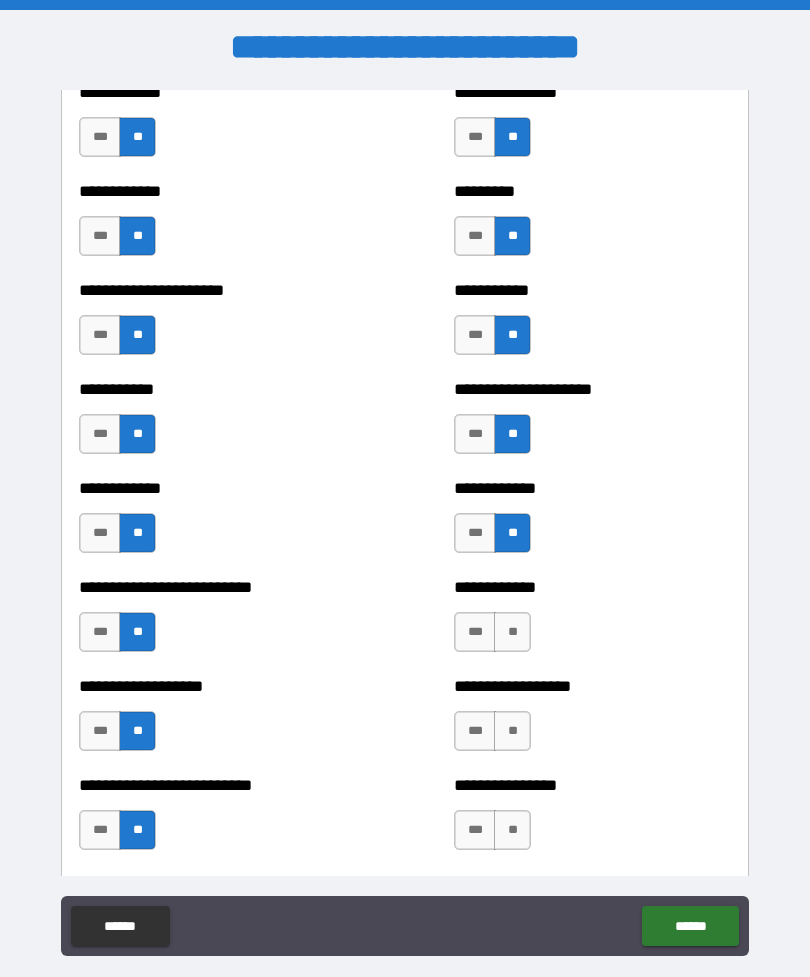 click on "**" at bounding box center [512, 632] 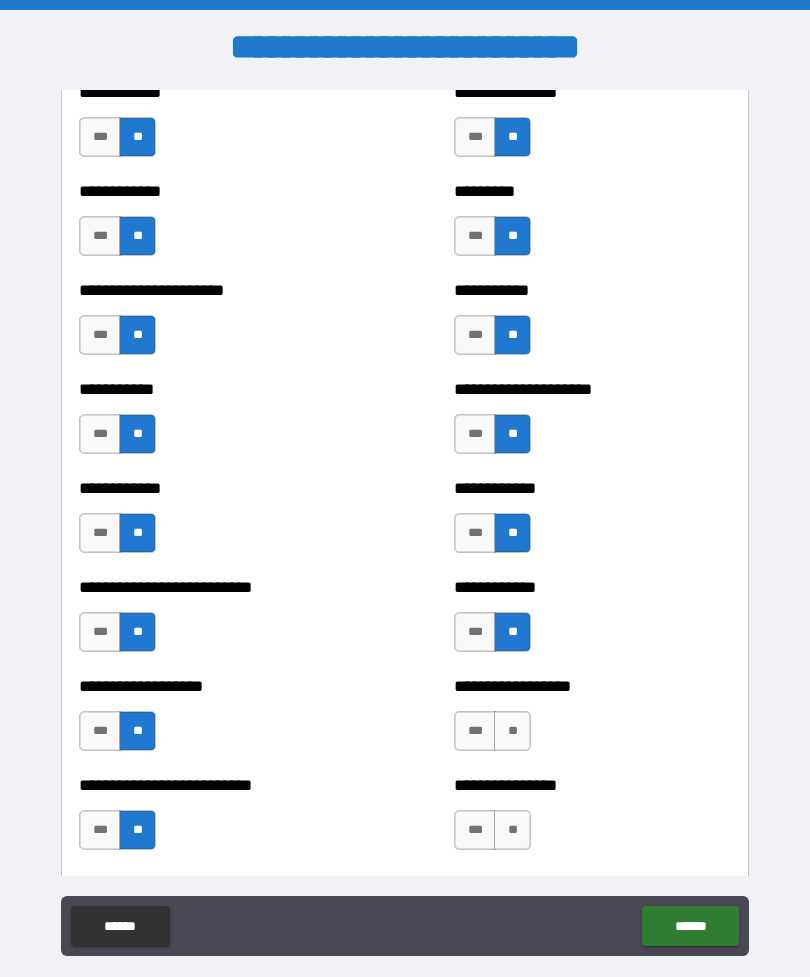 click on "**" at bounding box center [512, 731] 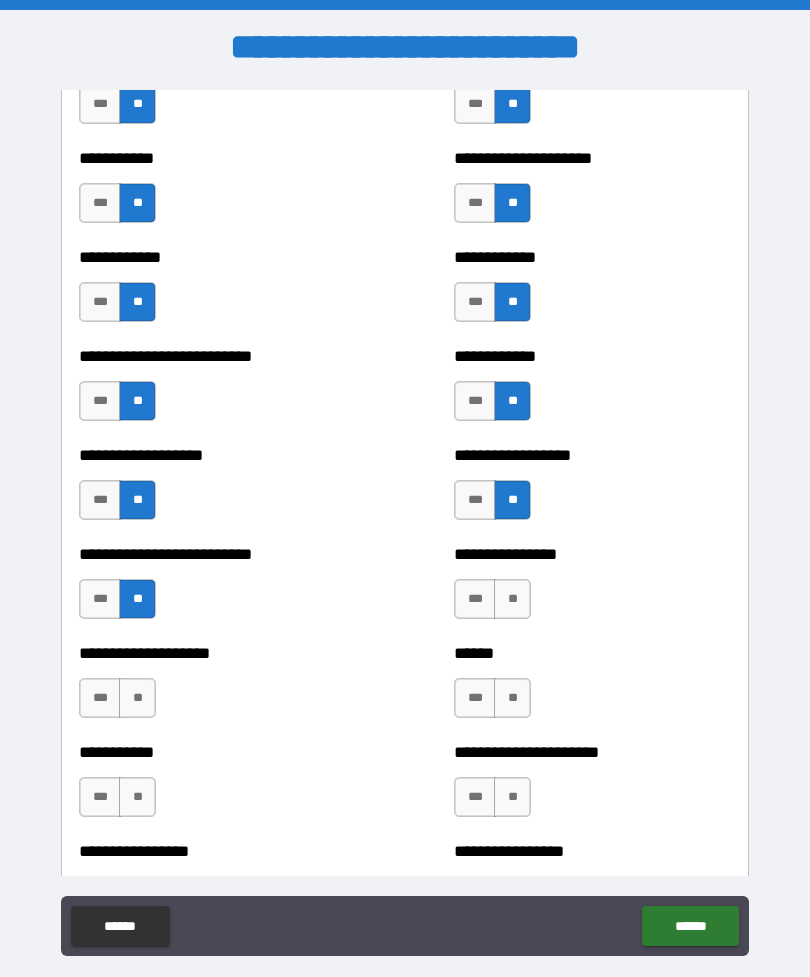 scroll, scrollTop: 5409, scrollLeft: 0, axis: vertical 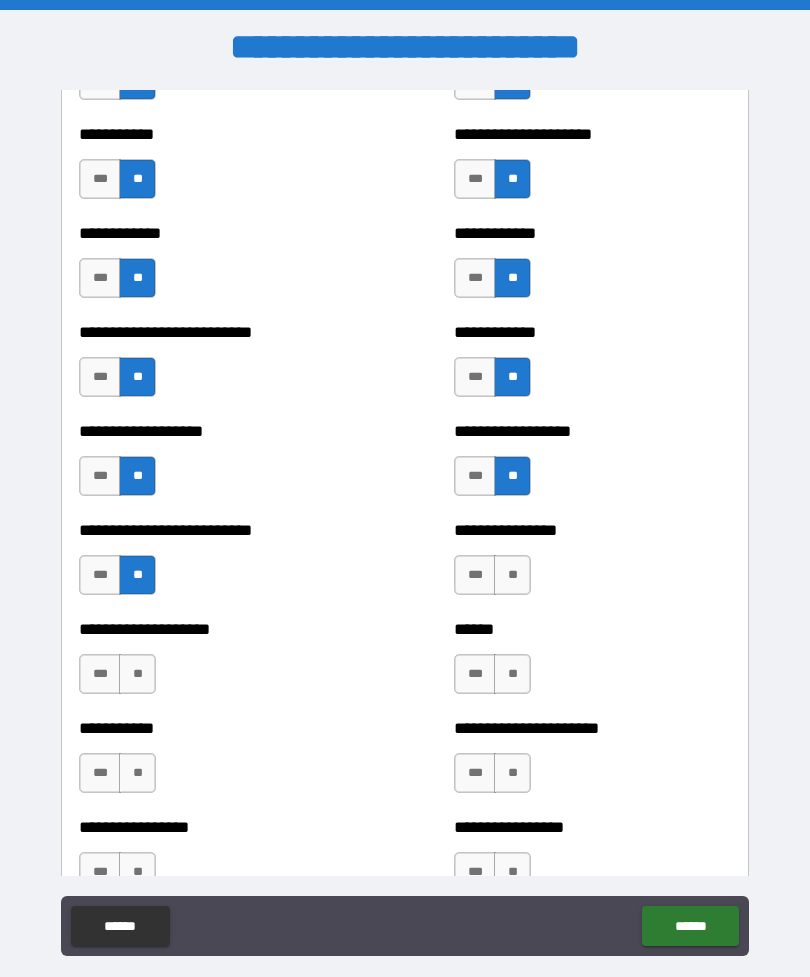 click on "**" at bounding box center [512, 575] 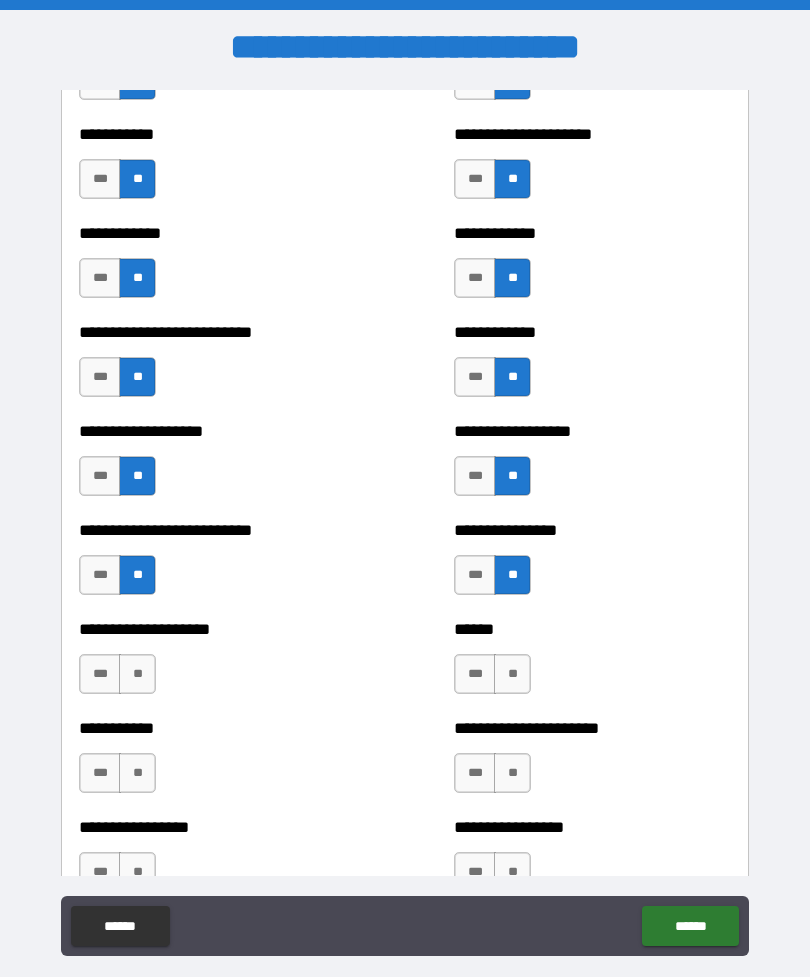 click on "**" at bounding box center [512, 674] 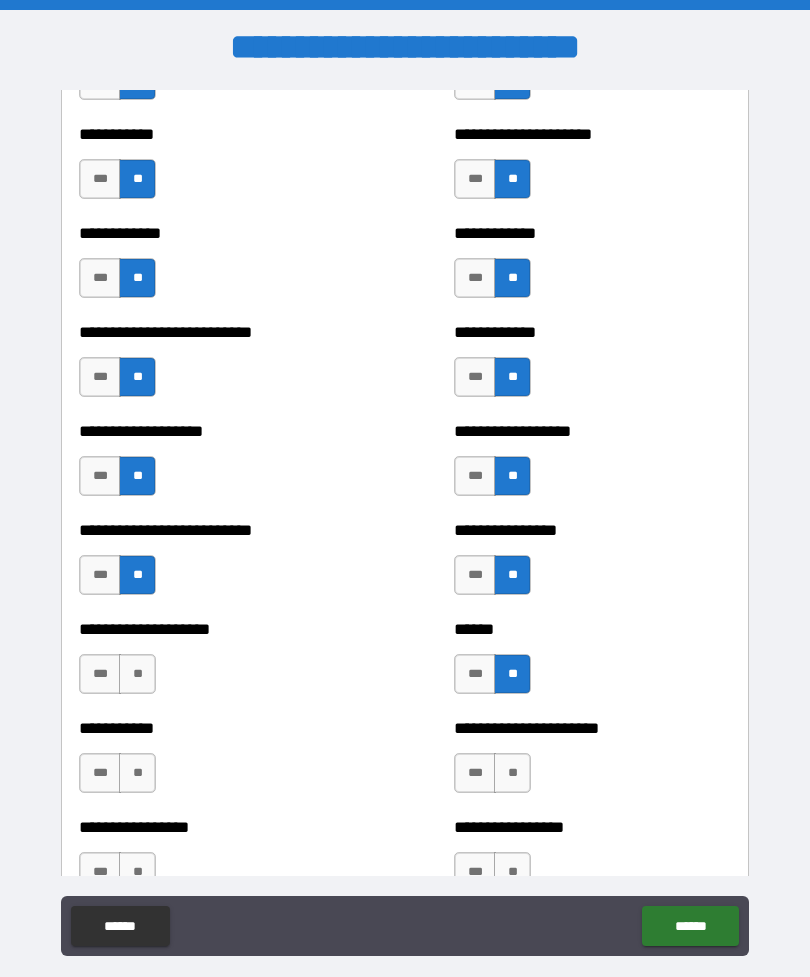 click on "**" at bounding box center (512, 773) 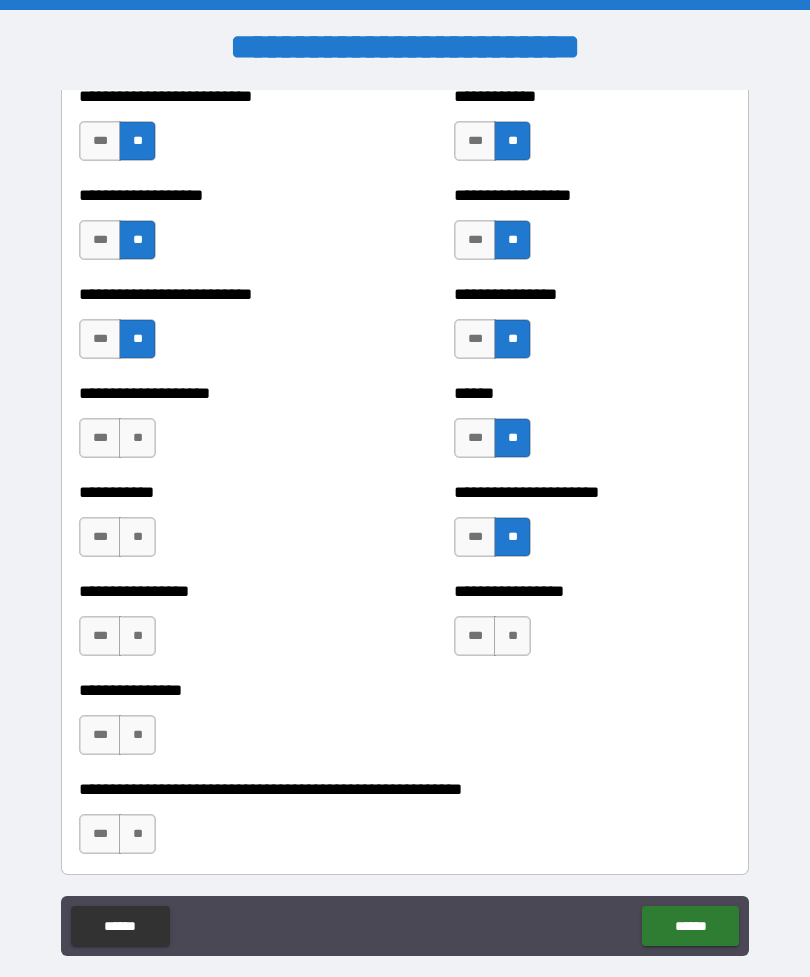 scroll, scrollTop: 5650, scrollLeft: 0, axis: vertical 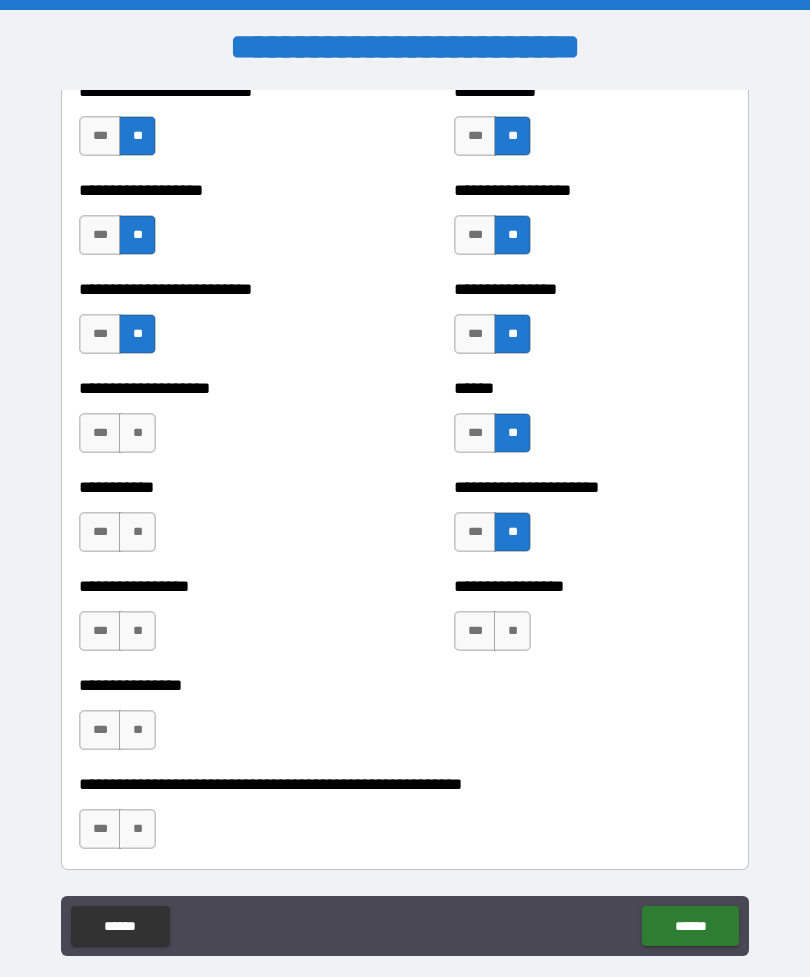 click on "**" at bounding box center [512, 631] 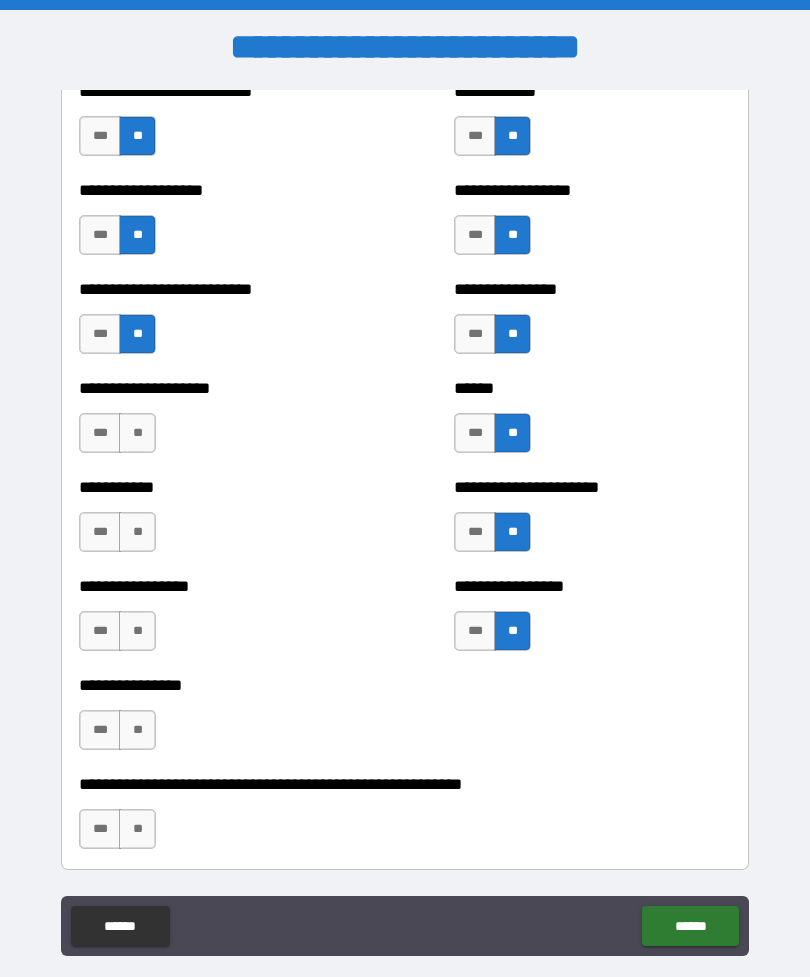 click on "**" at bounding box center [137, 433] 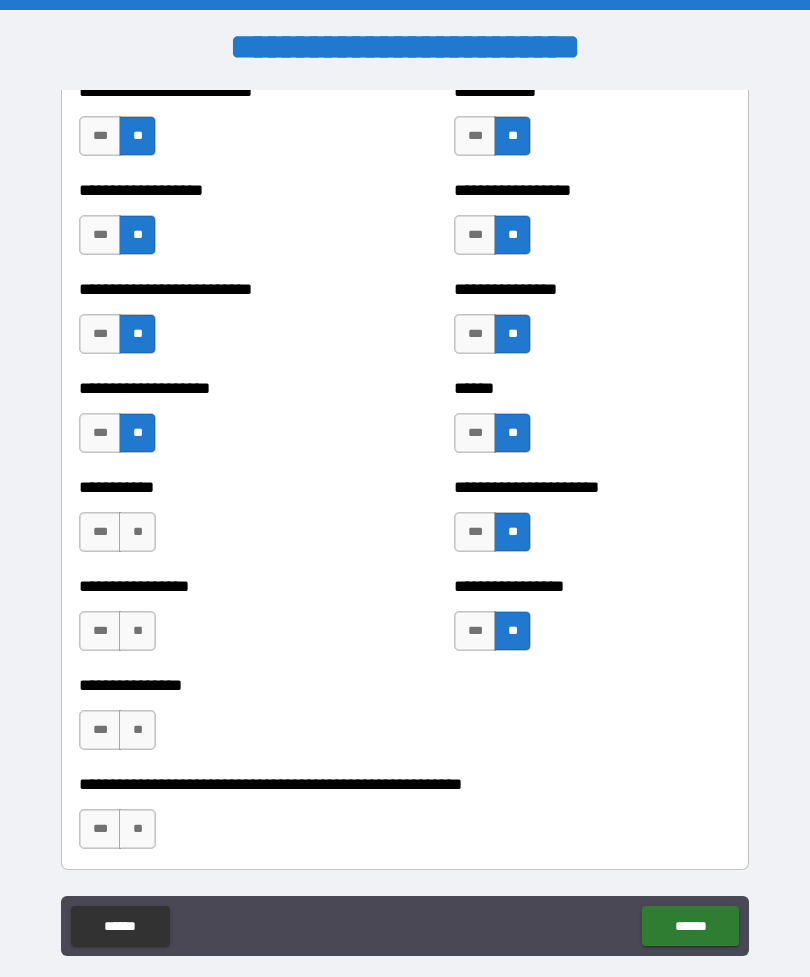 click on "**" at bounding box center (137, 532) 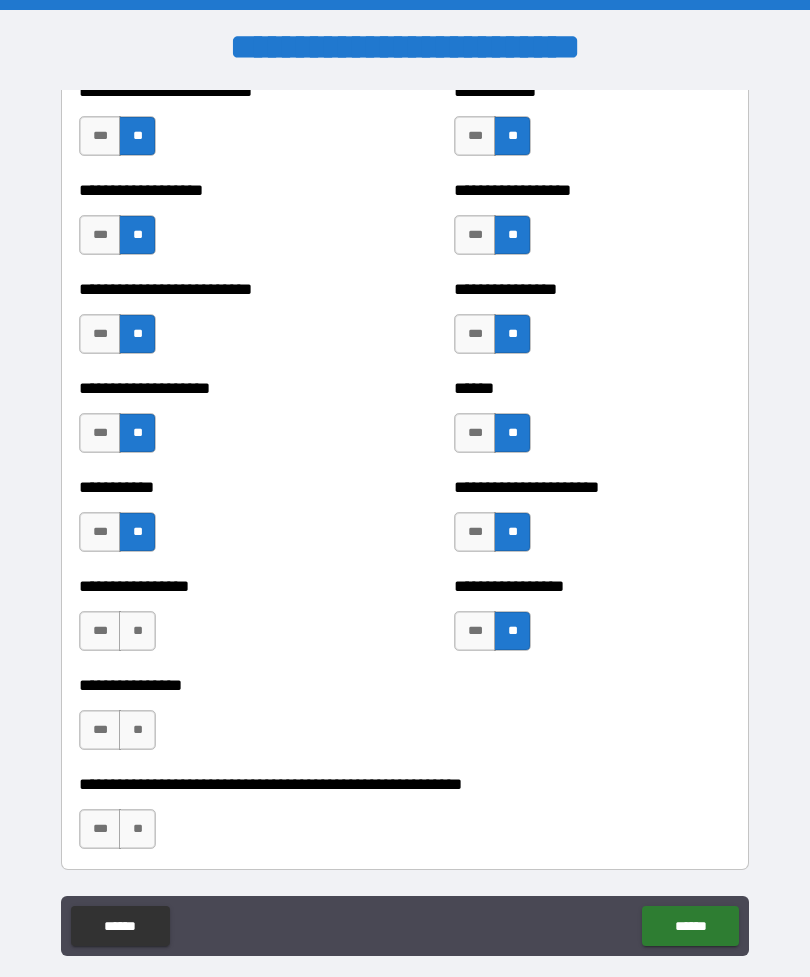 click on "**********" at bounding box center (217, 621) 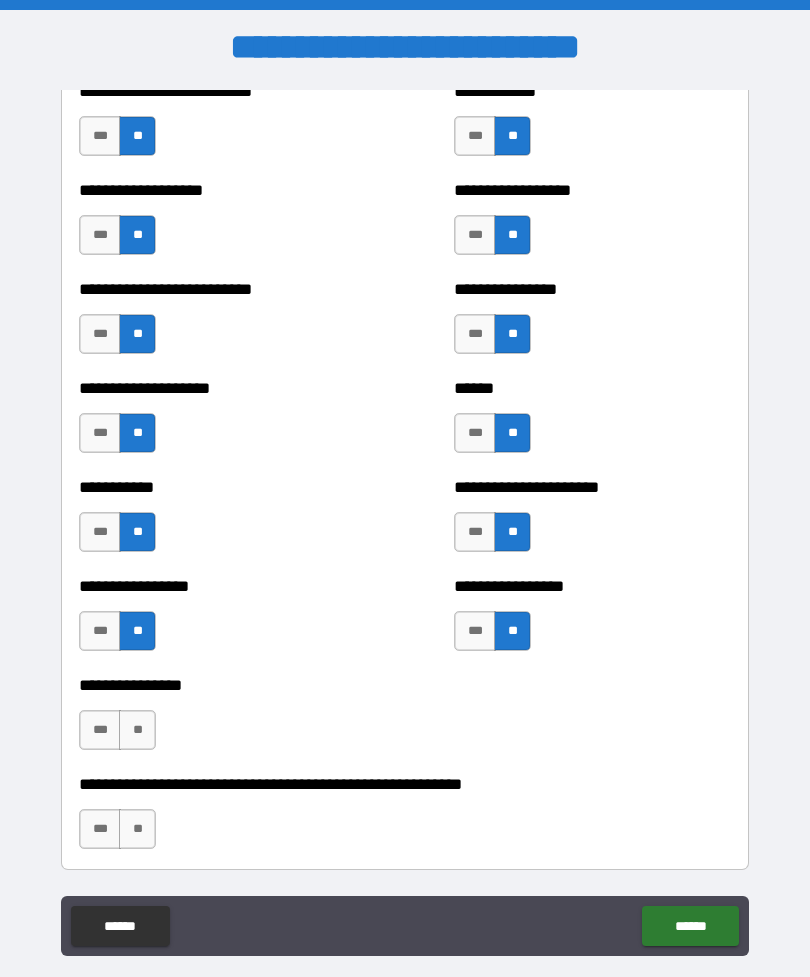click on "**" at bounding box center [137, 730] 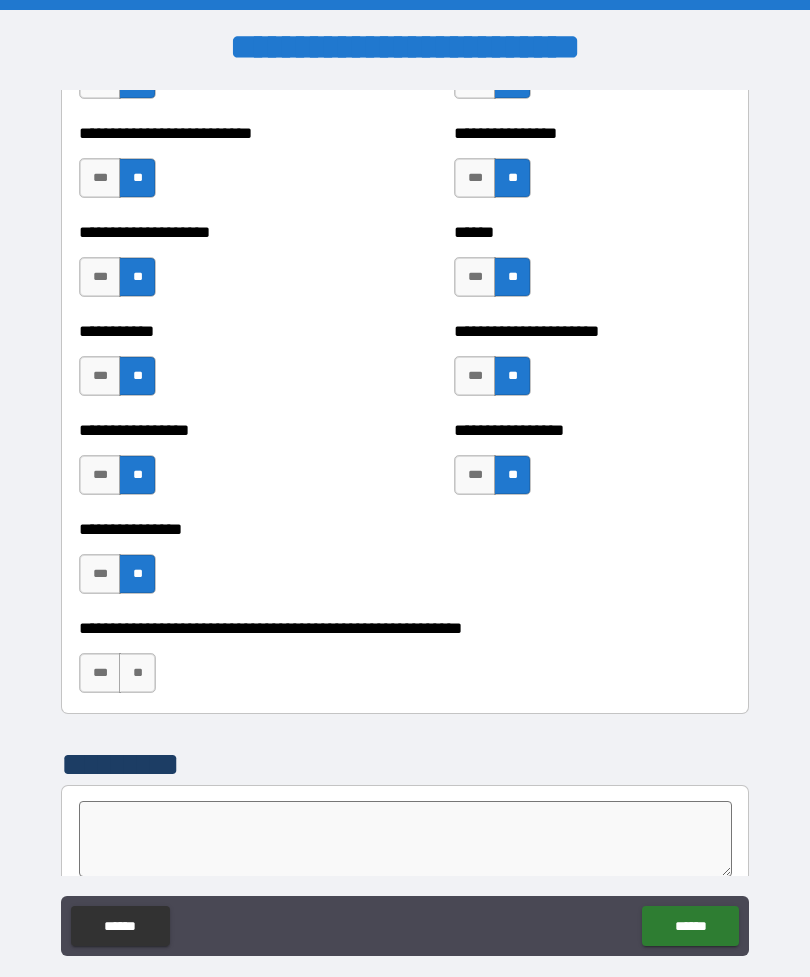 scroll, scrollTop: 5808, scrollLeft: 0, axis: vertical 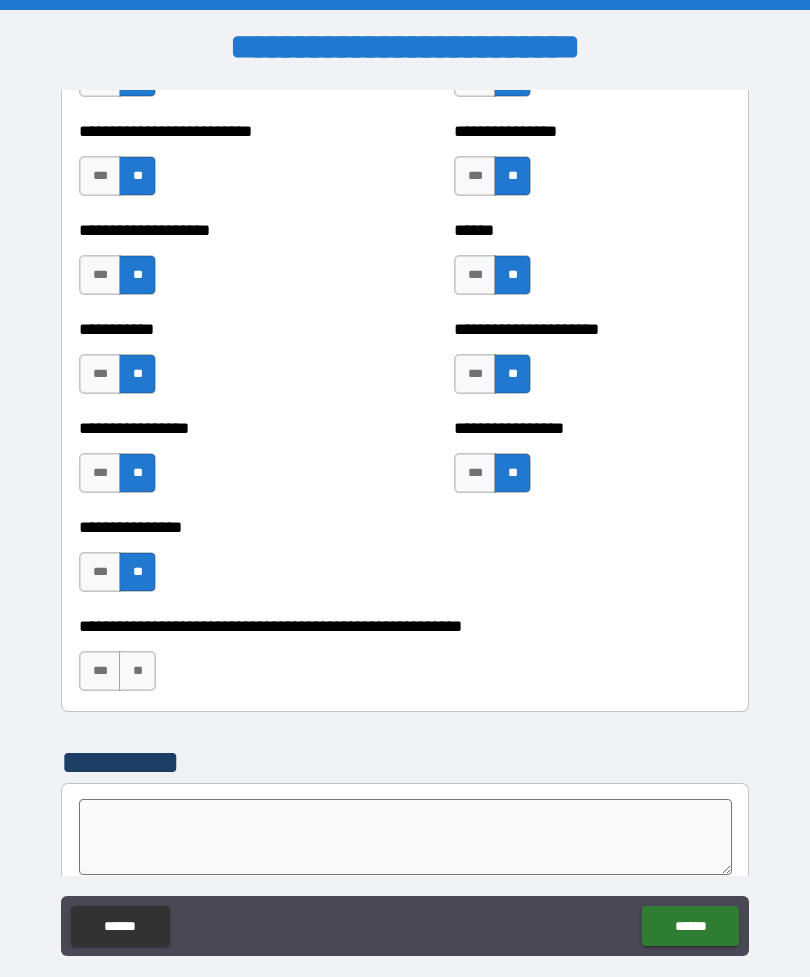 click on "**" at bounding box center [137, 671] 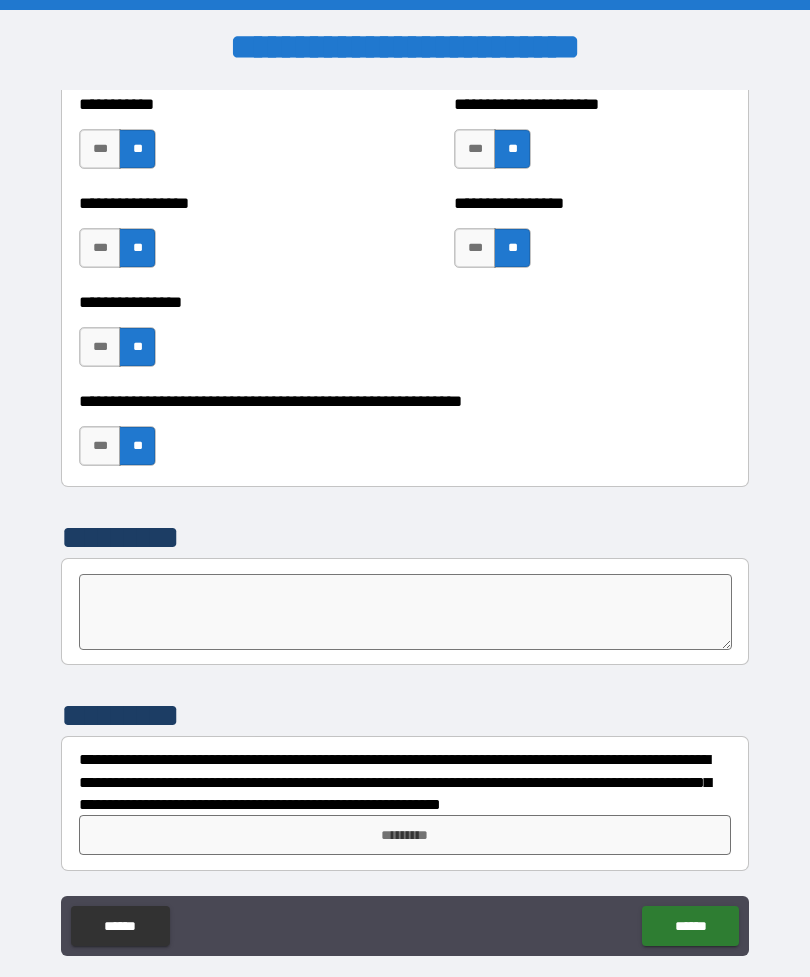 scroll, scrollTop: 6033, scrollLeft: 0, axis: vertical 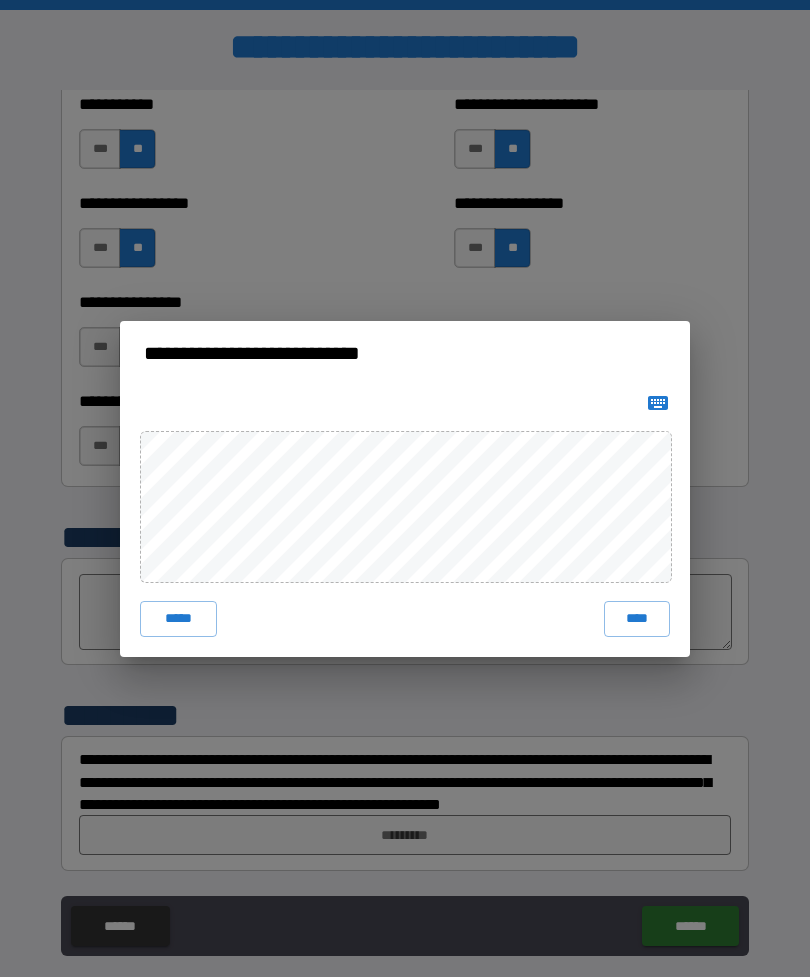 click on "****" at bounding box center (637, 619) 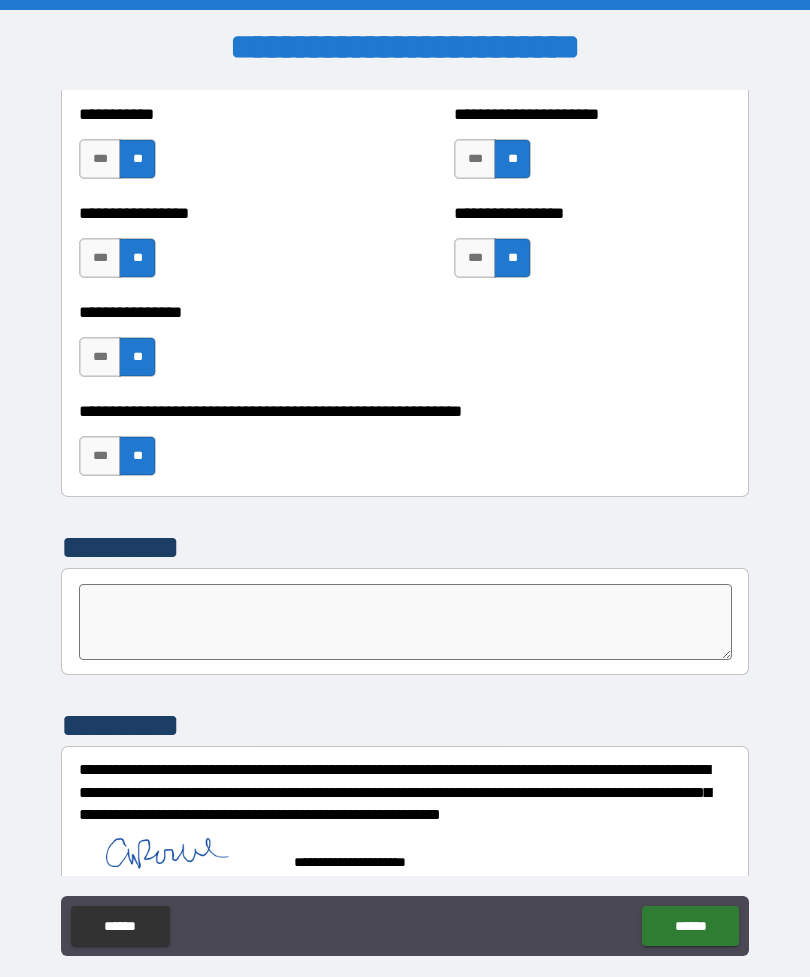 click on "******" at bounding box center (690, 926) 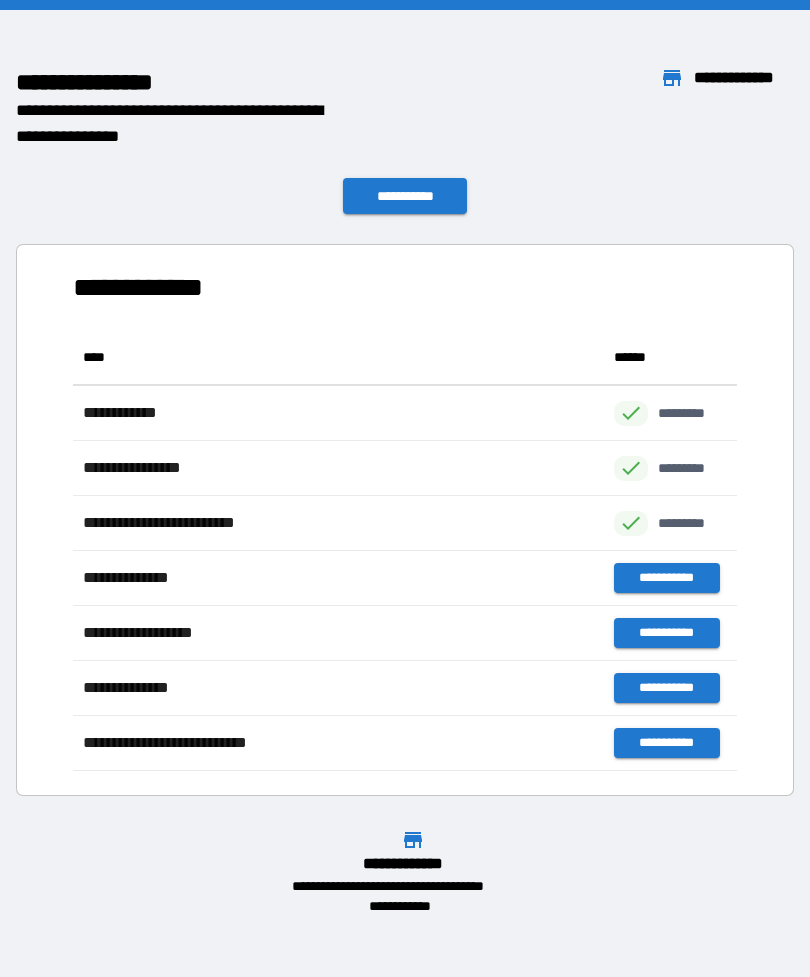 scroll, scrollTop: 441, scrollLeft: 664, axis: both 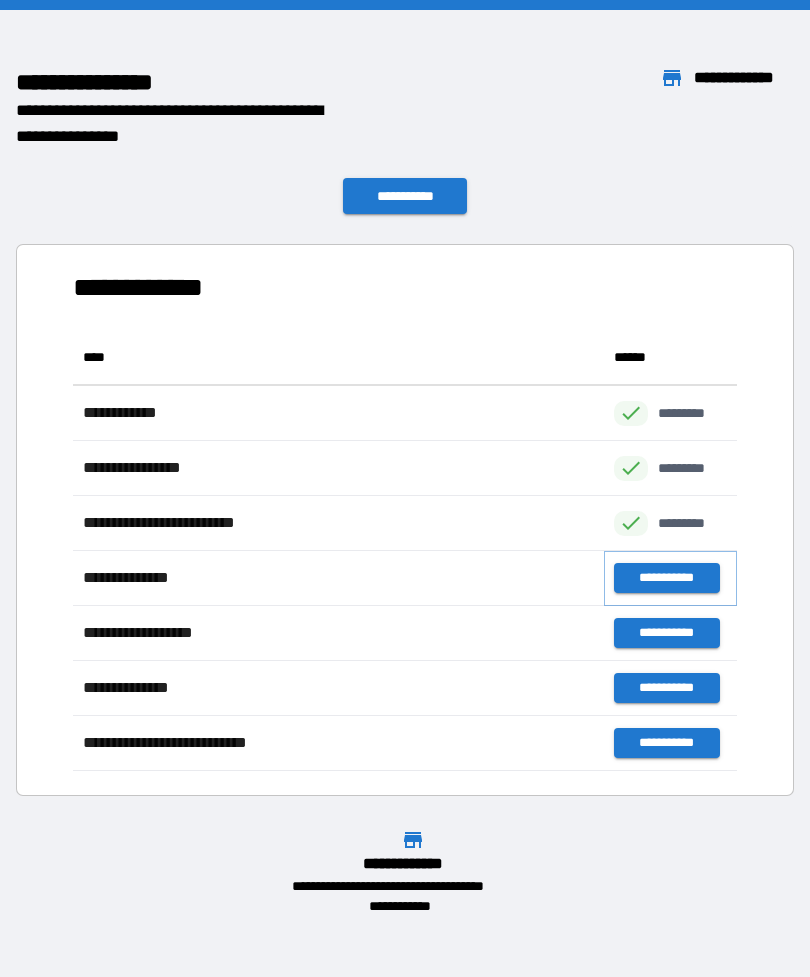 click on "**********" at bounding box center (666, 578) 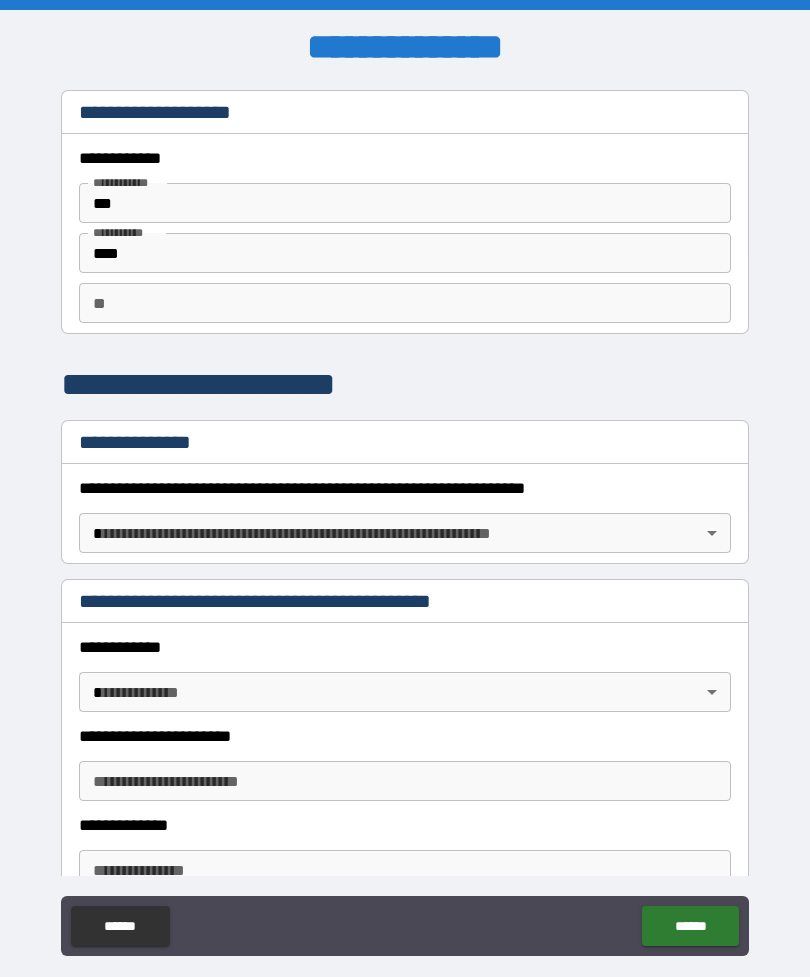 click on "**********" at bounding box center (405, 520) 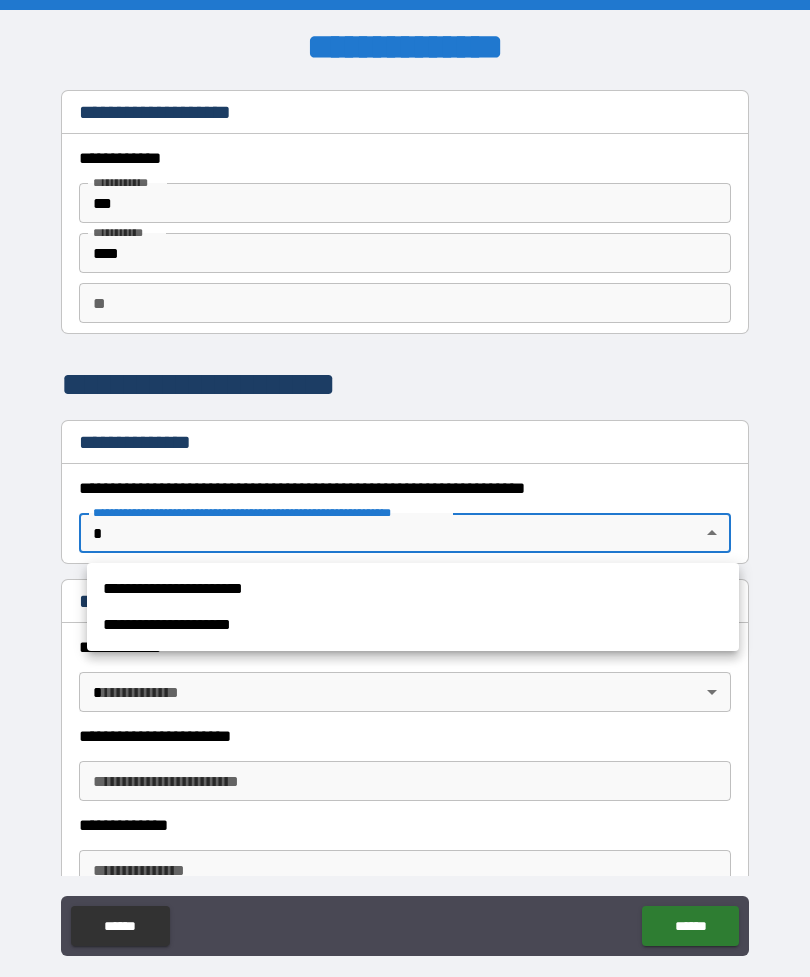 click on "**********" at bounding box center (413, 589) 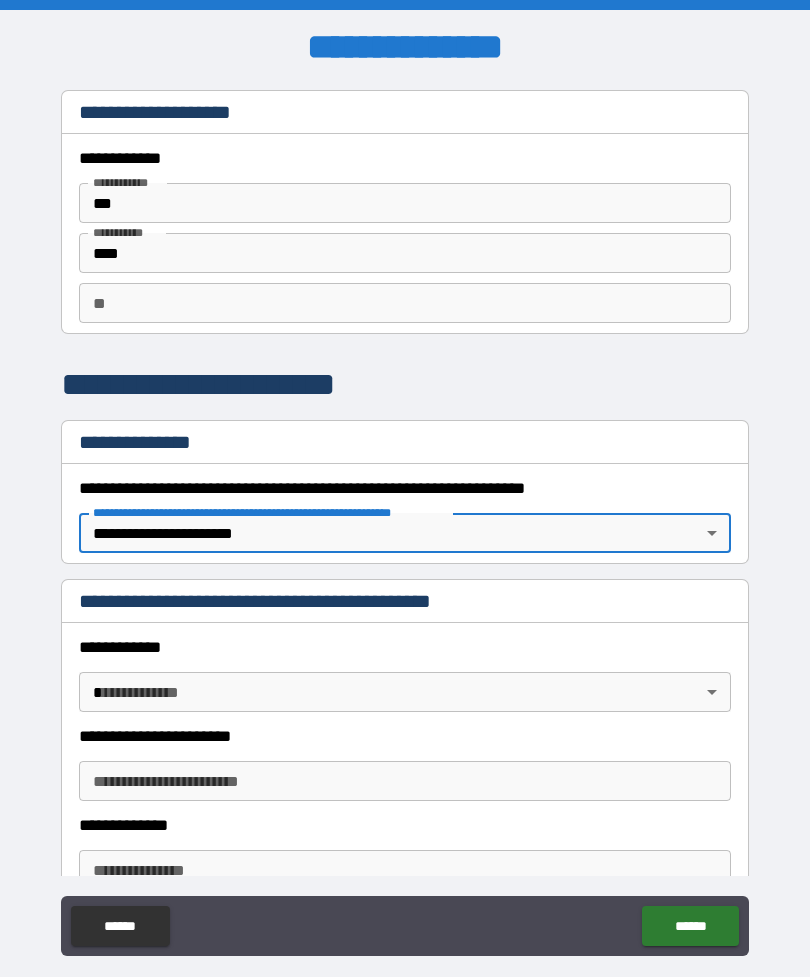 click on "**********" at bounding box center (405, 520) 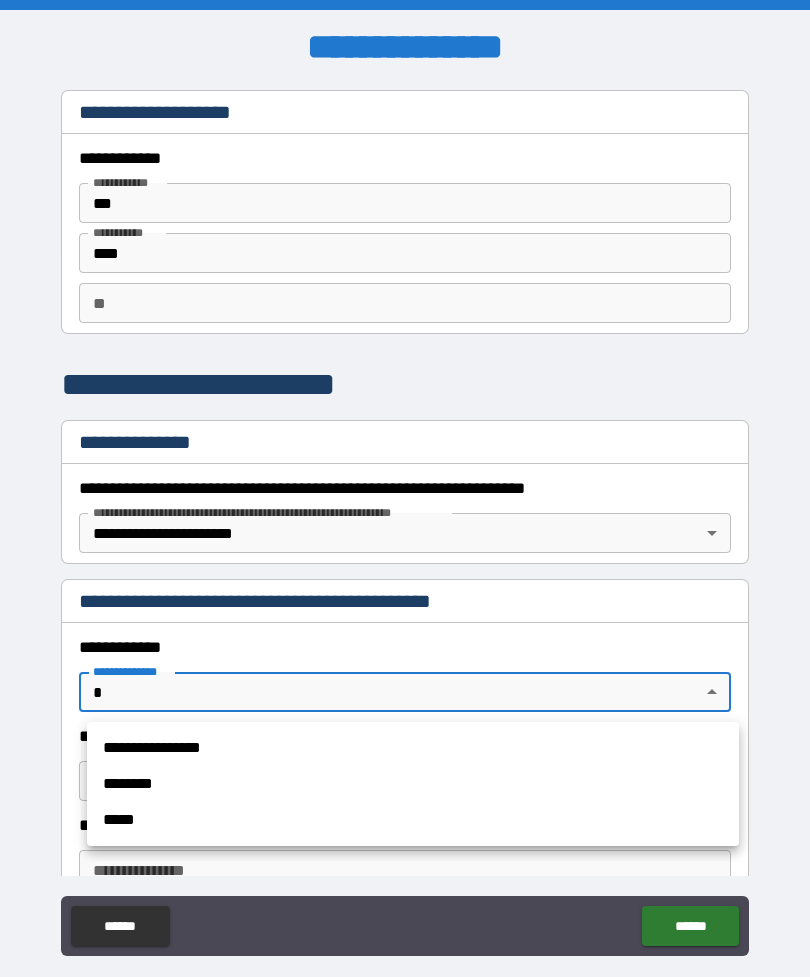 click on "**********" at bounding box center [413, 748] 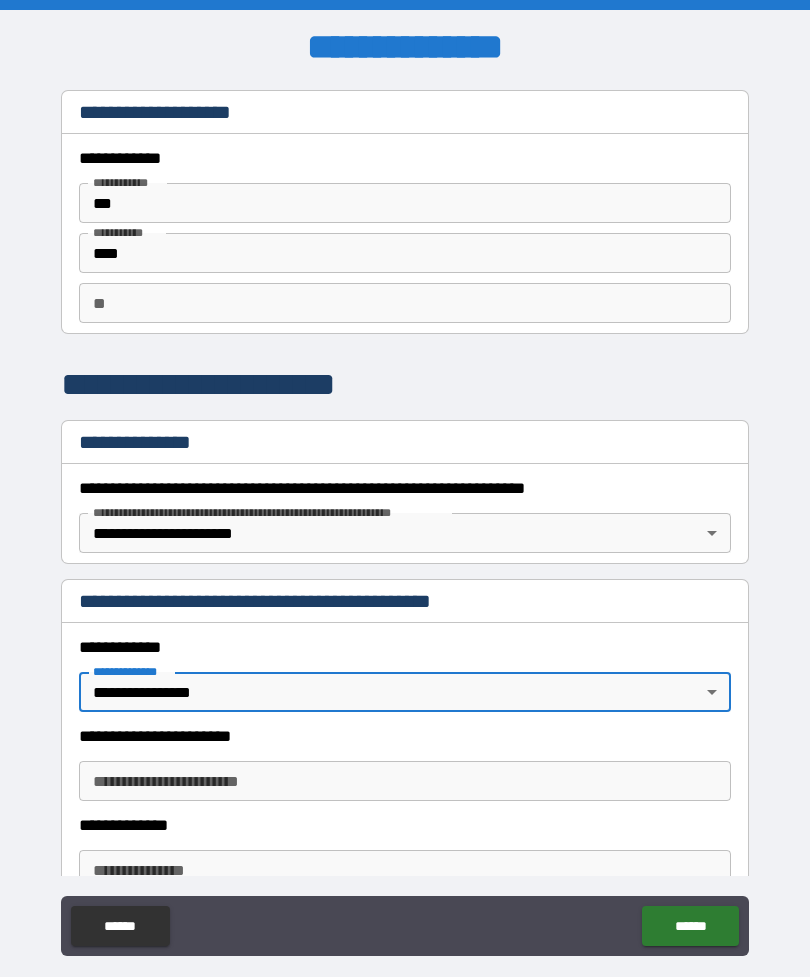 type on "*" 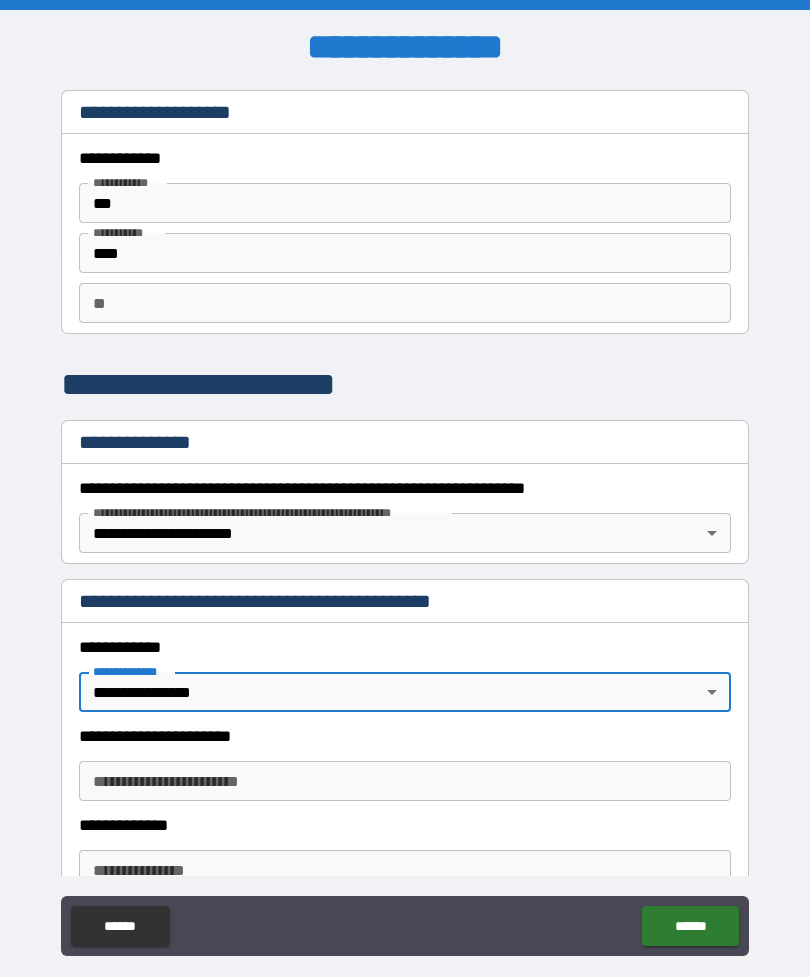 click on "**********" at bounding box center (405, 781) 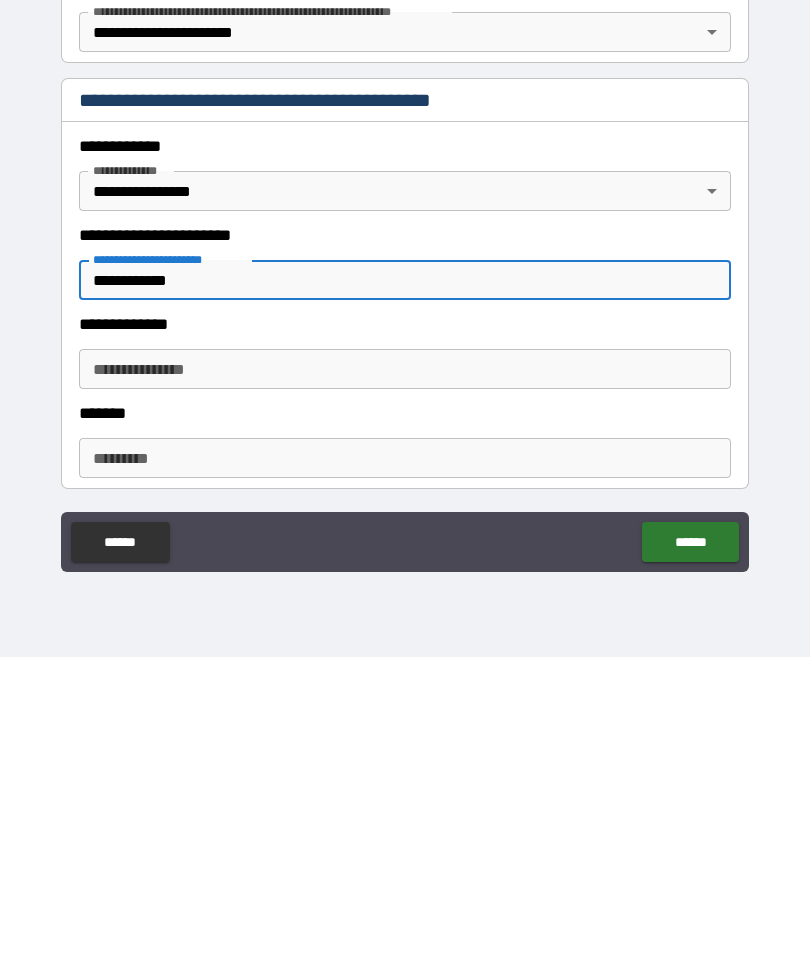 scroll, scrollTop: 119, scrollLeft: 0, axis: vertical 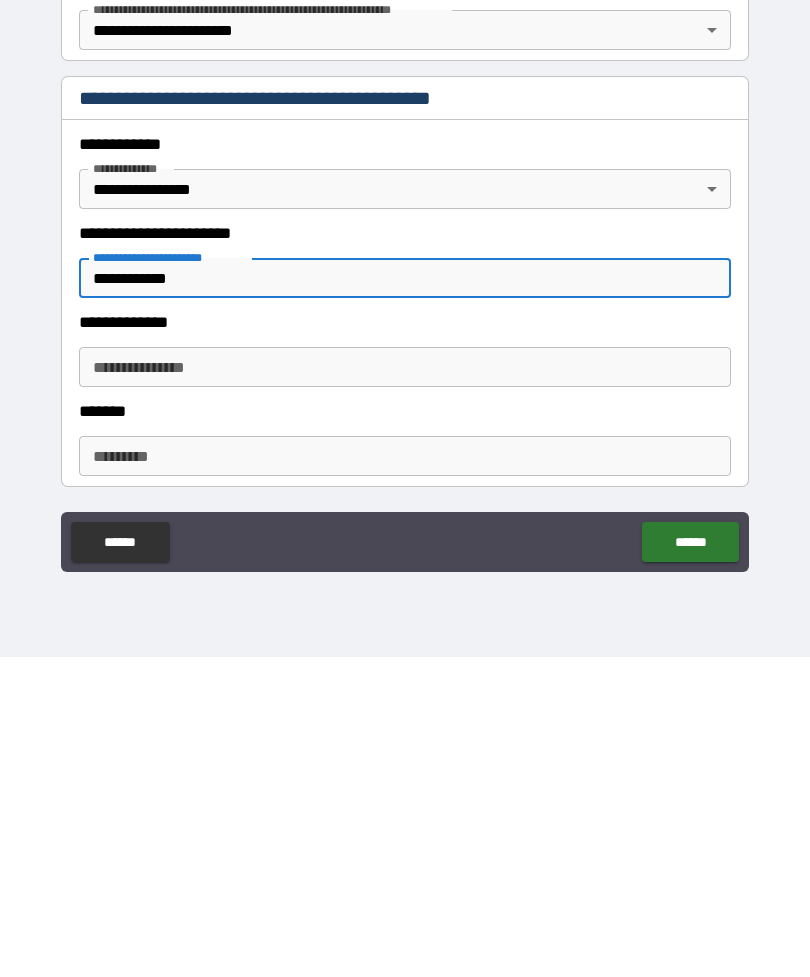 type on "**********" 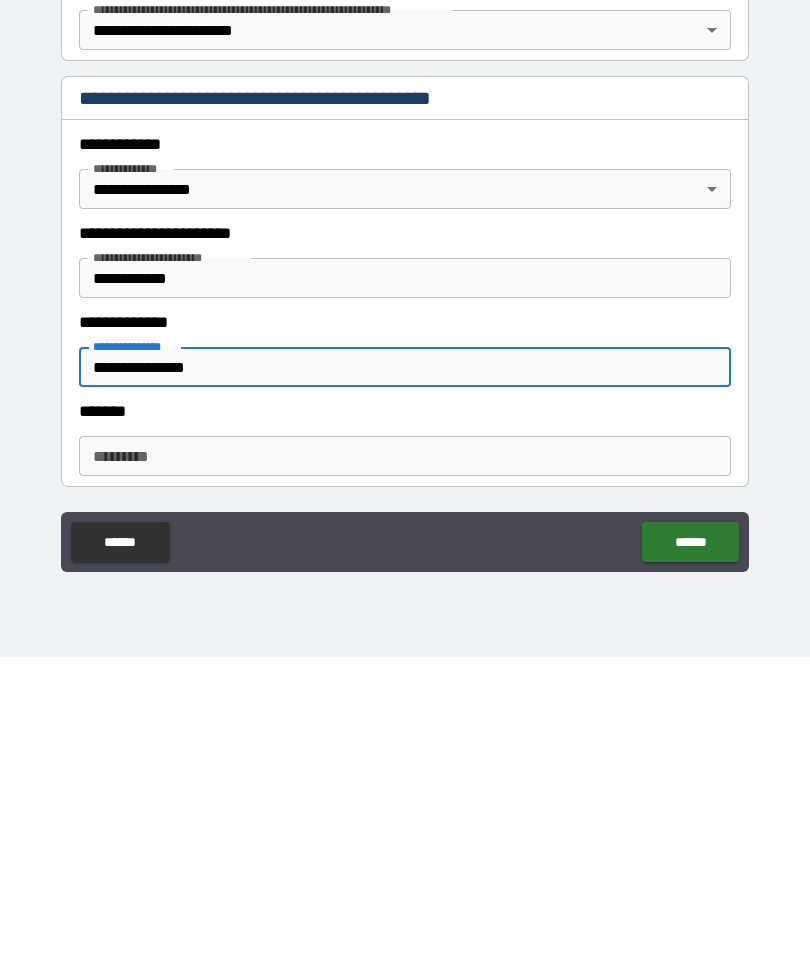 type on "**********" 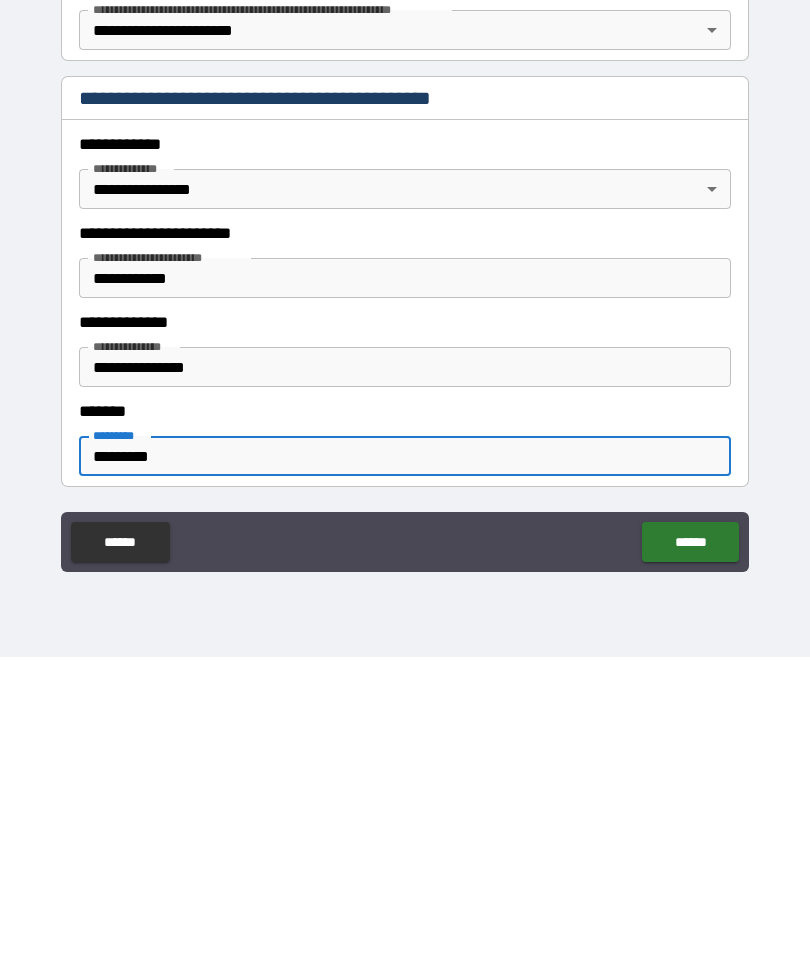 type on "*********" 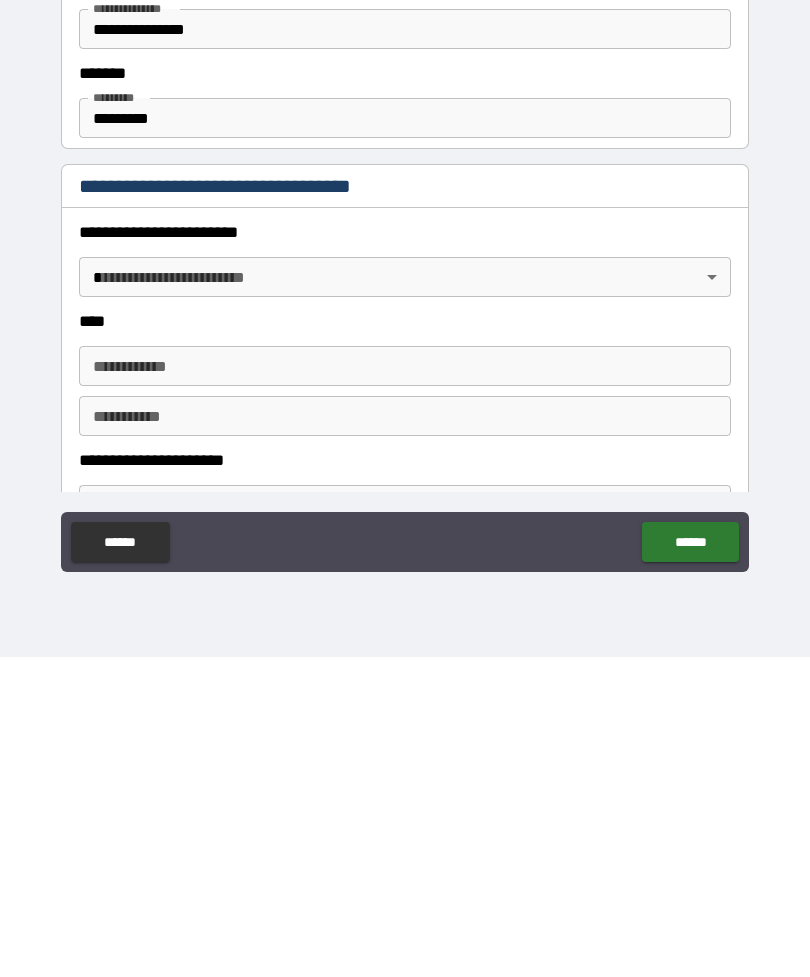 scroll, scrollTop: 458, scrollLeft: 0, axis: vertical 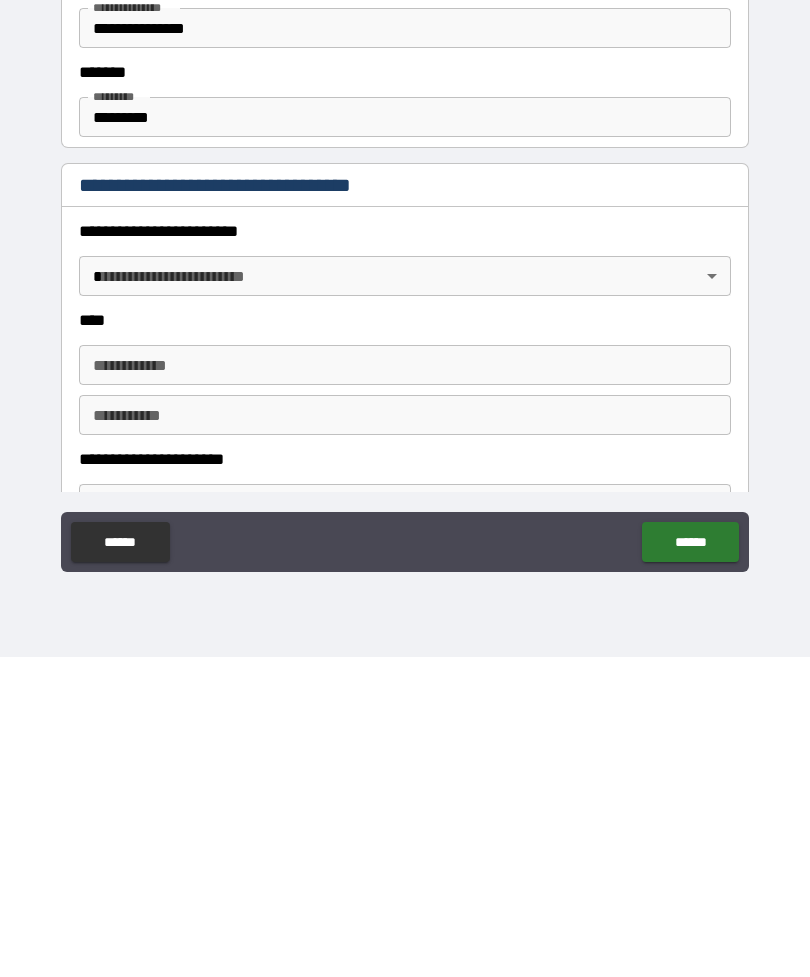 type on "**********" 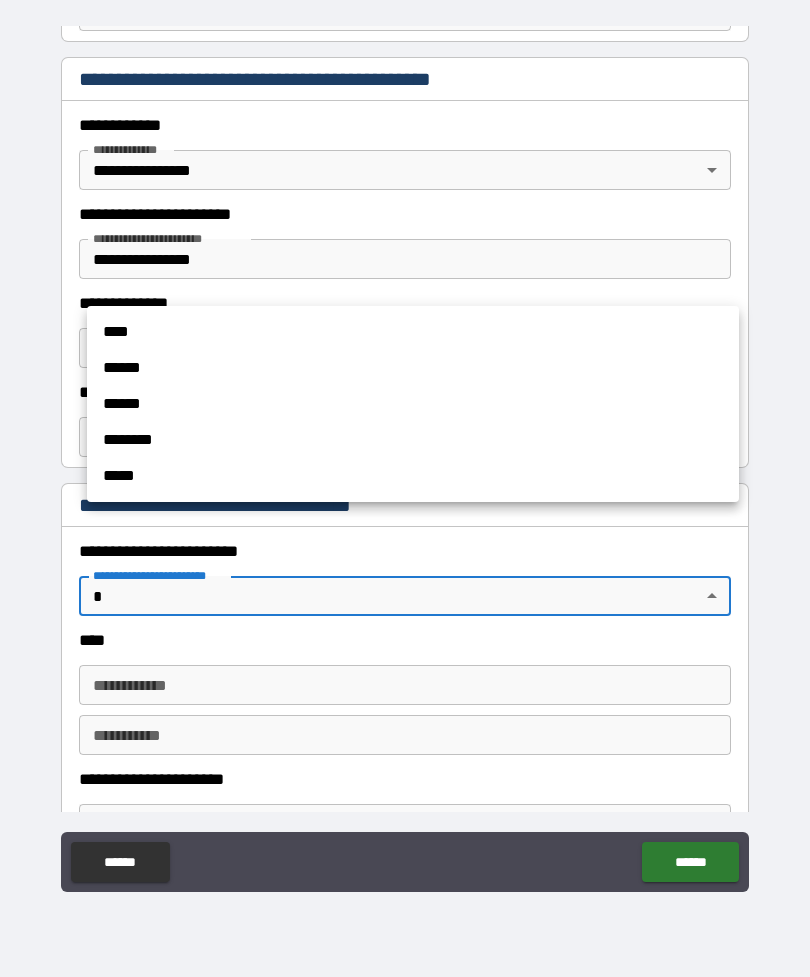 click on "******" at bounding box center [413, 404] 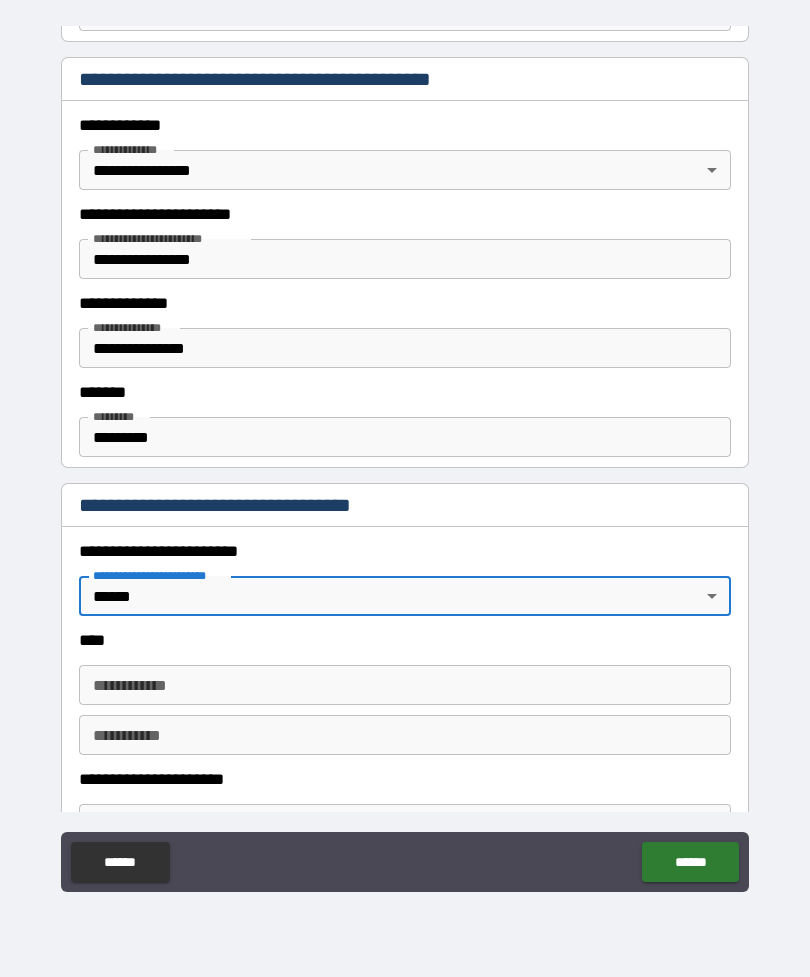 type on "*" 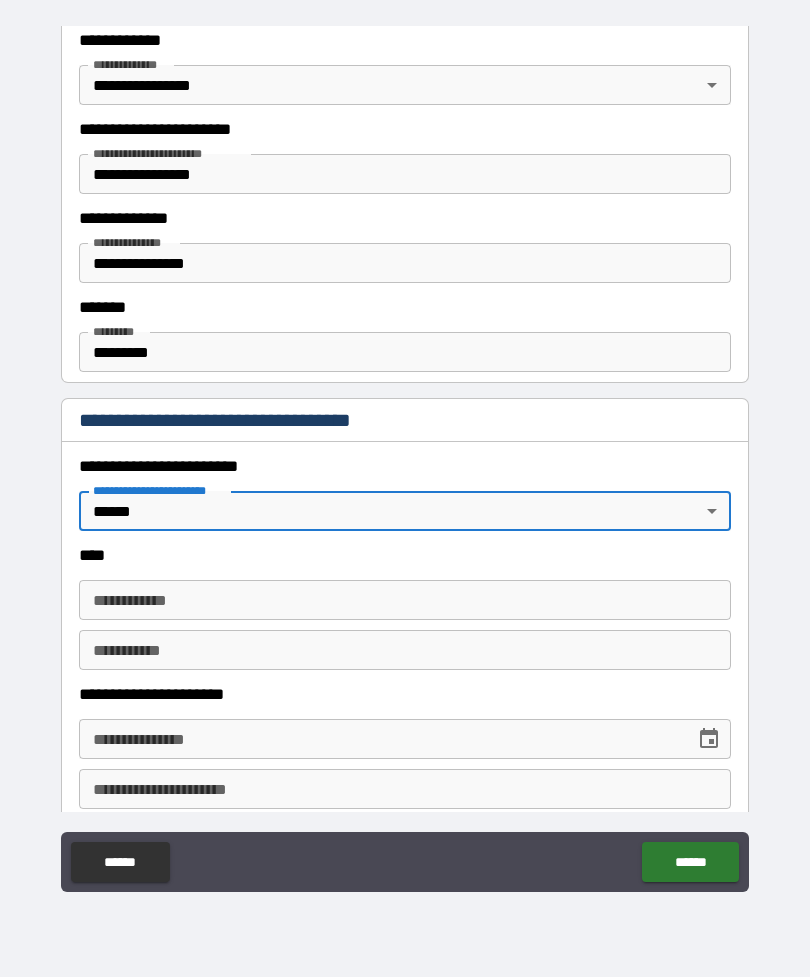 scroll, scrollTop: 546, scrollLeft: 0, axis: vertical 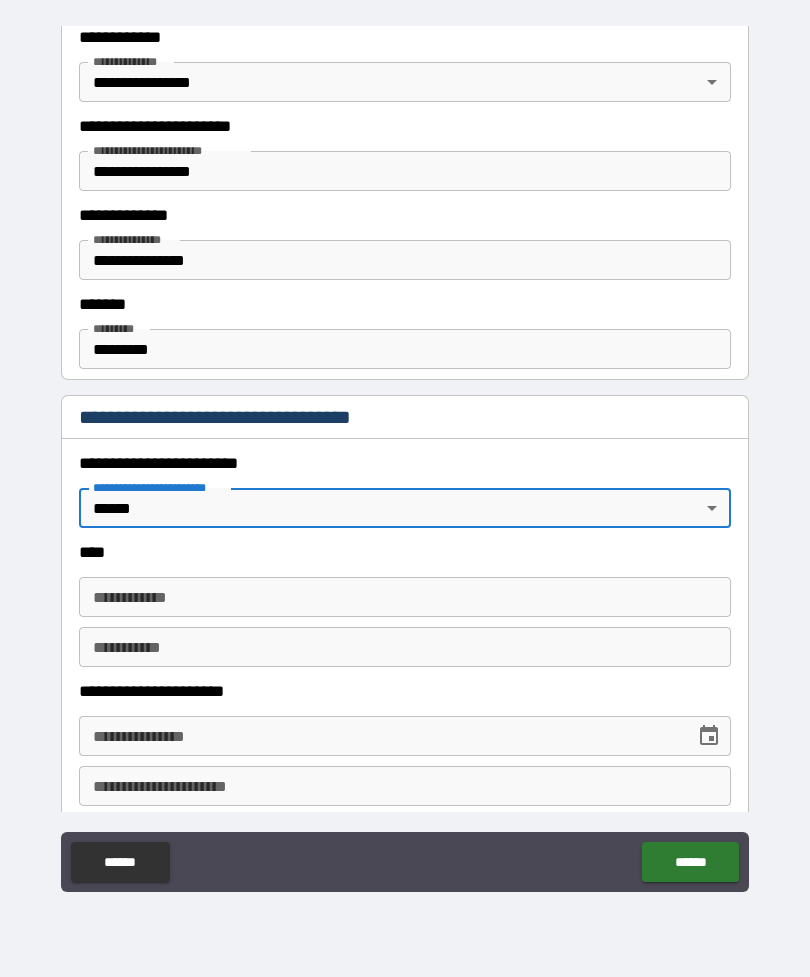 click on "**********" at bounding box center (405, 597) 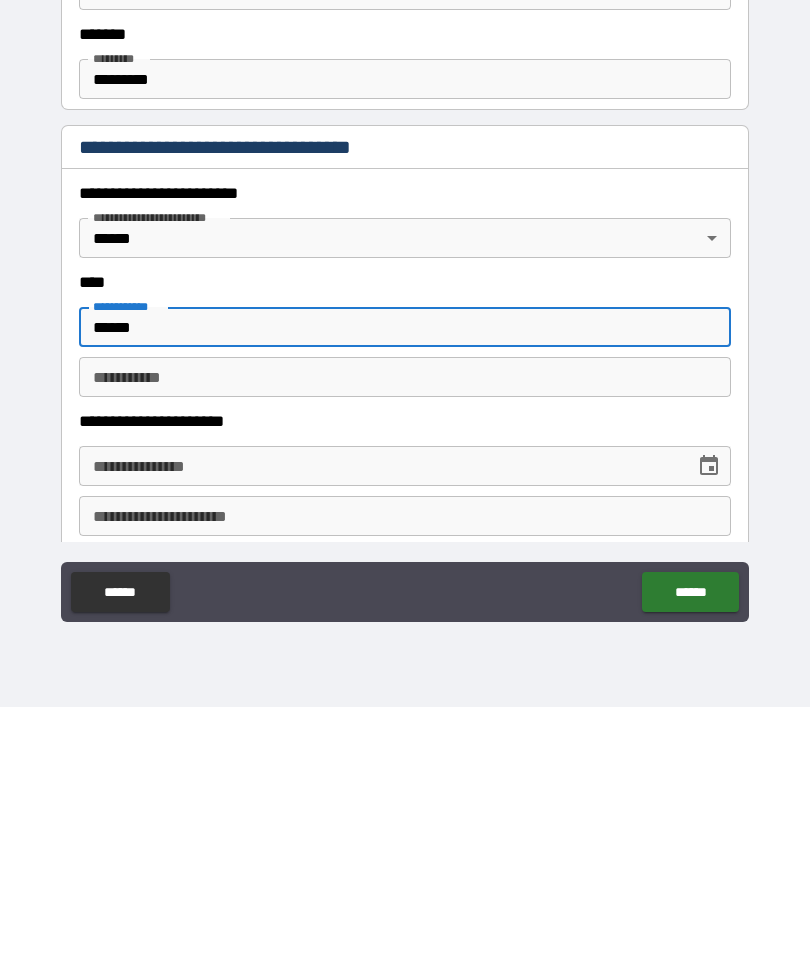 type on "******" 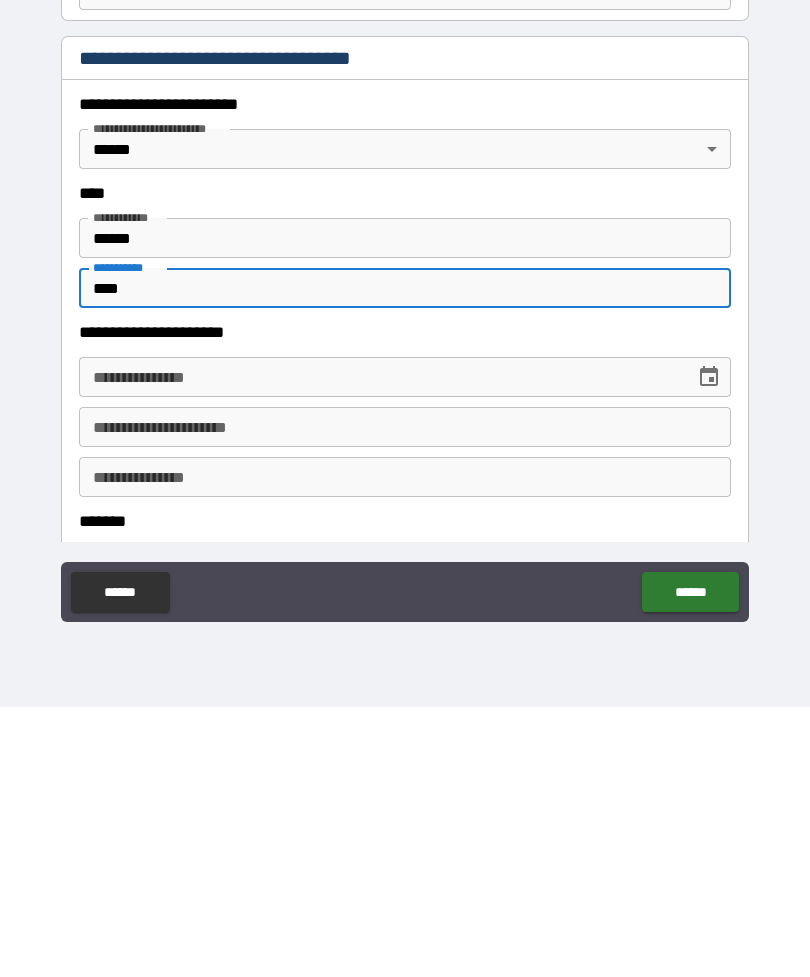 scroll, scrollTop: 645, scrollLeft: 0, axis: vertical 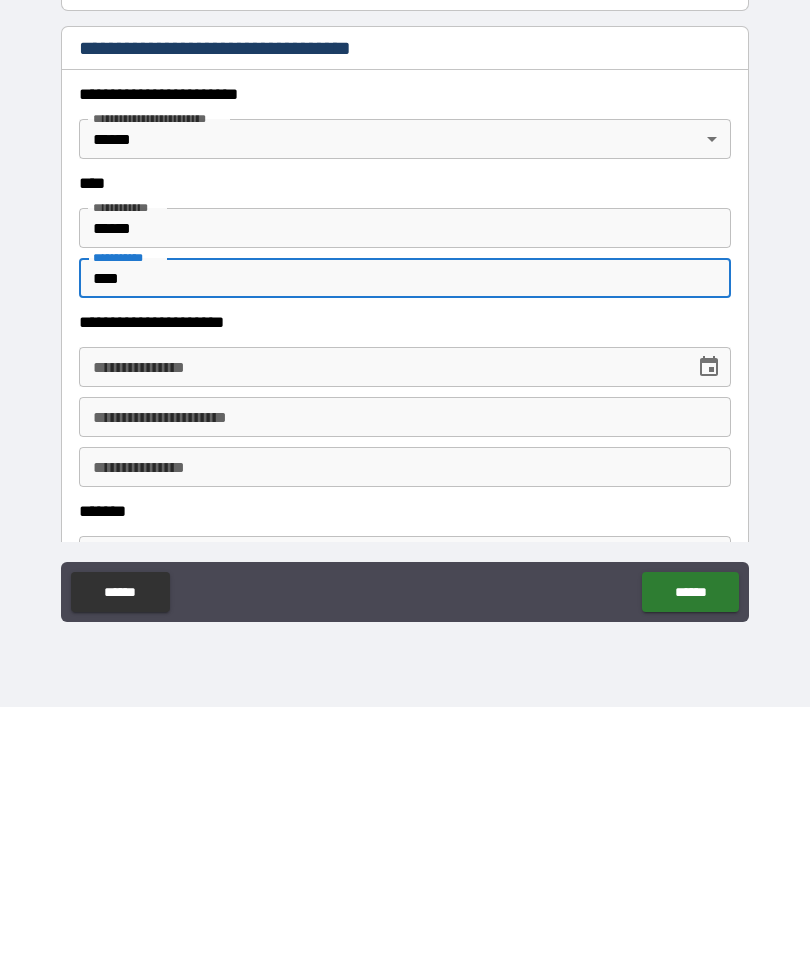 type on "****" 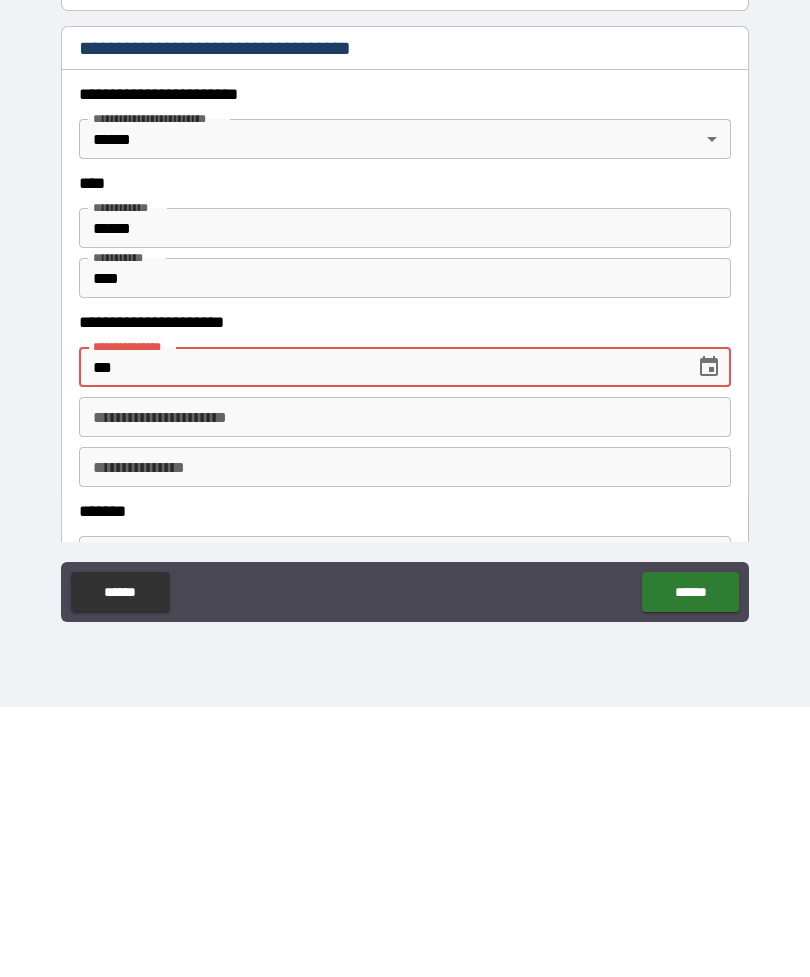 type on "*" 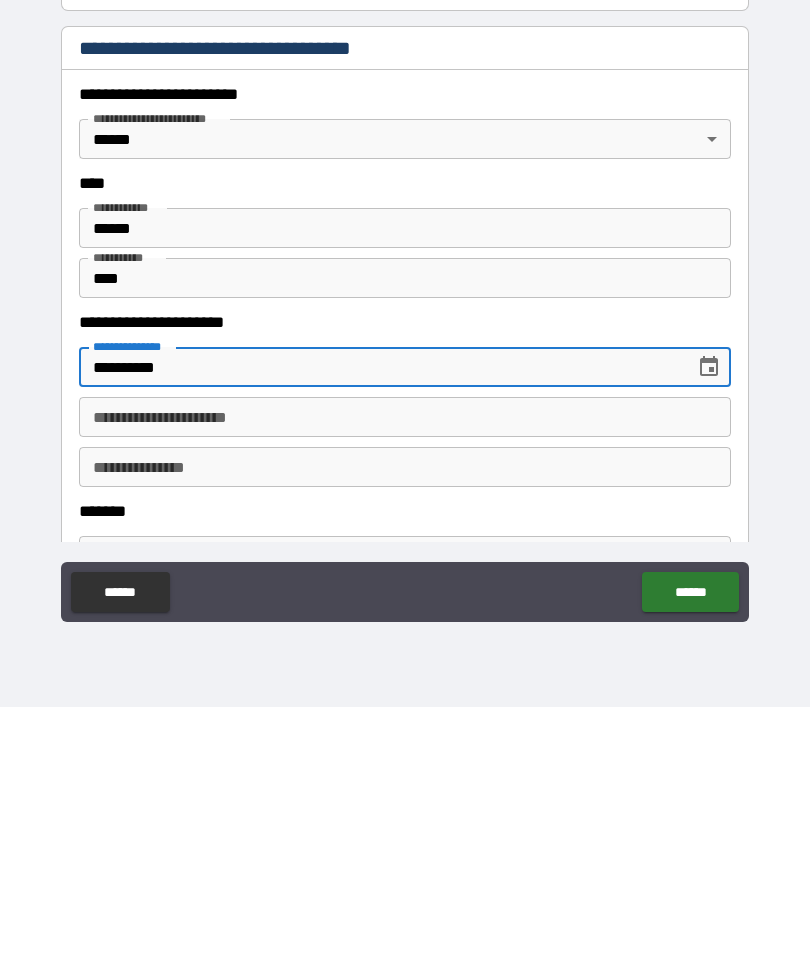 type on "**********" 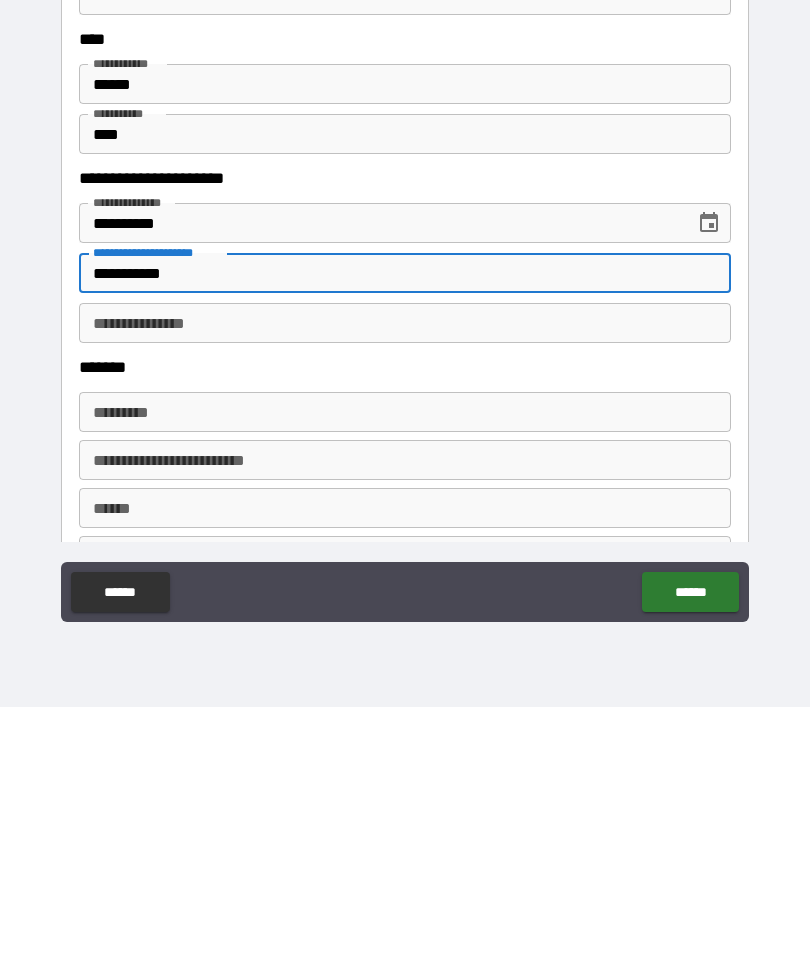 scroll, scrollTop: 799, scrollLeft: 0, axis: vertical 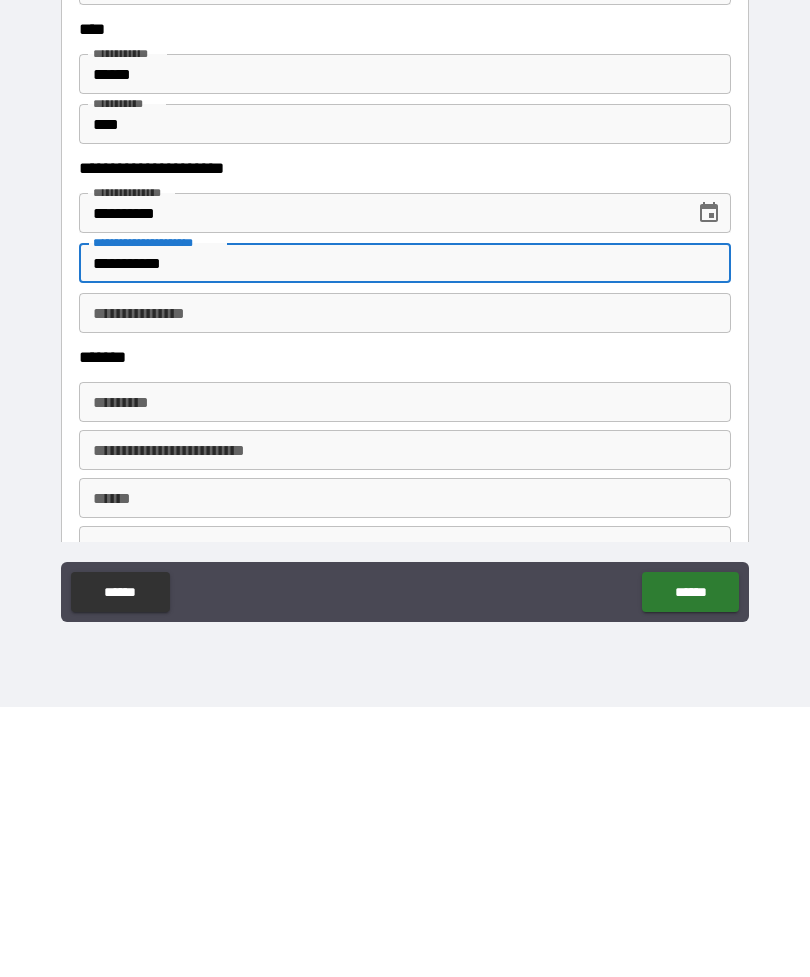 type on "**********" 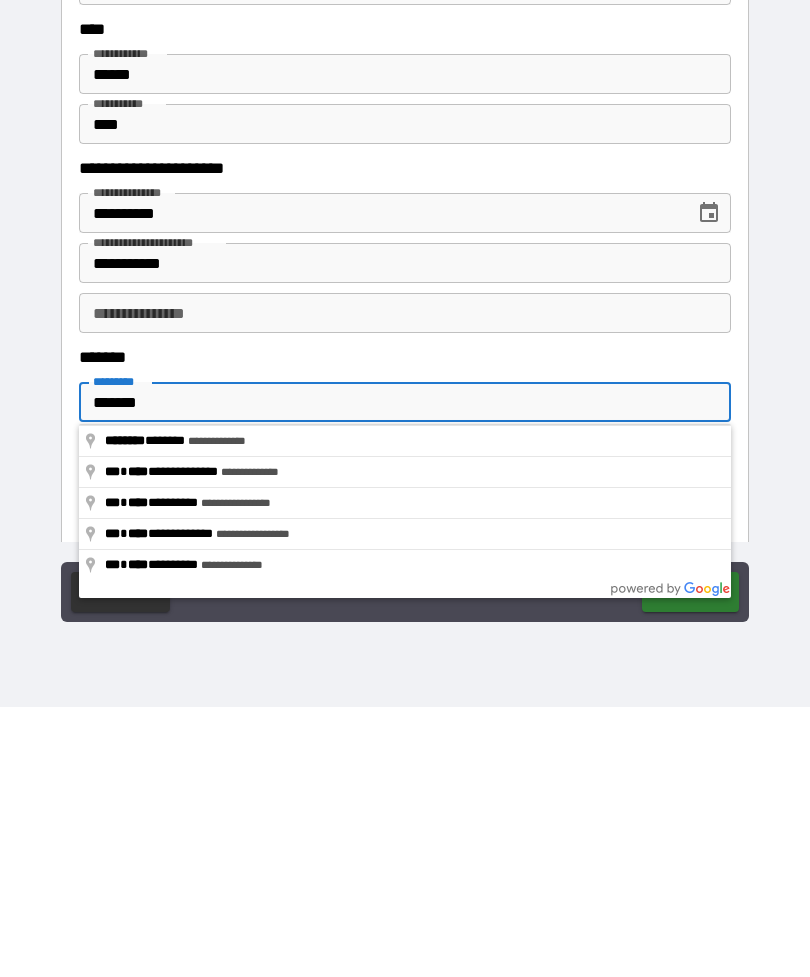 type on "**********" 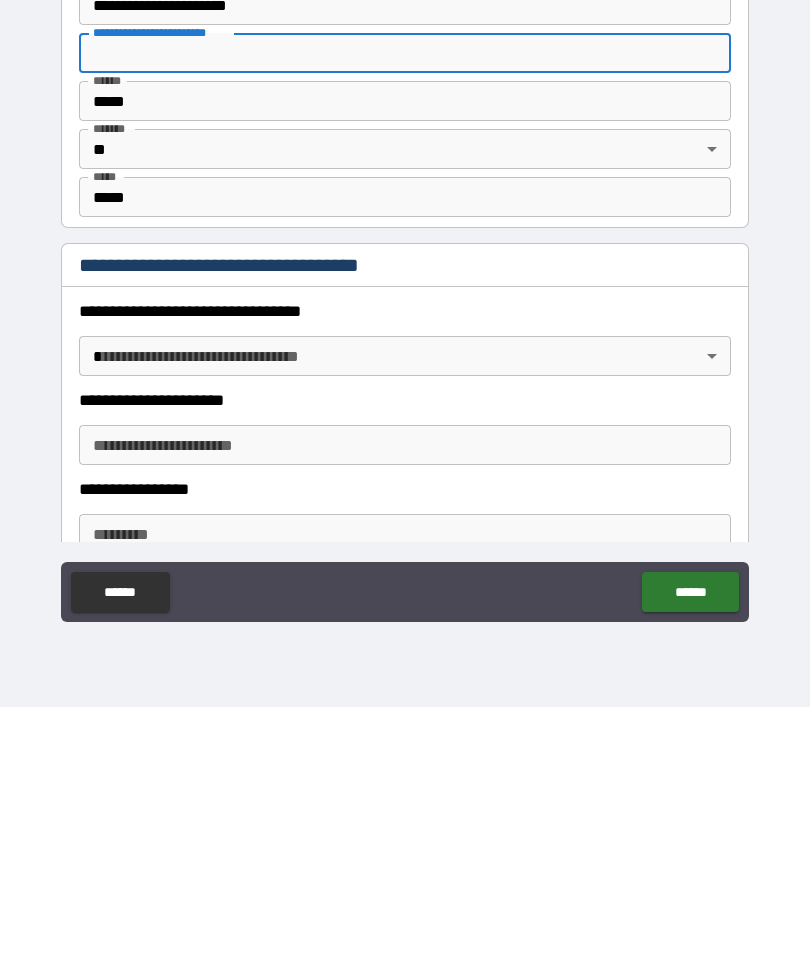 scroll, scrollTop: 1207, scrollLeft: 0, axis: vertical 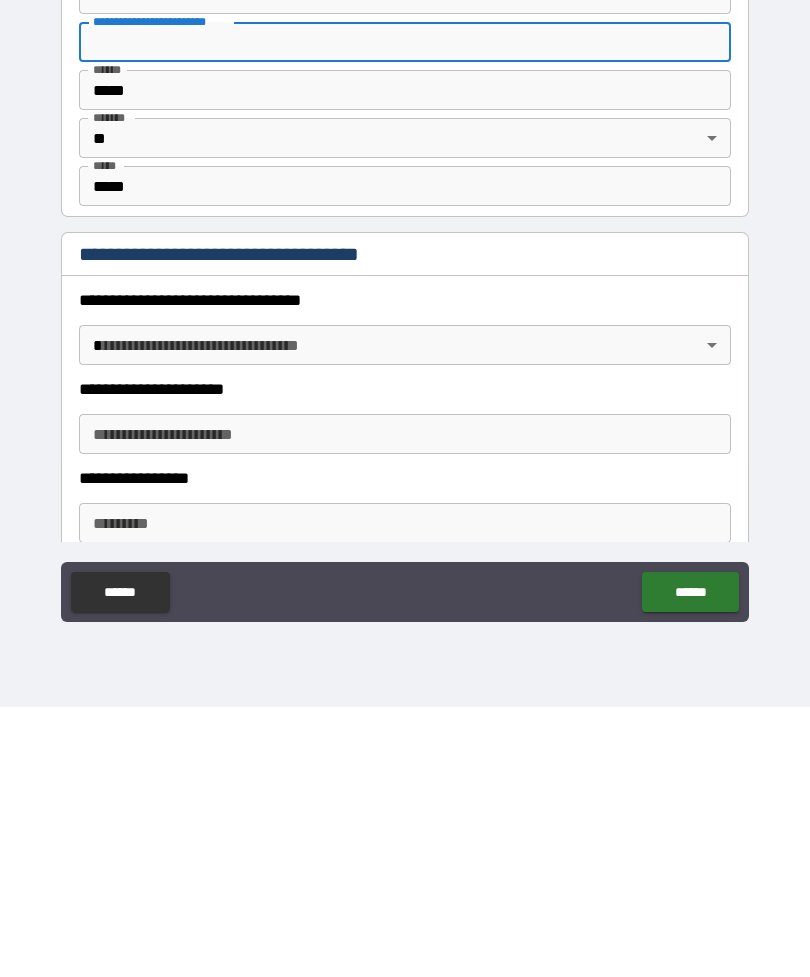 click on "**********" at bounding box center [405, 456] 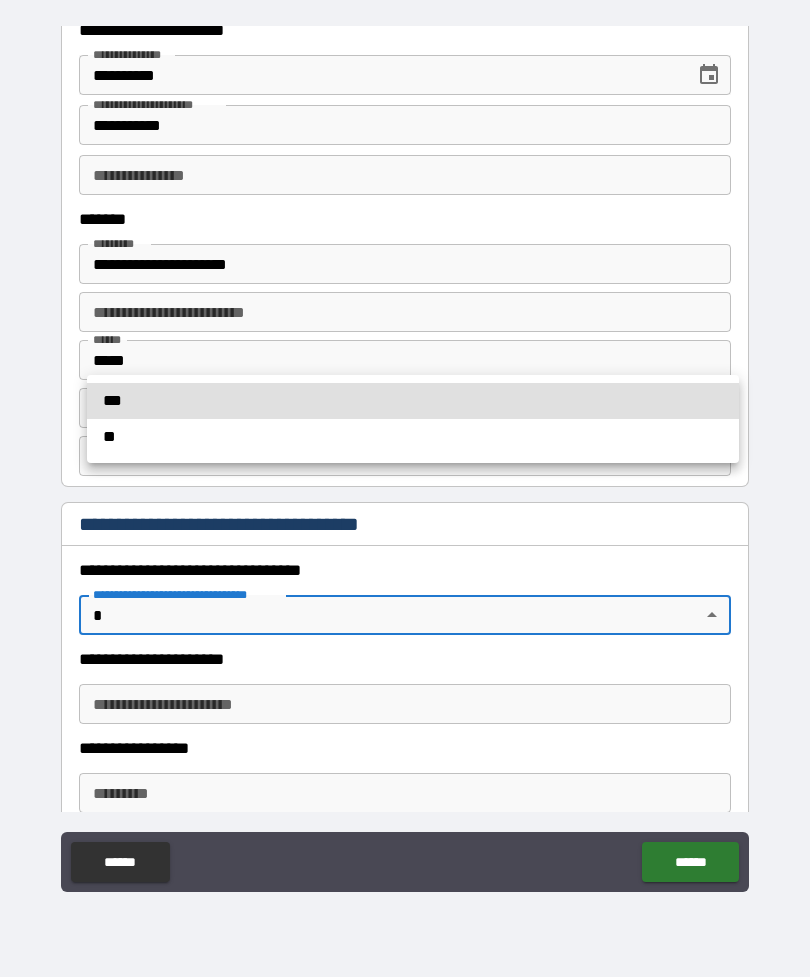 click at bounding box center (405, 488) 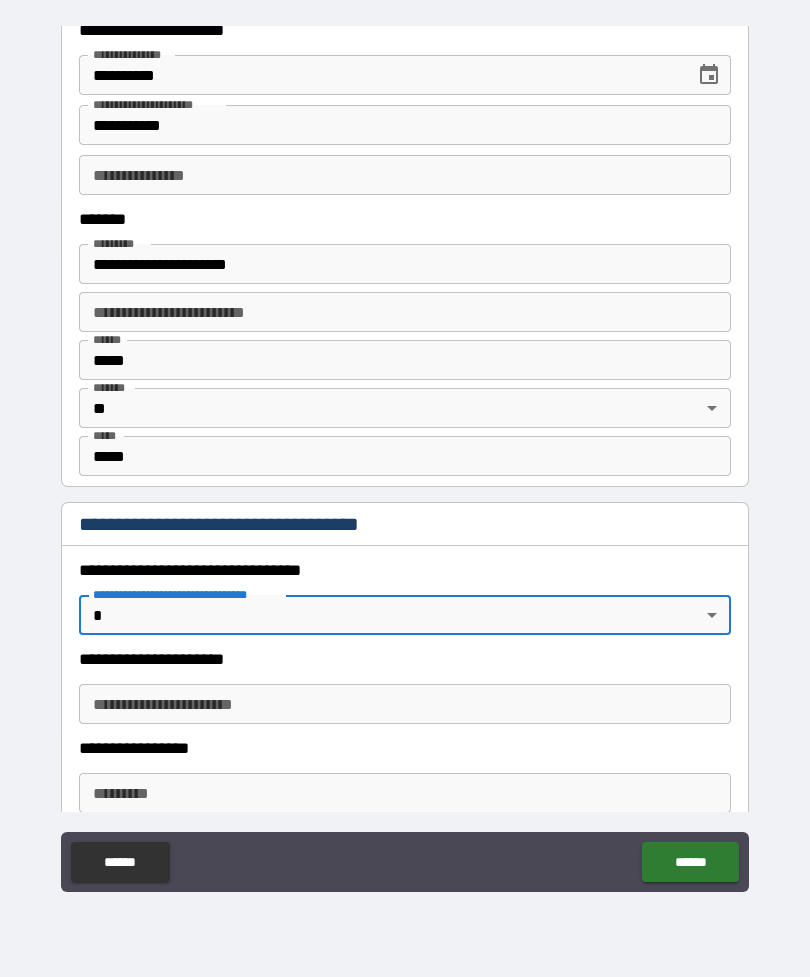 click on "**********" at bounding box center (405, 456) 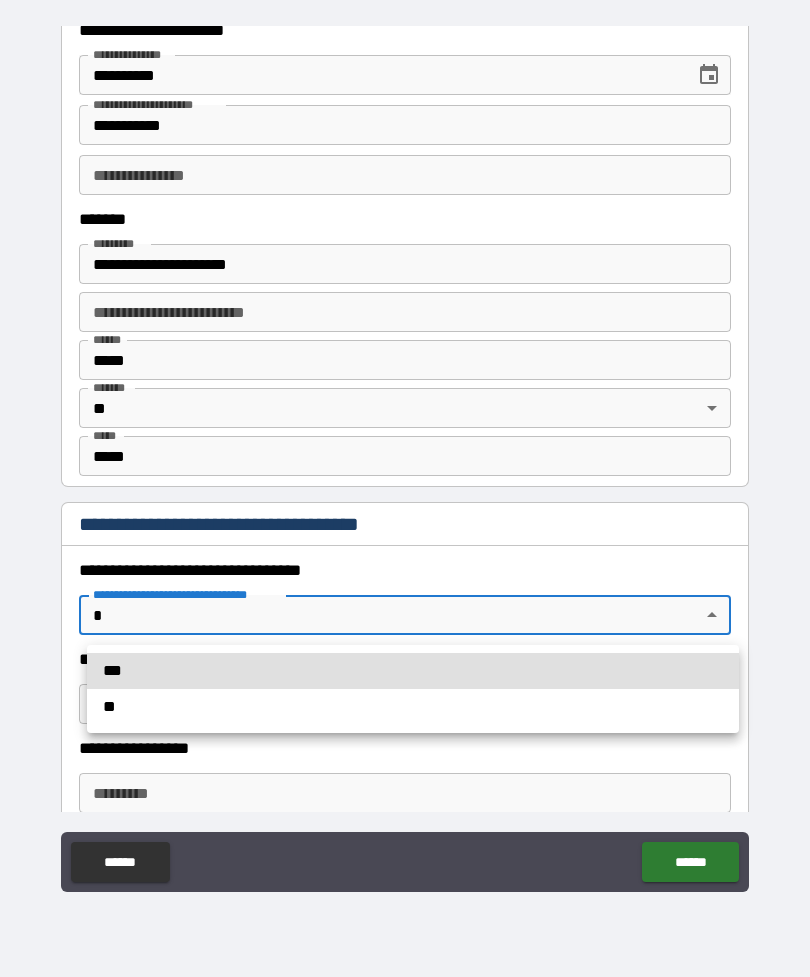 click on "***" at bounding box center [413, 671] 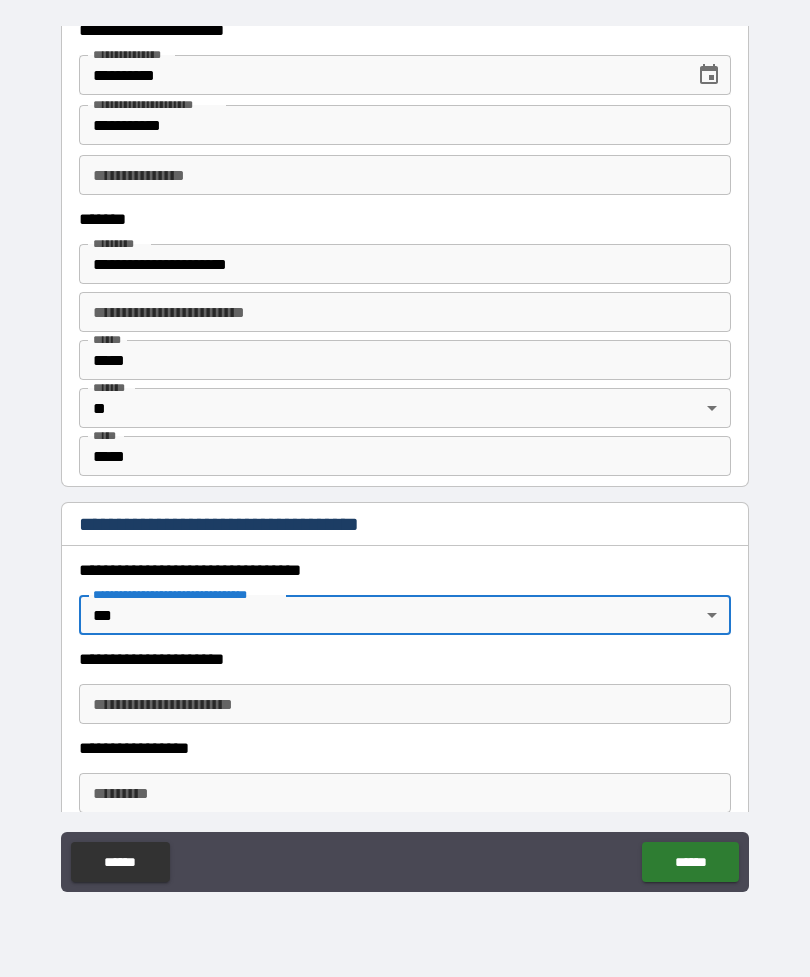 click on "**********" at bounding box center (405, 704) 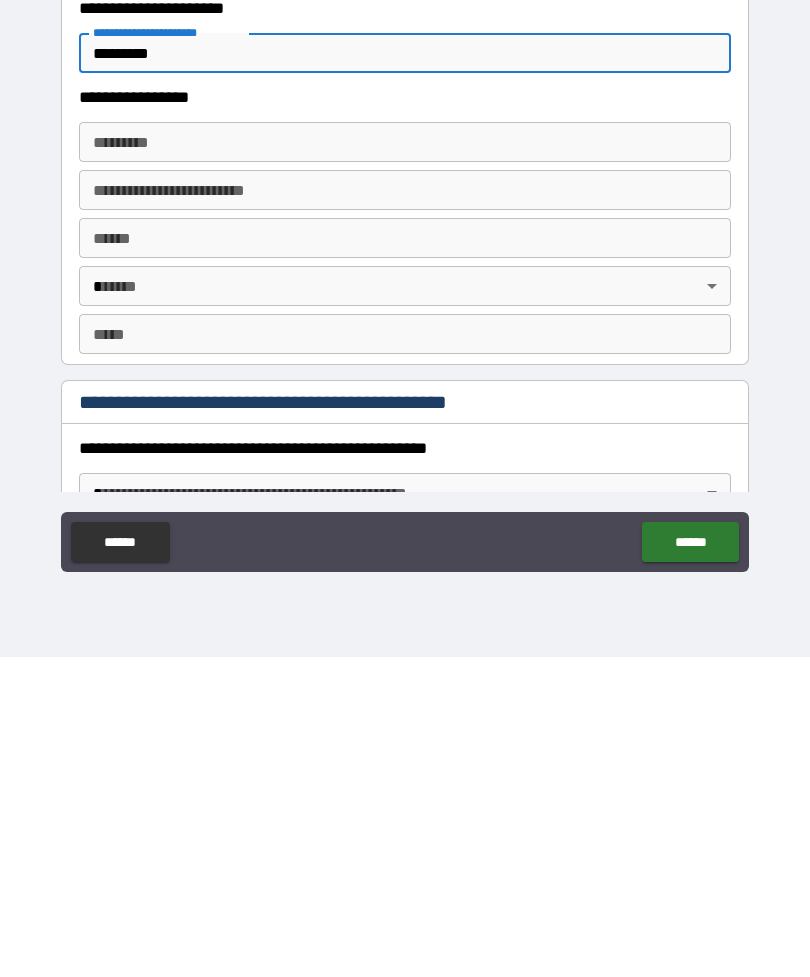 scroll, scrollTop: 1539, scrollLeft: 0, axis: vertical 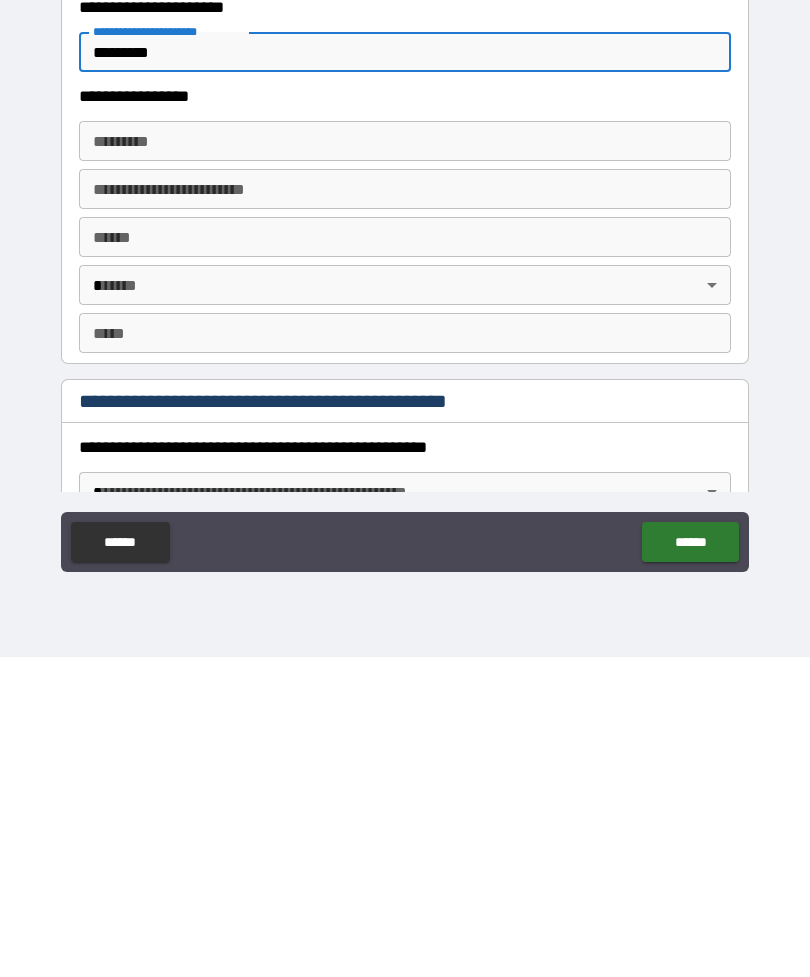 type on "*********" 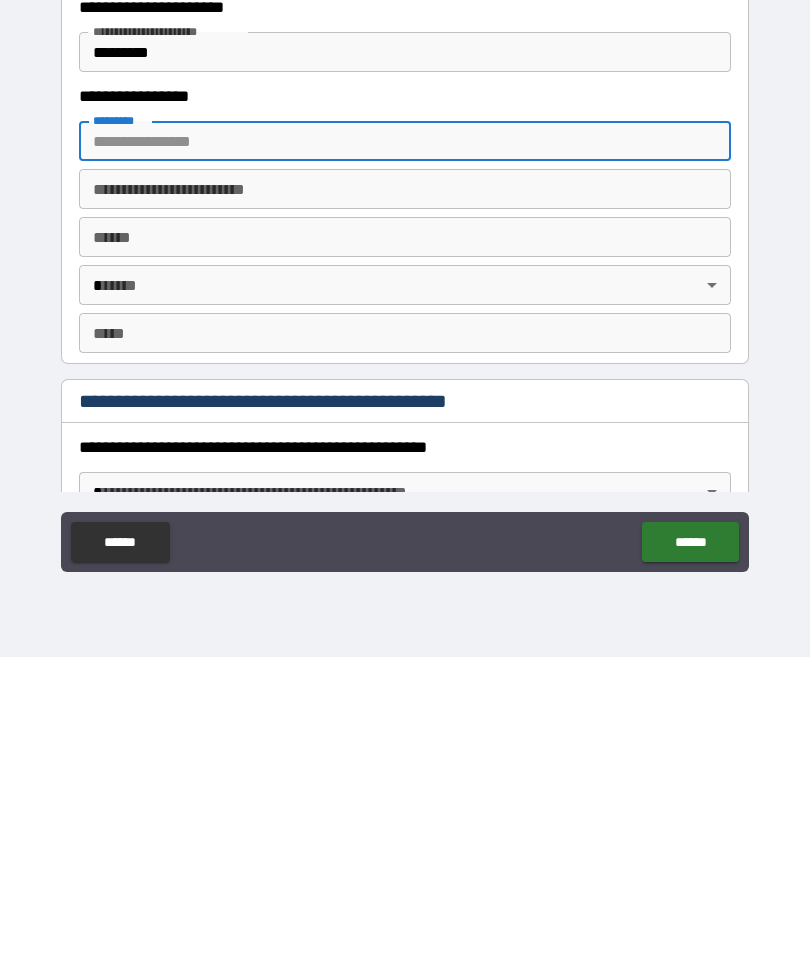 click on "****   *" at bounding box center (405, 557) 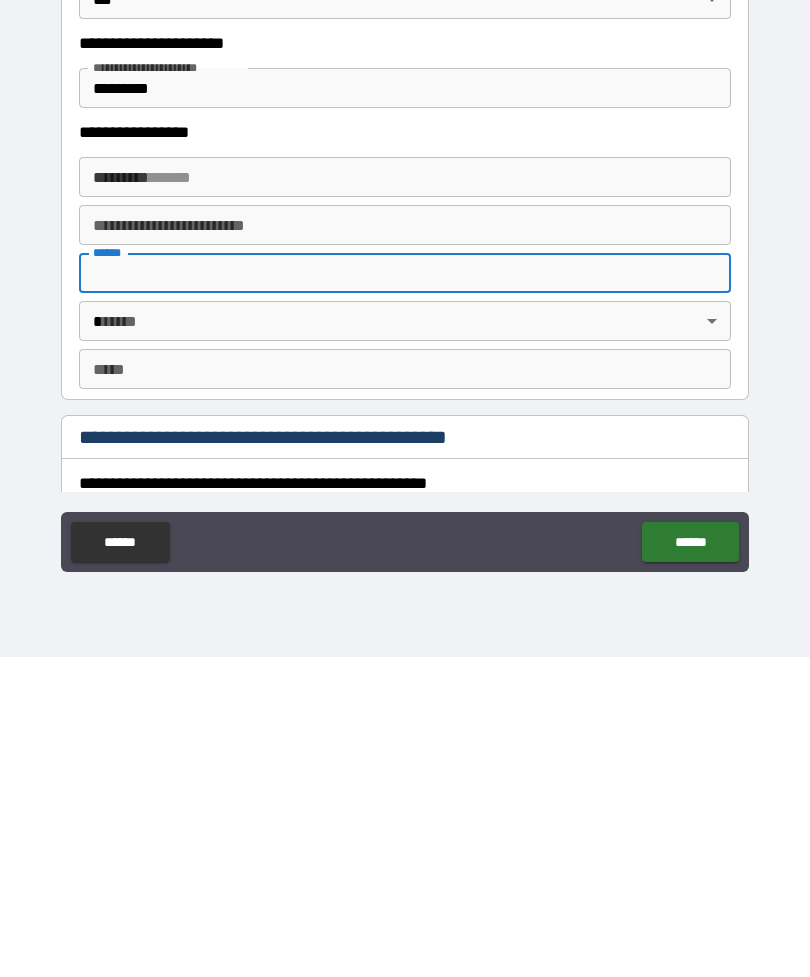 scroll, scrollTop: 1513, scrollLeft: 0, axis: vertical 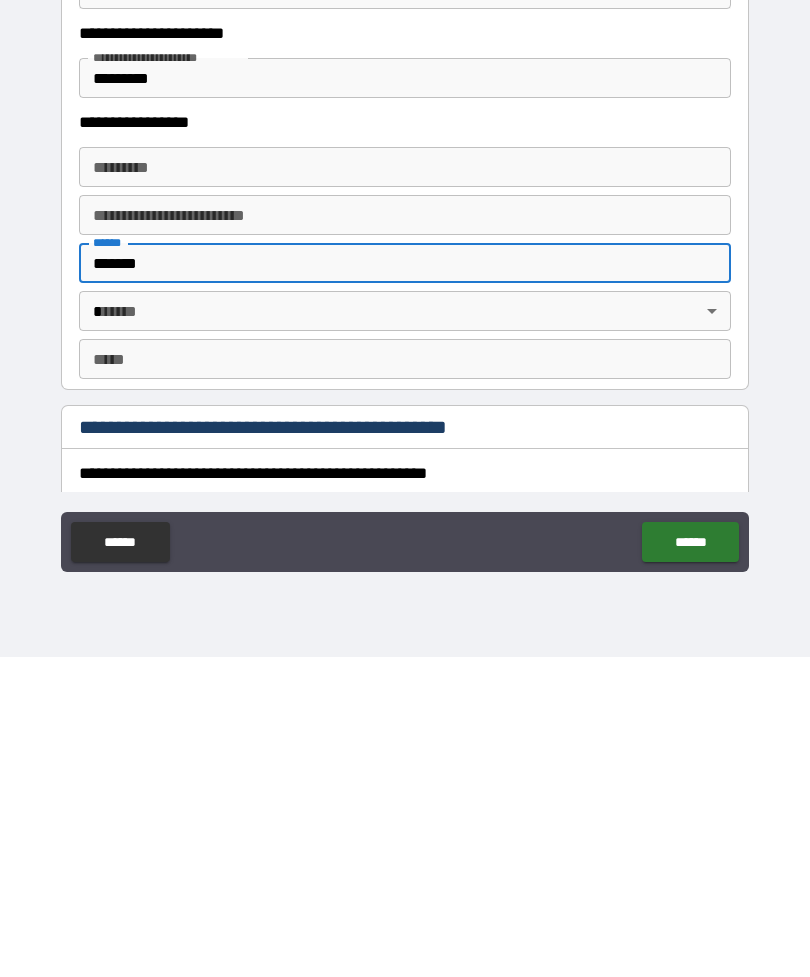 type on "*******" 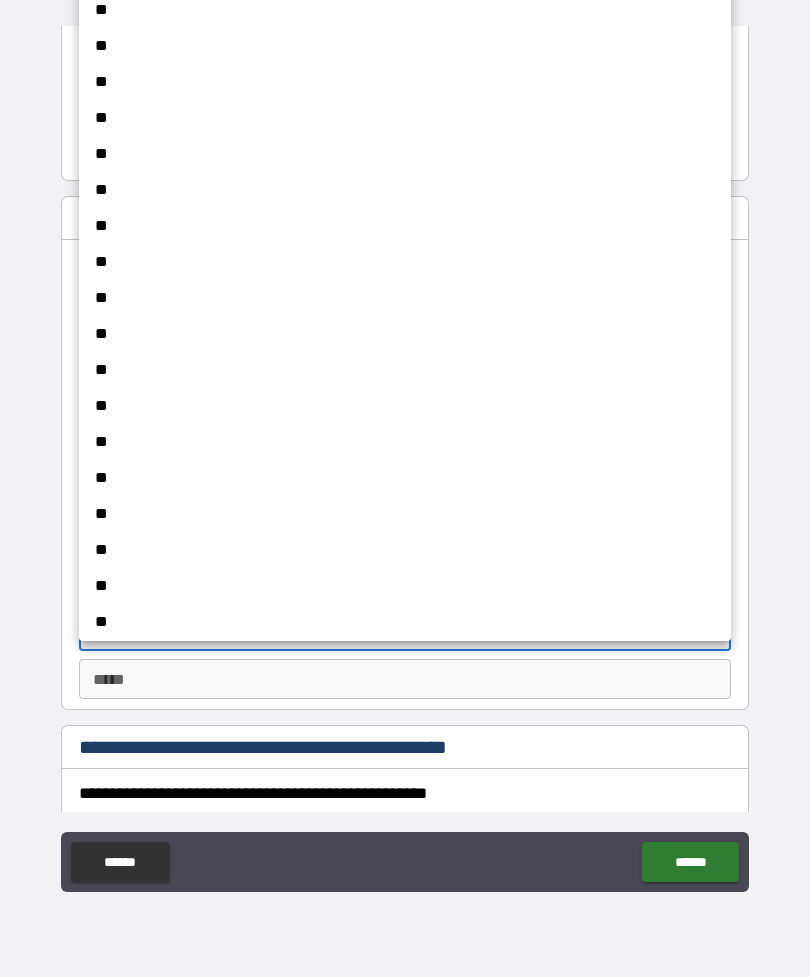 click on "**" at bounding box center [405, 154] 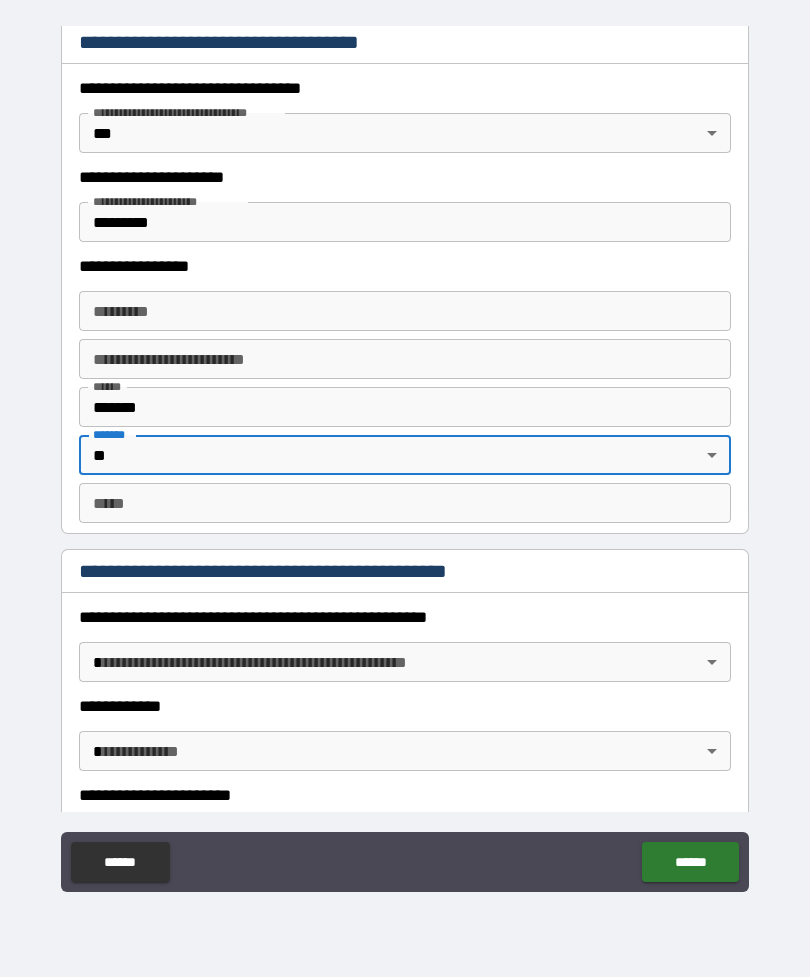 scroll, scrollTop: 1703, scrollLeft: 0, axis: vertical 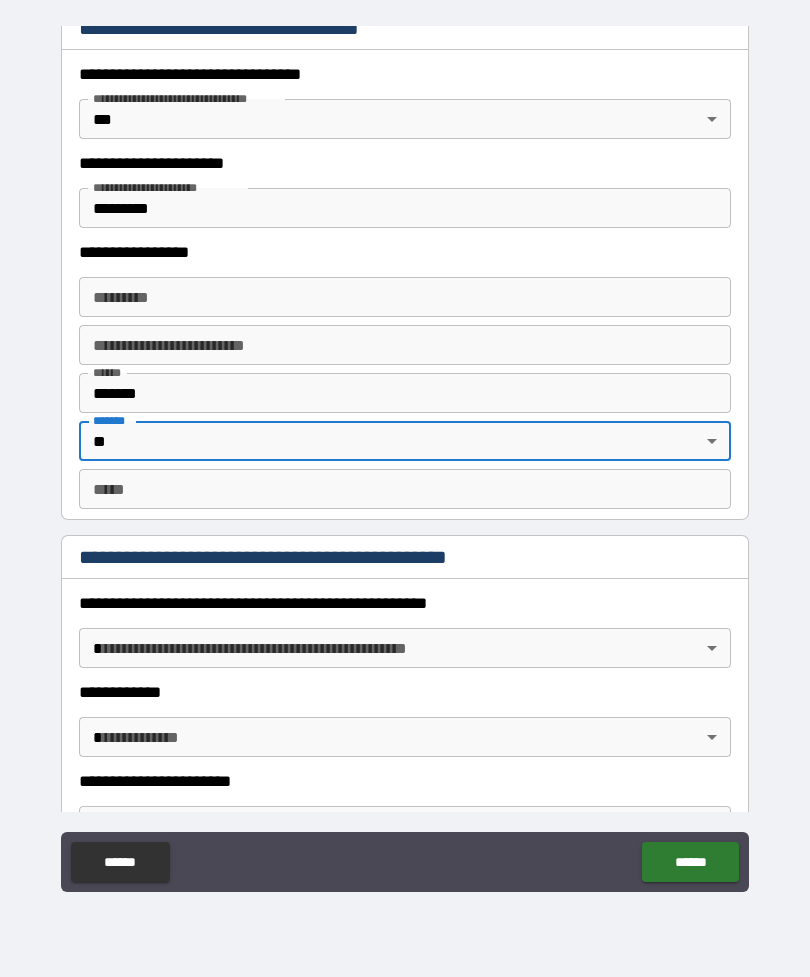 click on "**********" at bounding box center [405, 456] 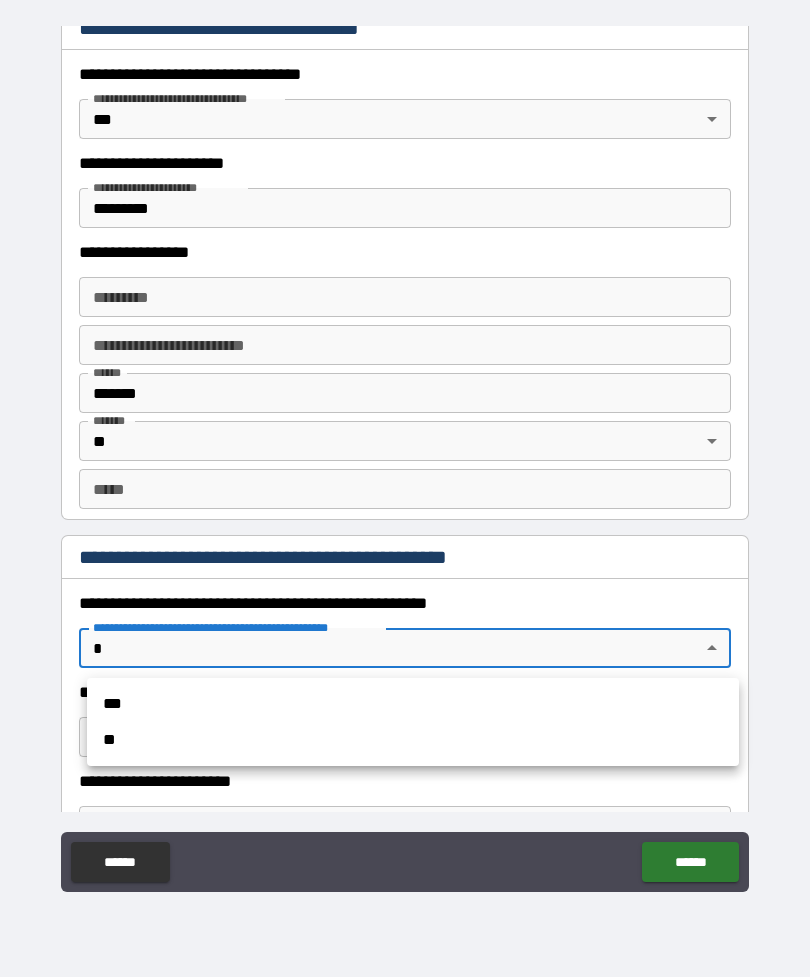 click on "**" at bounding box center [413, 740] 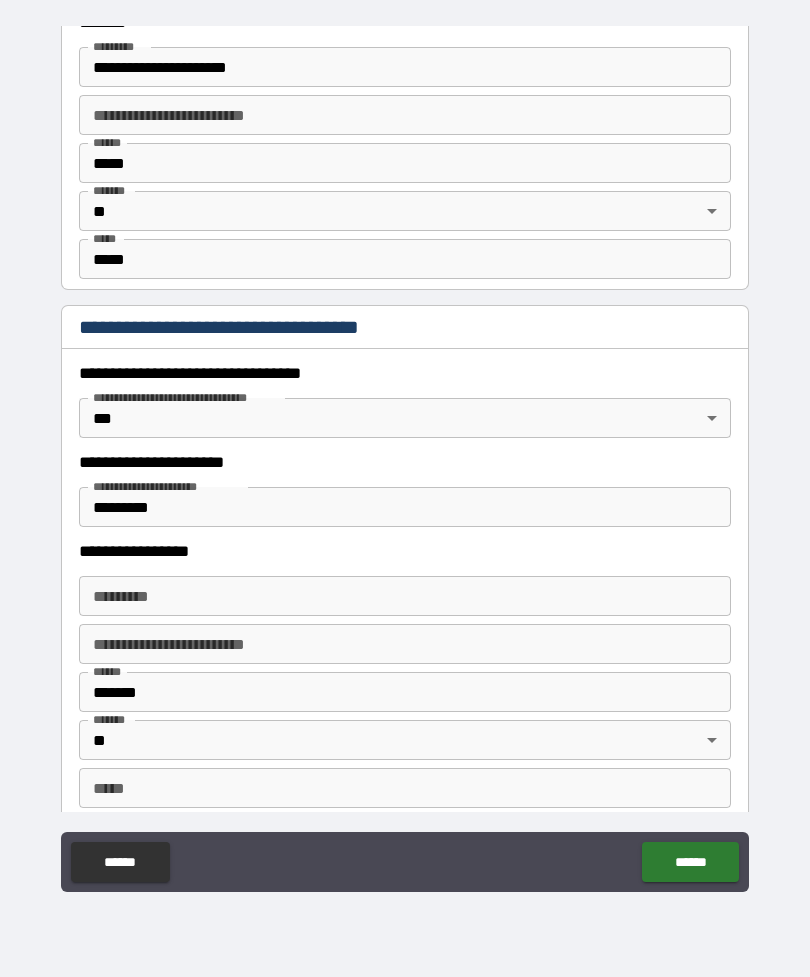 scroll, scrollTop: 1403, scrollLeft: 0, axis: vertical 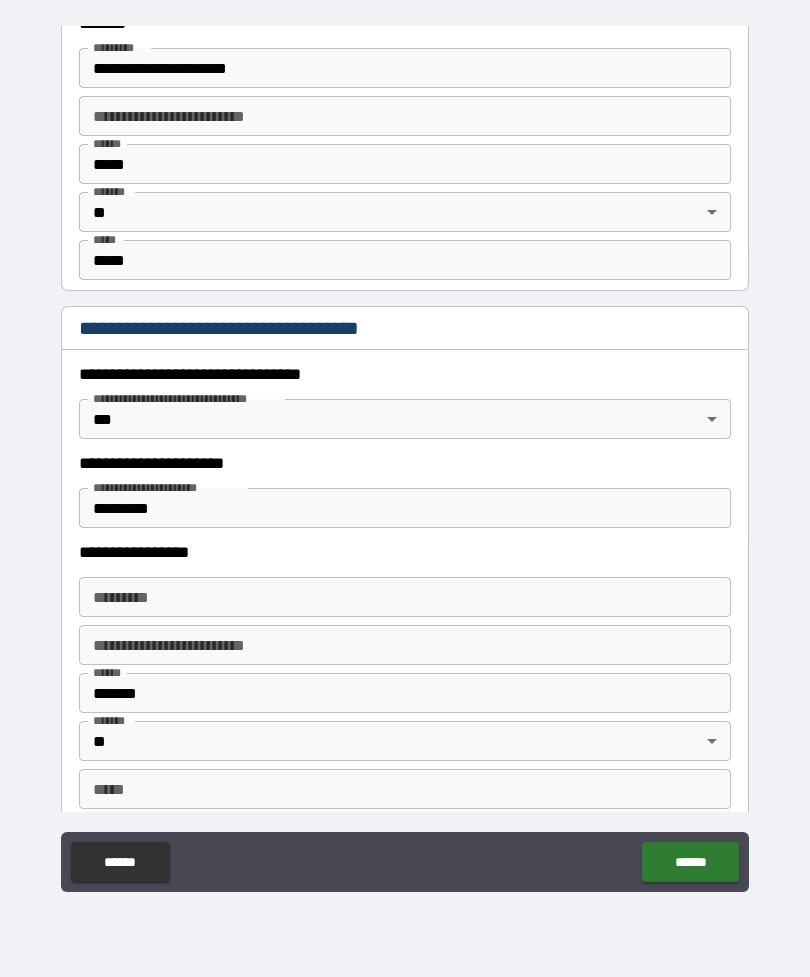 click on "*******   * *******   *" at bounding box center [405, 597] 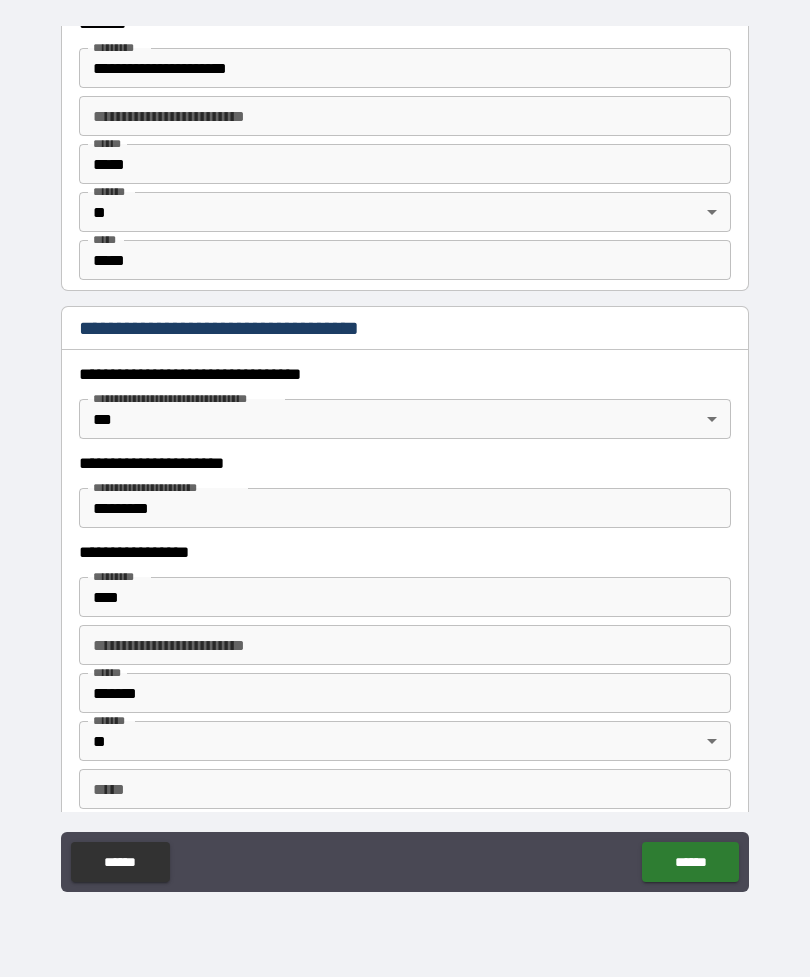 type on "**********" 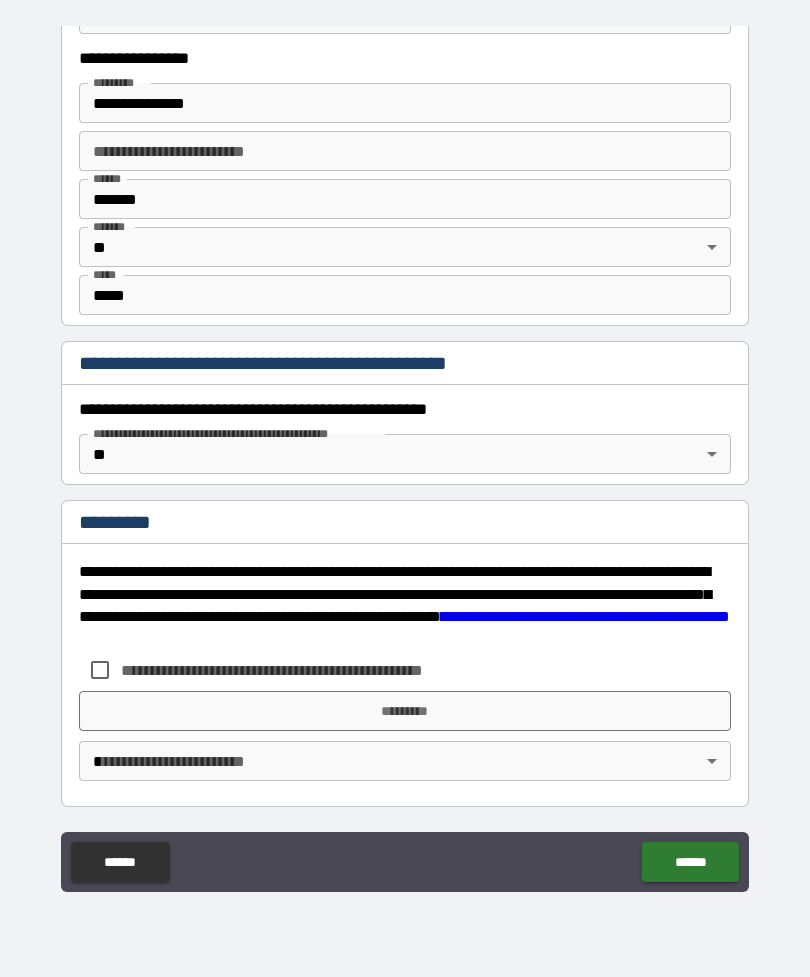 scroll, scrollTop: 1897, scrollLeft: 0, axis: vertical 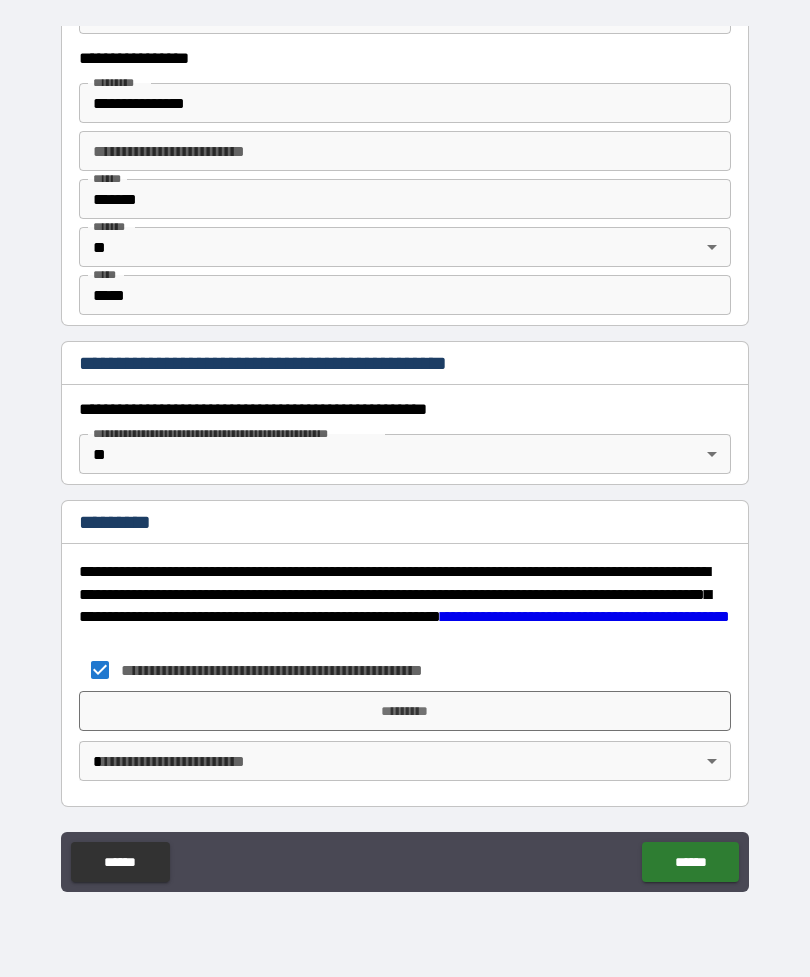 click on "*********" at bounding box center [405, 711] 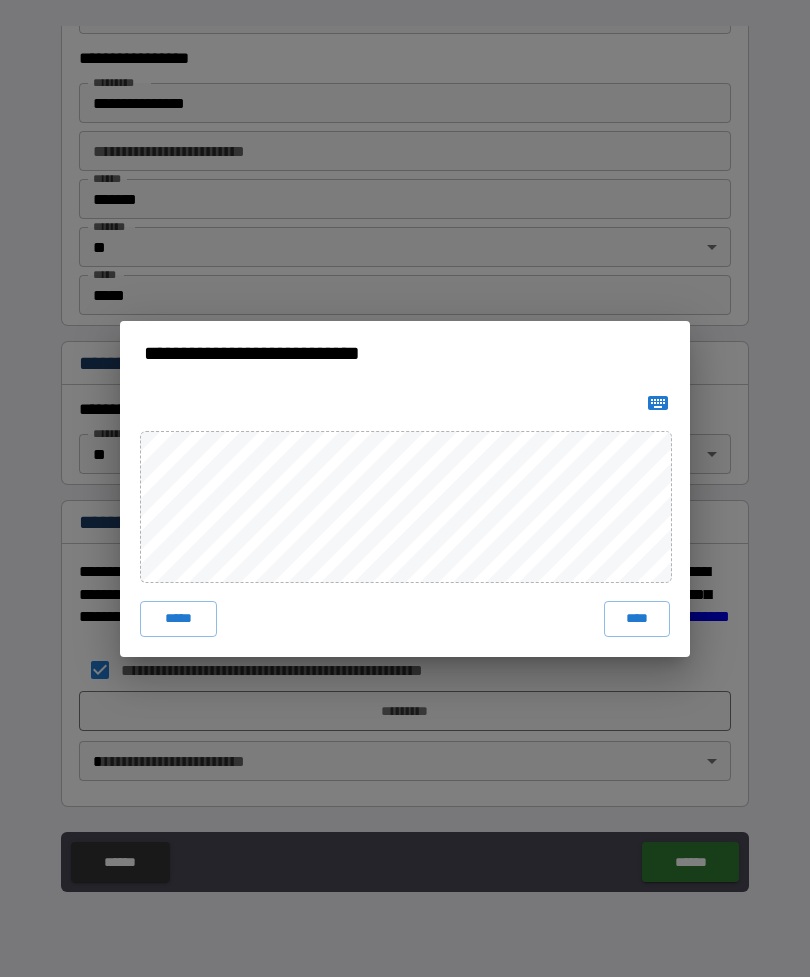 click on "****" at bounding box center [637, 619] 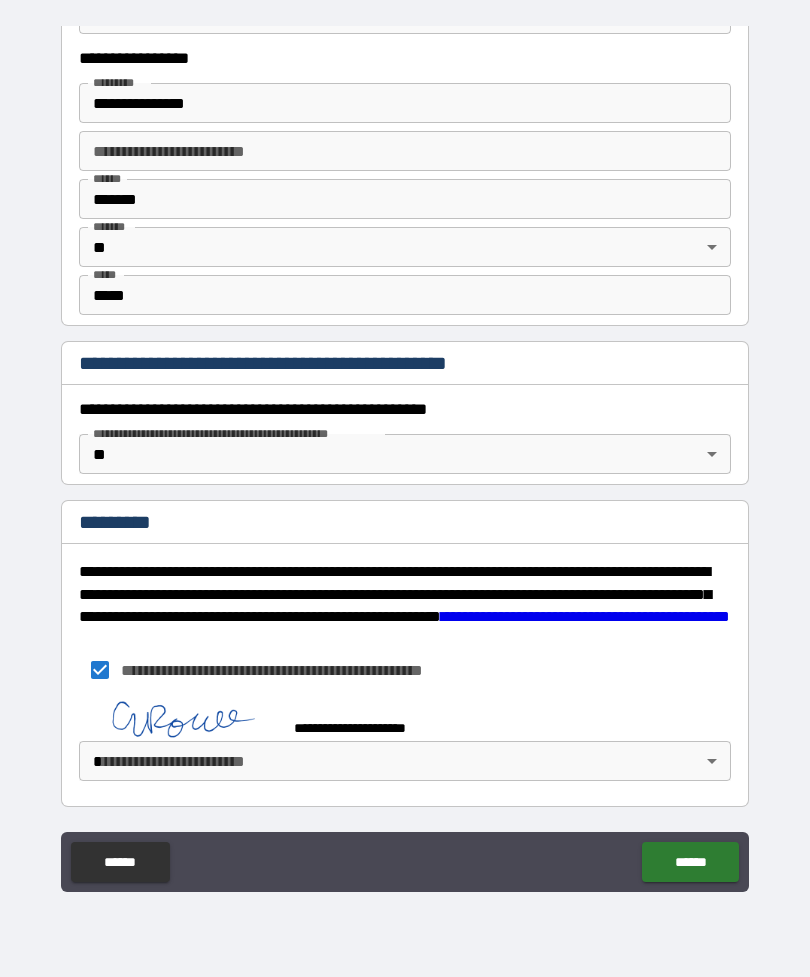scroll, scrollTop: 1887, scrollLeft: 0, axis: vertical 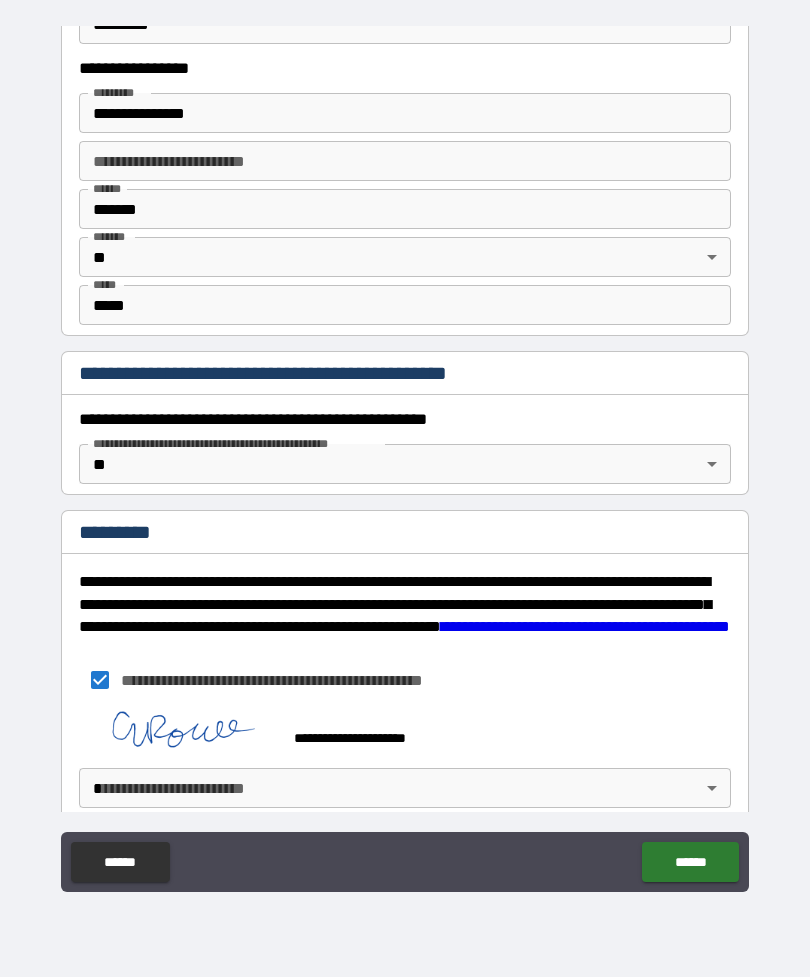 click on "**********" at bounding box center [405, 456] 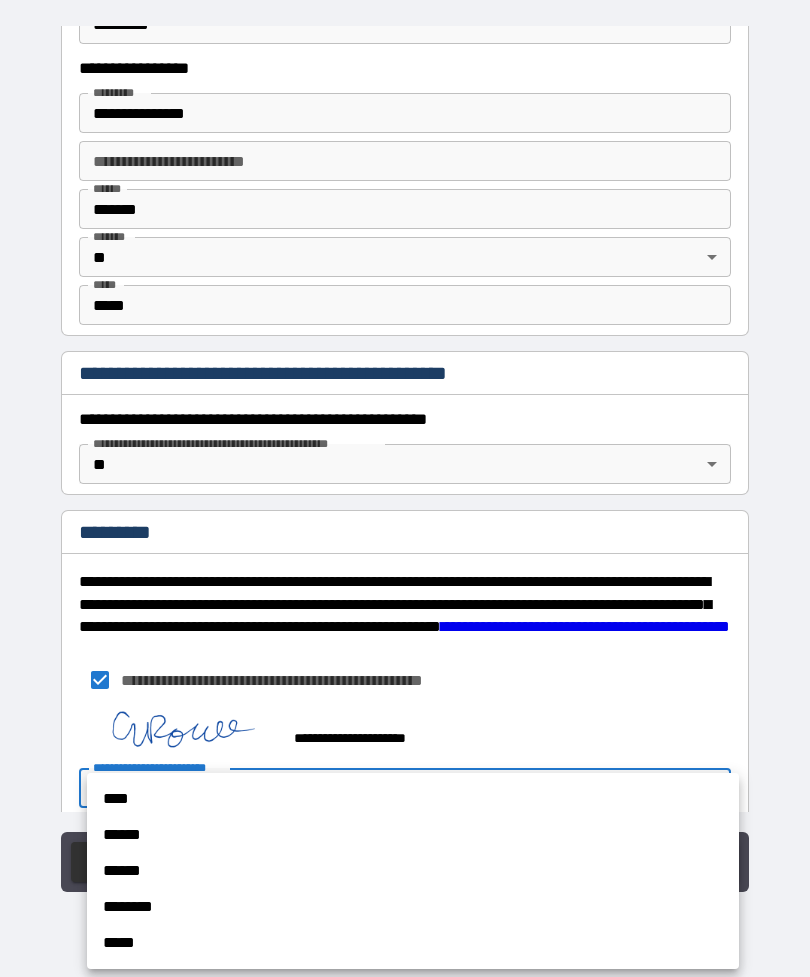 click on "****" at bounding box center (413, 799) 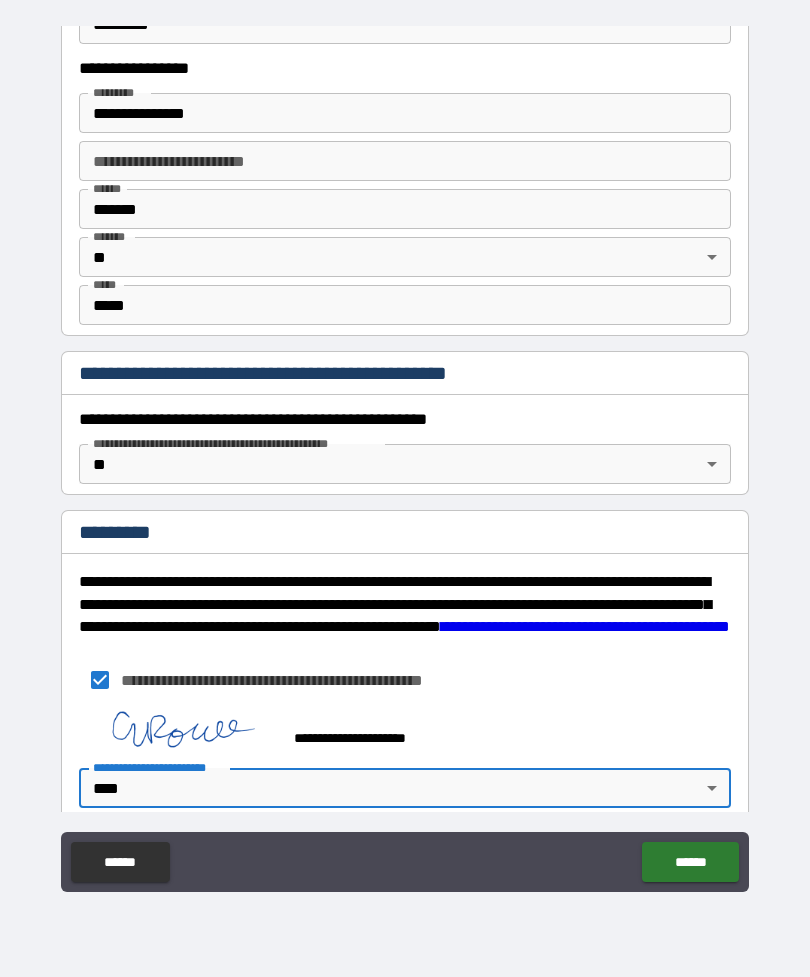 click on "******" at bounding box center [690, 862] 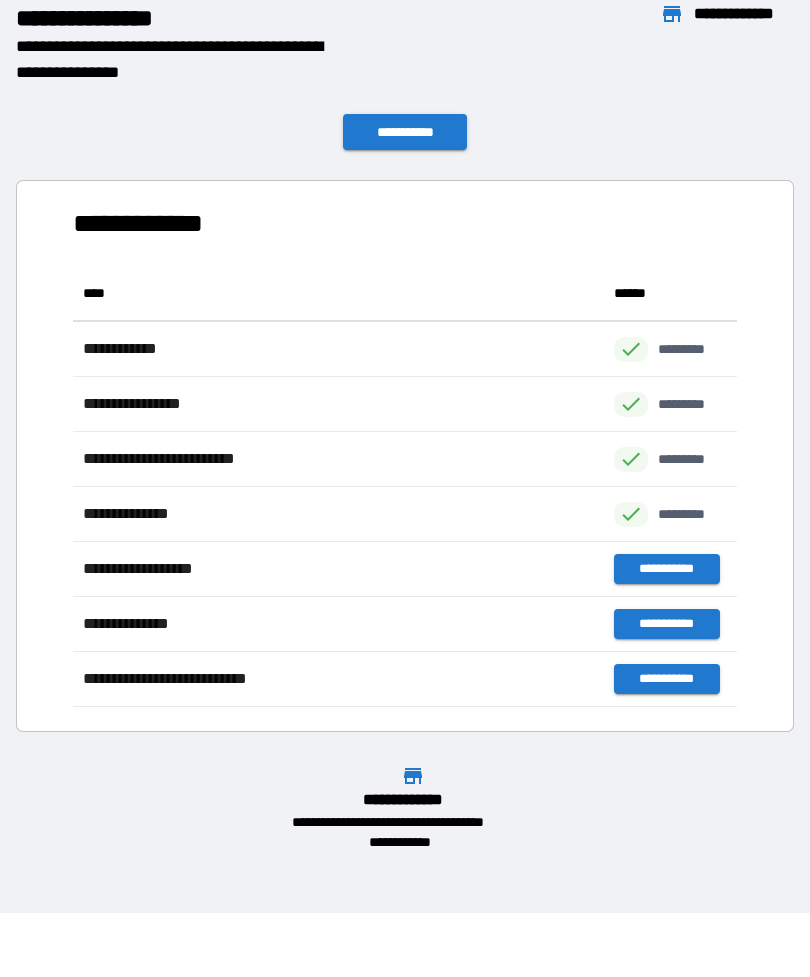 scroll, scrollTop: 1, scrollLeft: 1, axis: both 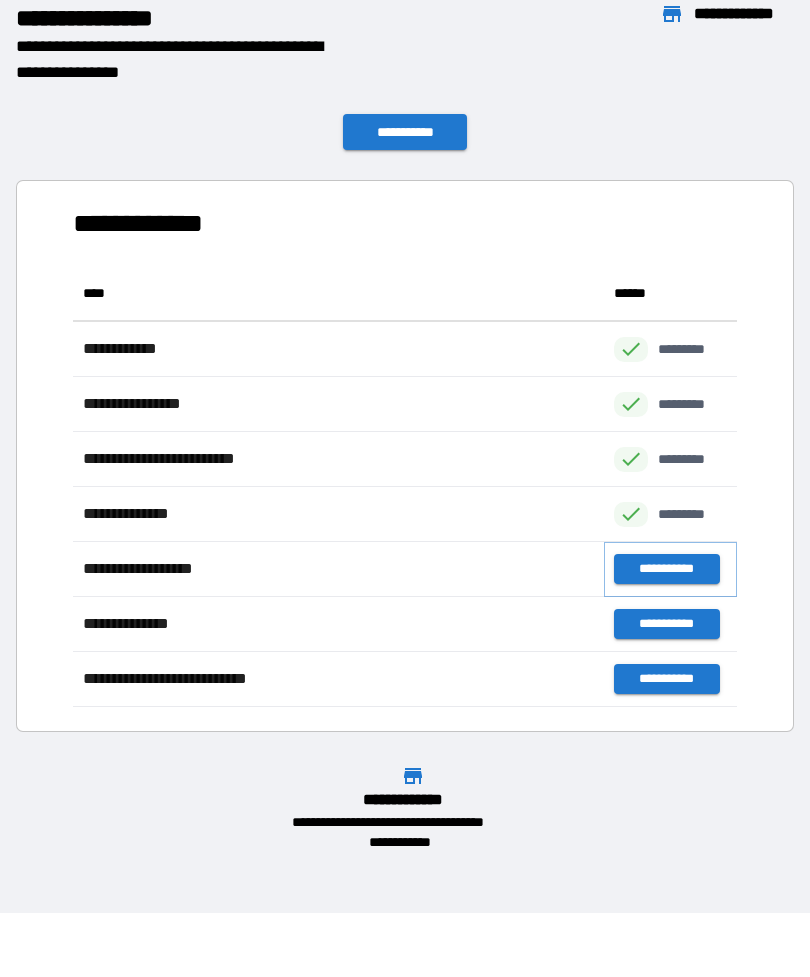 click on "**********" at bounding box center [666, 569] 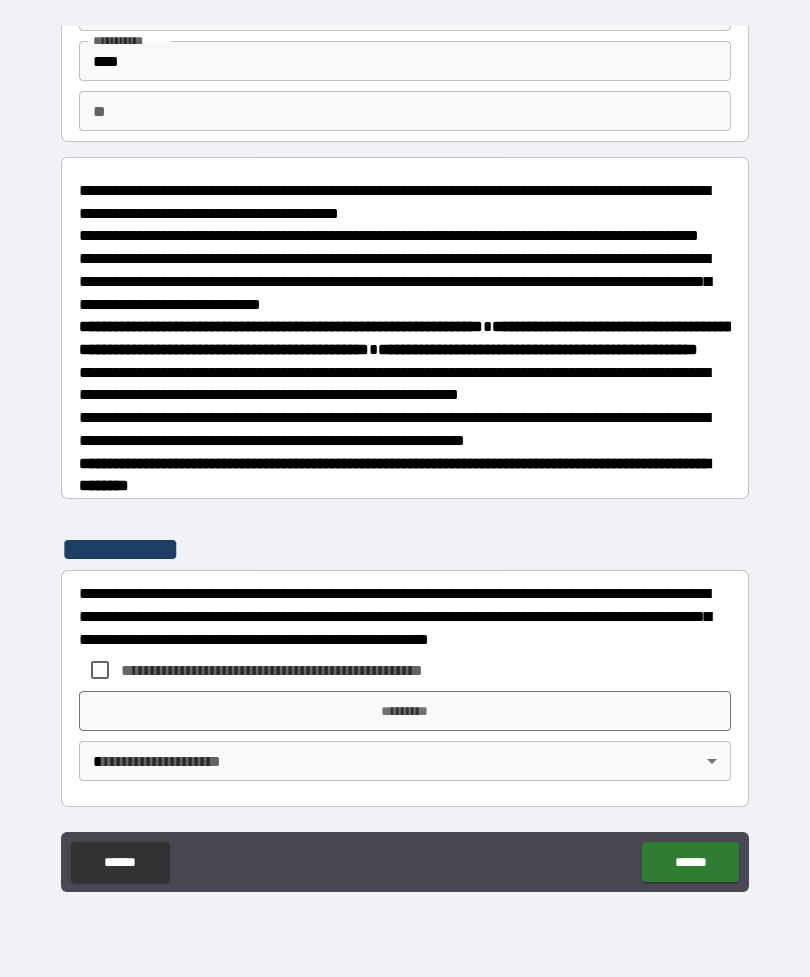scroll, scrollTop: 162, scrollLeft: 0, axis: vertical 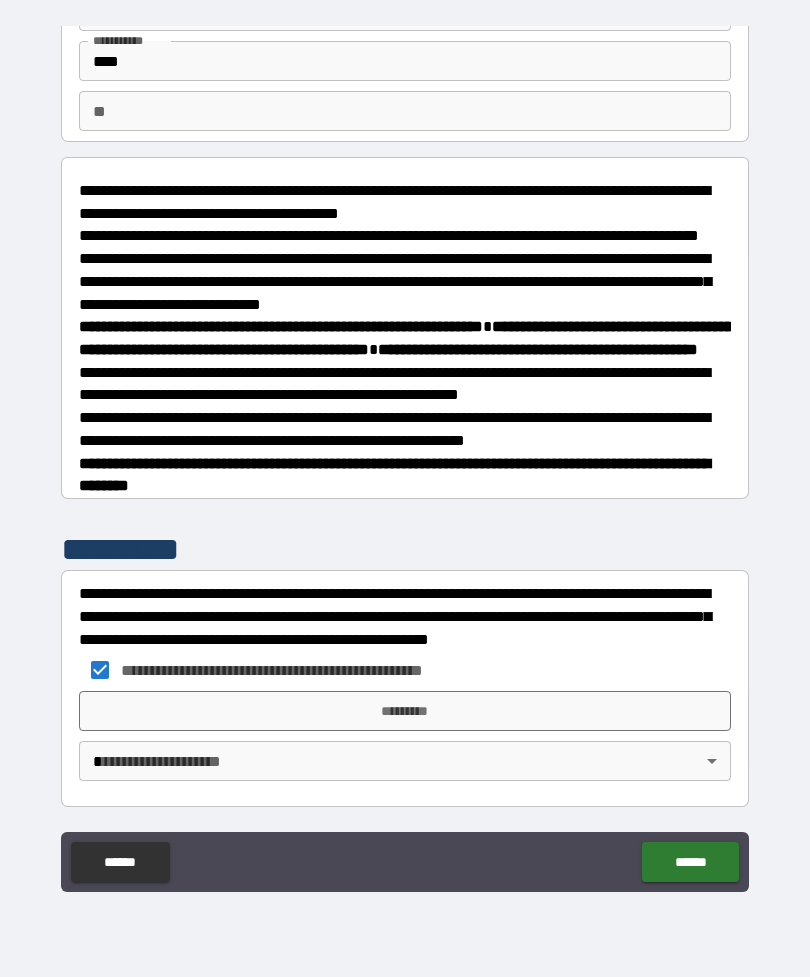 click on "*********" at bounding box center [405, 711] 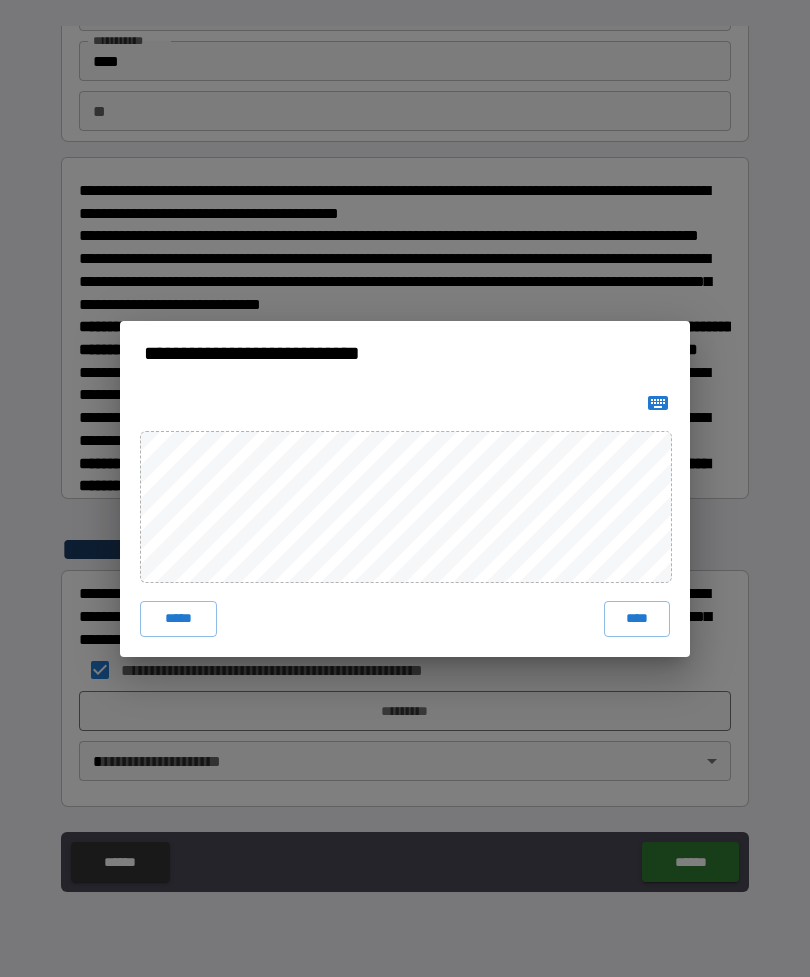 click on "****" at bounding box center (637, 619) 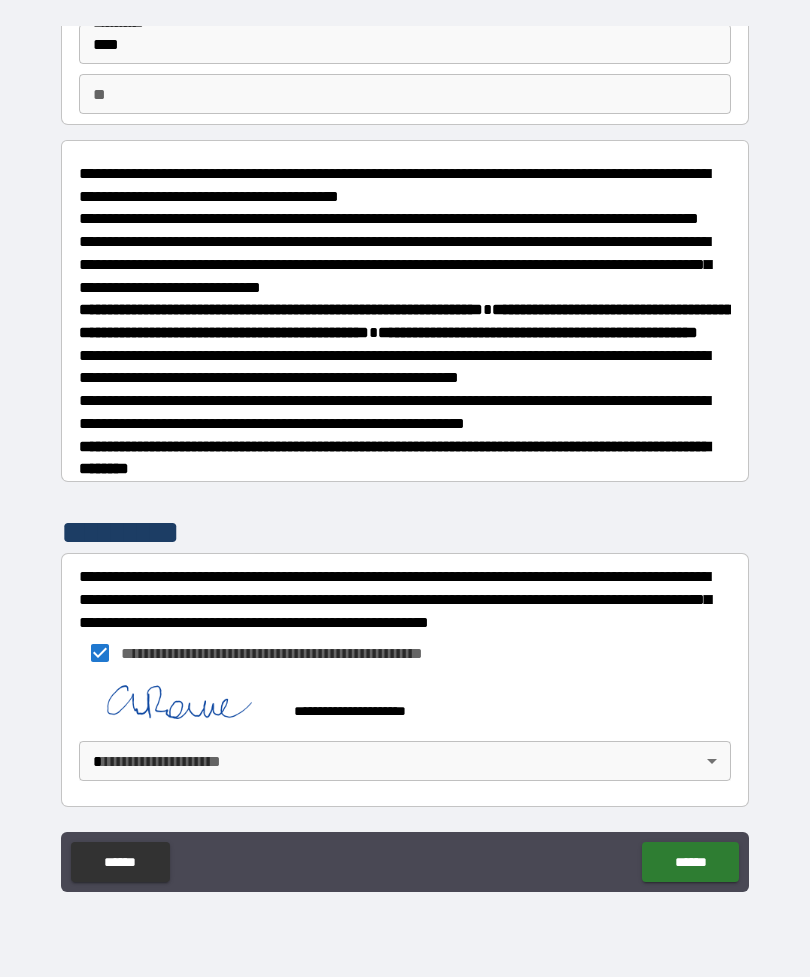 click on "**********" at bounding box center [405, 456] 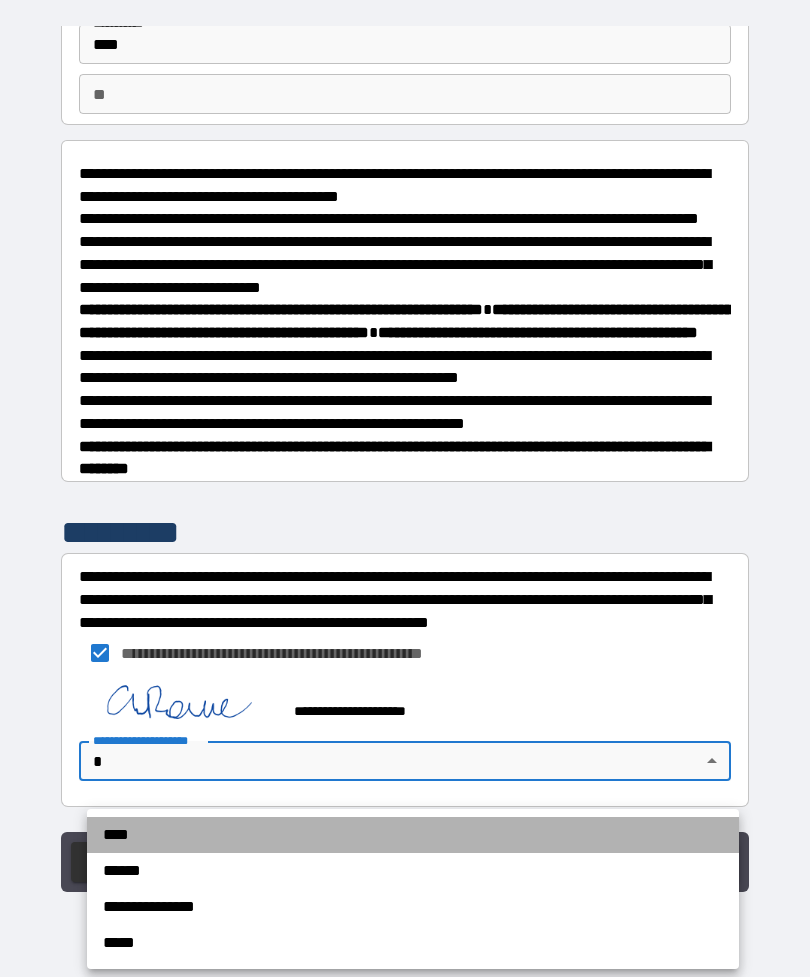 click on "****" at bounding box center [413, 835] 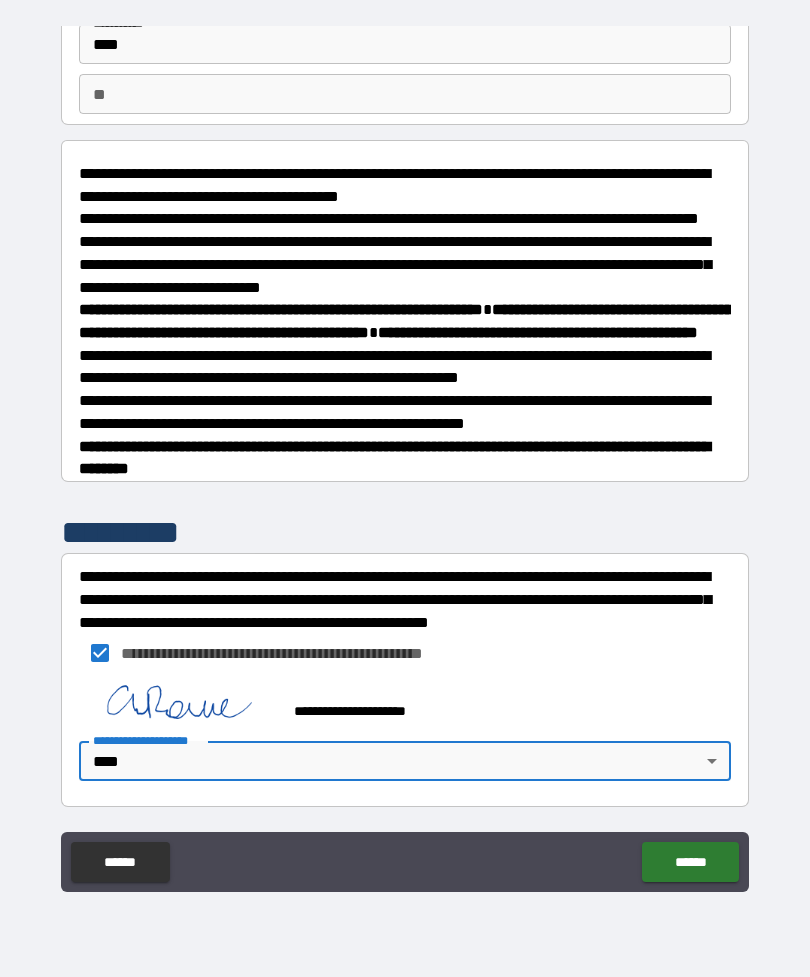 click on "******" at bounding box center [690, 862] 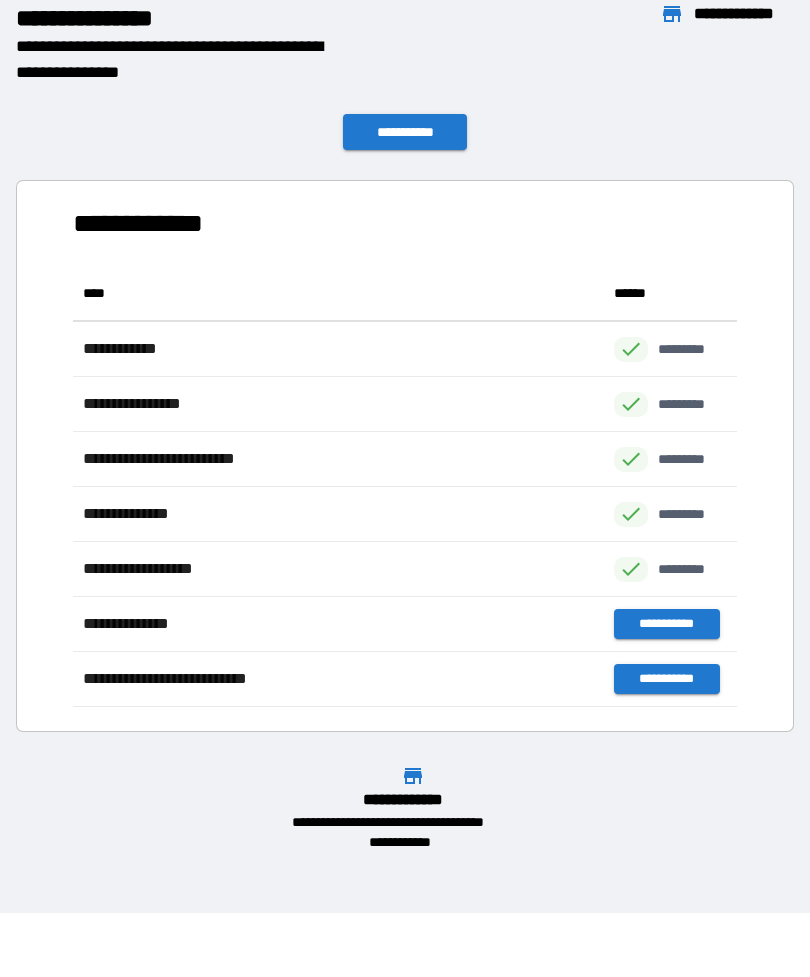 scroll, scrollTop: 1, scrollLeft: 1, axis: both 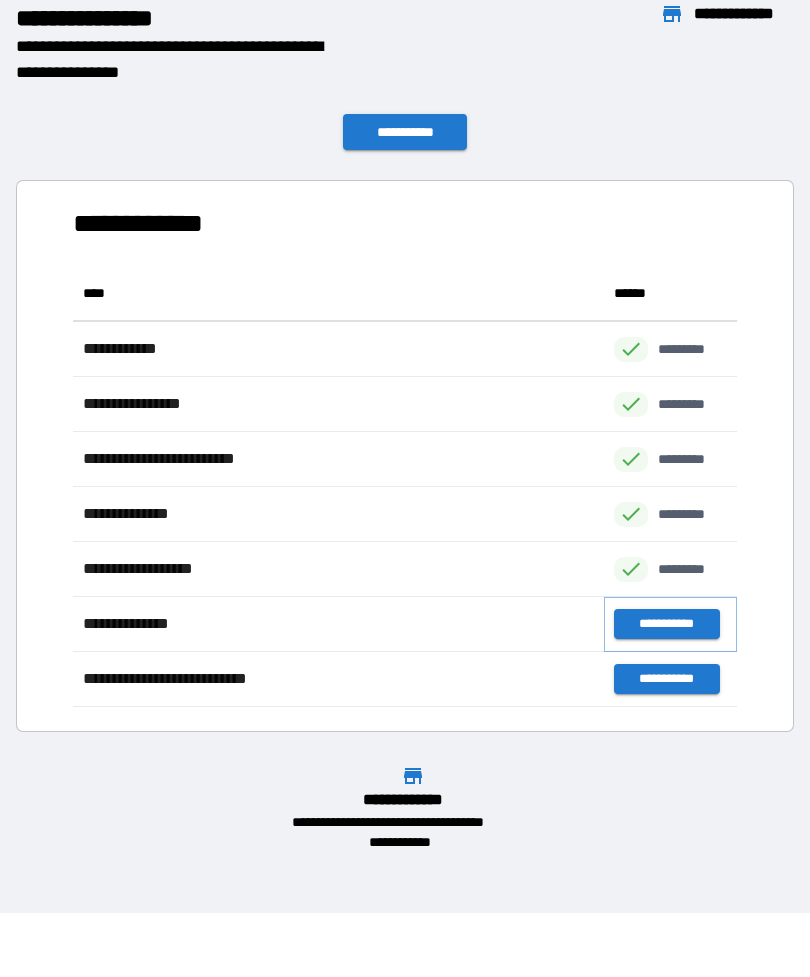 click on "**********" at bounding box center [666, 624] 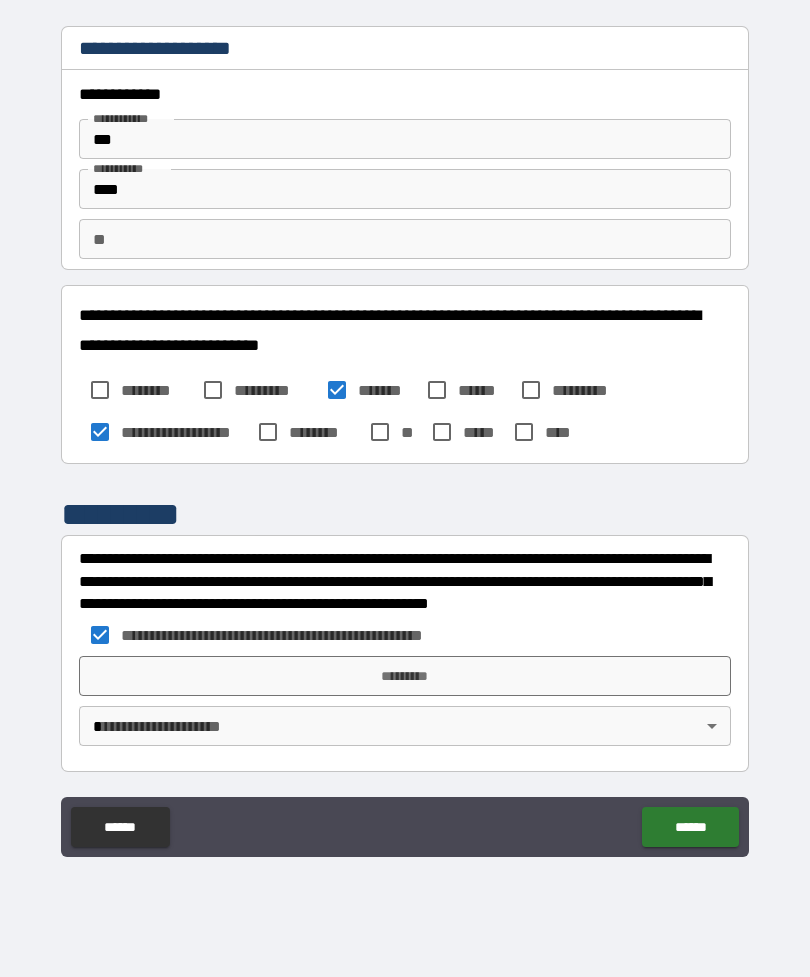 click on "*********" at bounding box center [405, 676] 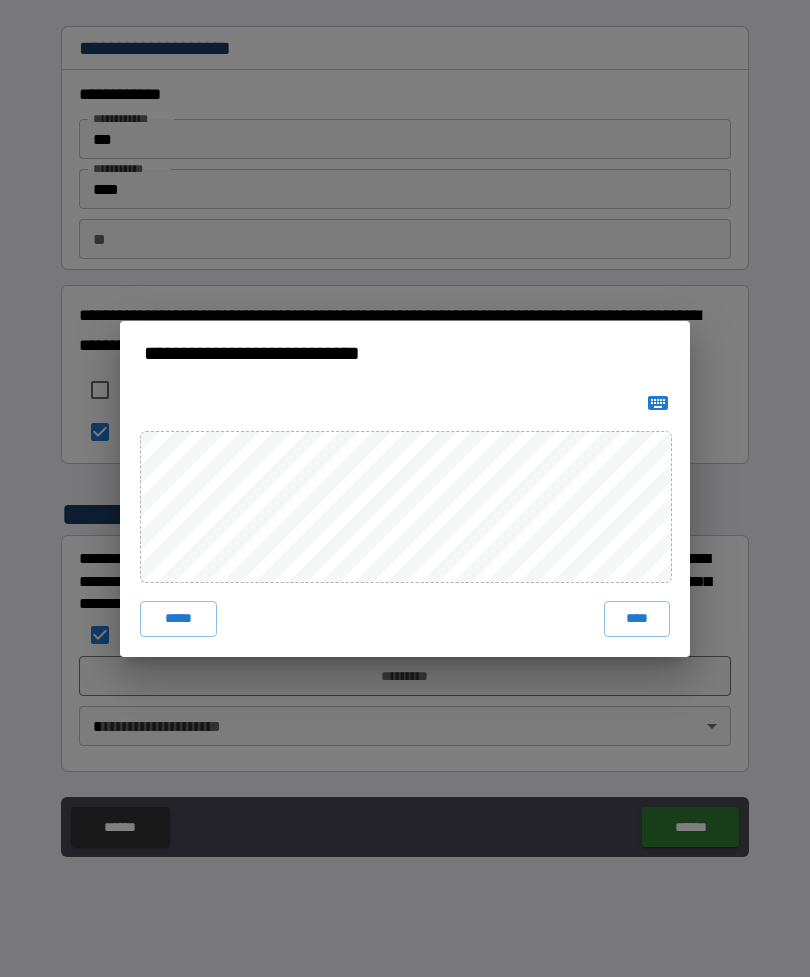 click on "****" at bounding box center [637, 619] 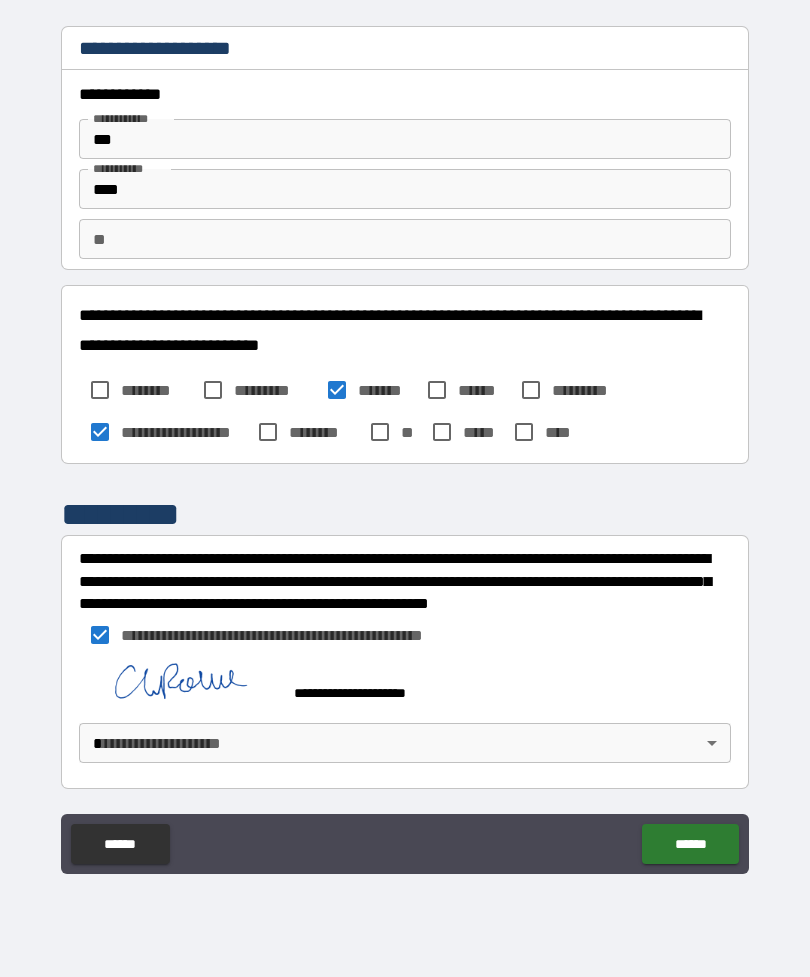 click on "**********" at bounding box center [405, 456] 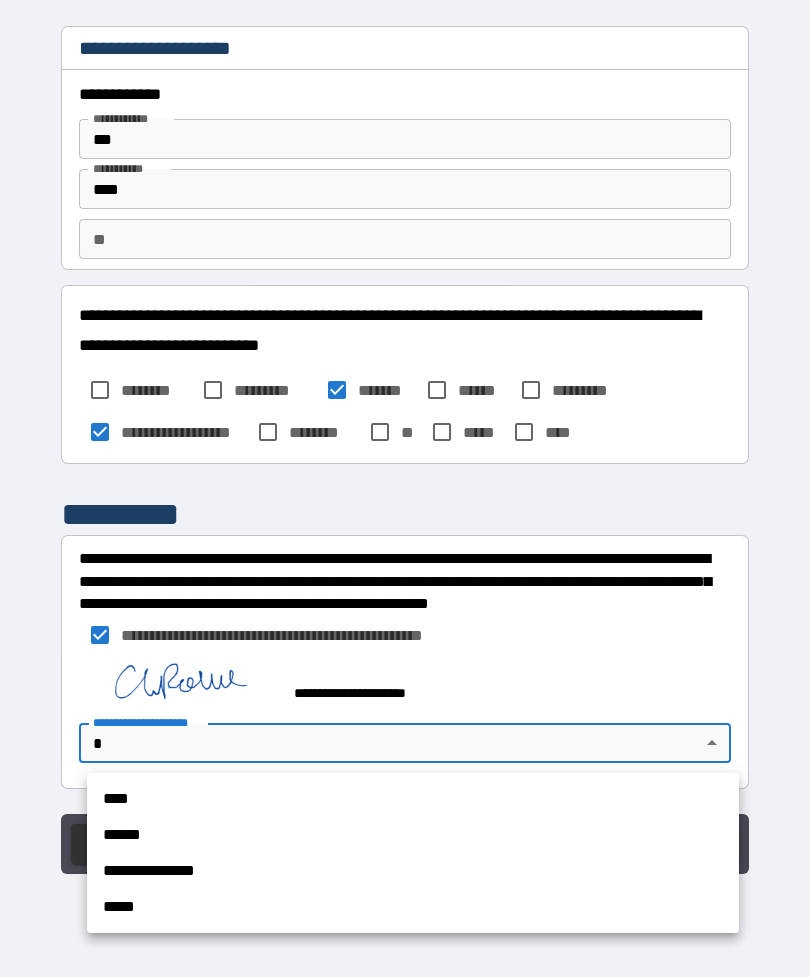 click on "****" at bounding box center (413, 799) 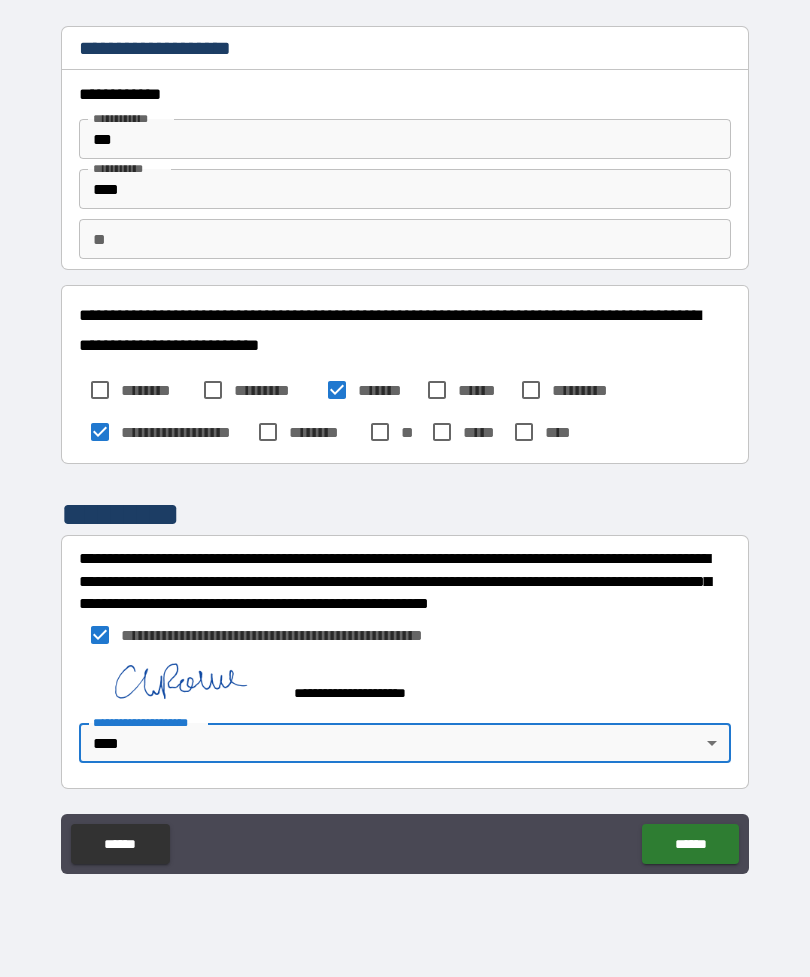 click on "******" at bounding box center [690, 844] 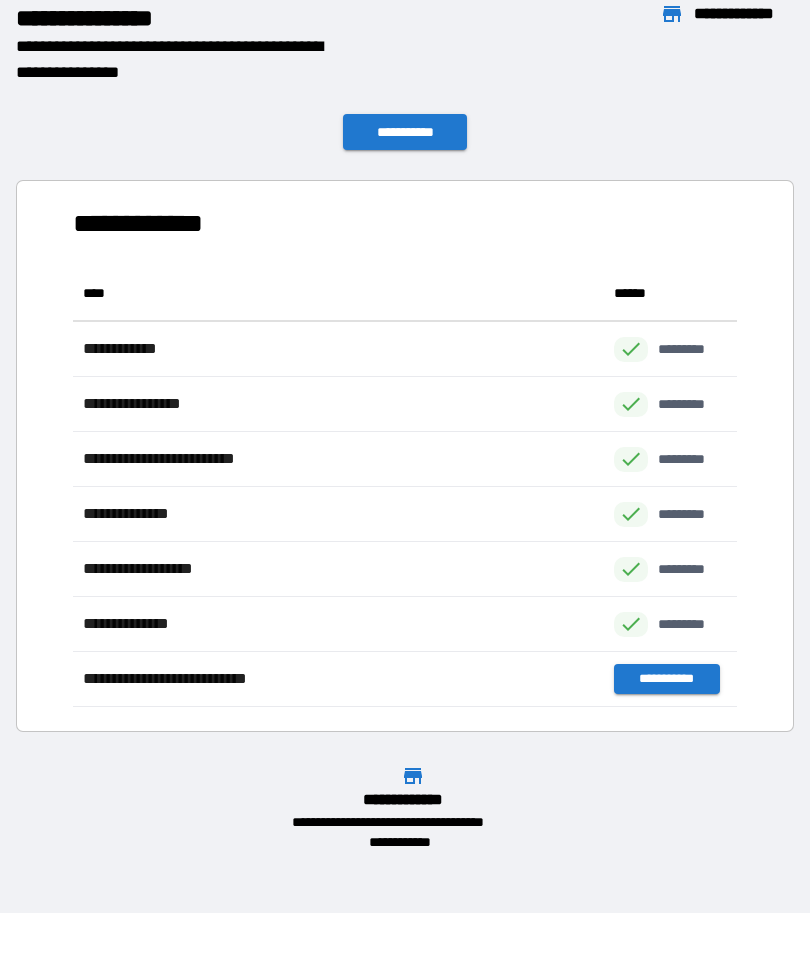 scroll, scrollTop: 1, scrollLeft: 1, axis: both 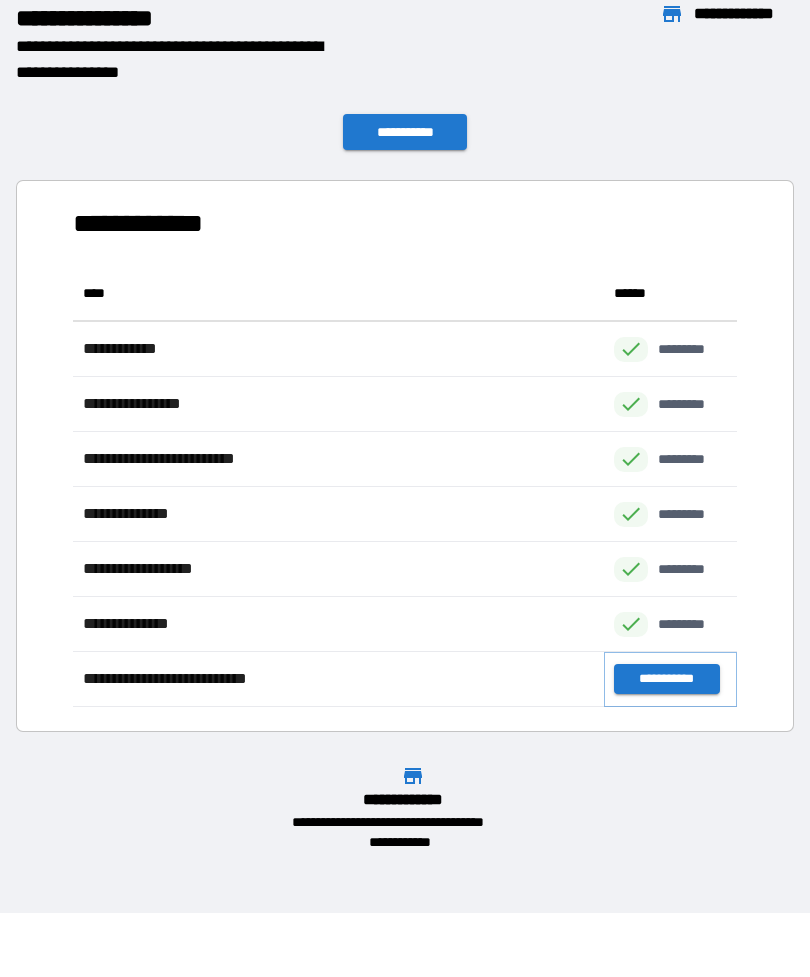 click on "**********" at bounding box center [666, 679] 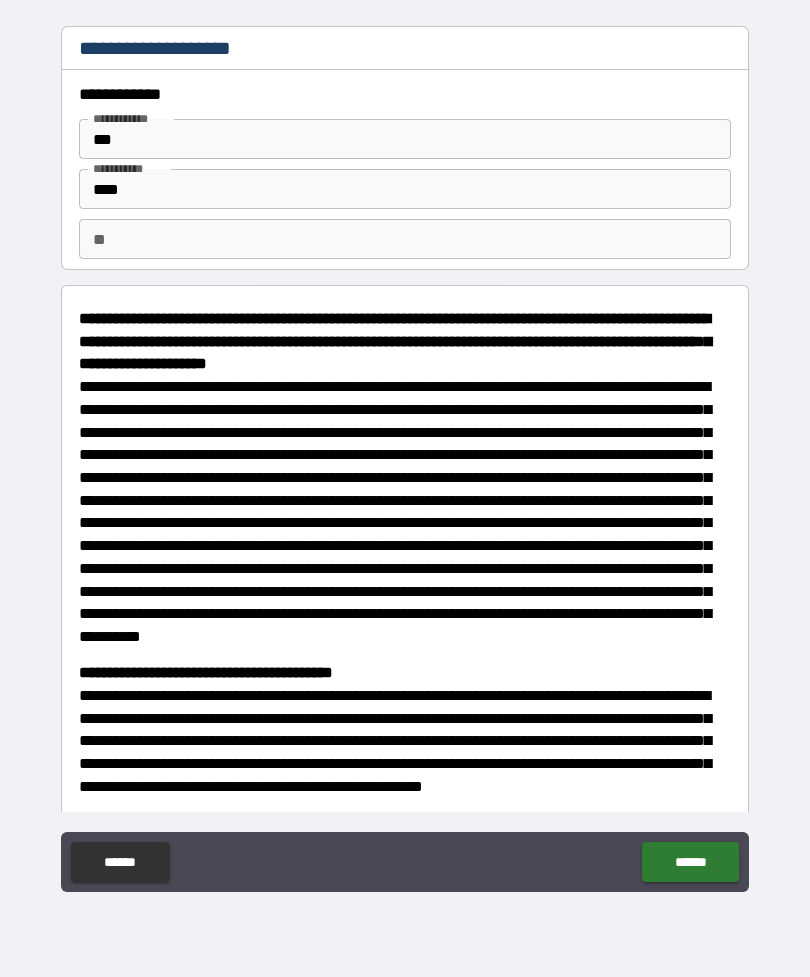 scroll, scrollTop: 0, scrollLeft: 0, axis: both 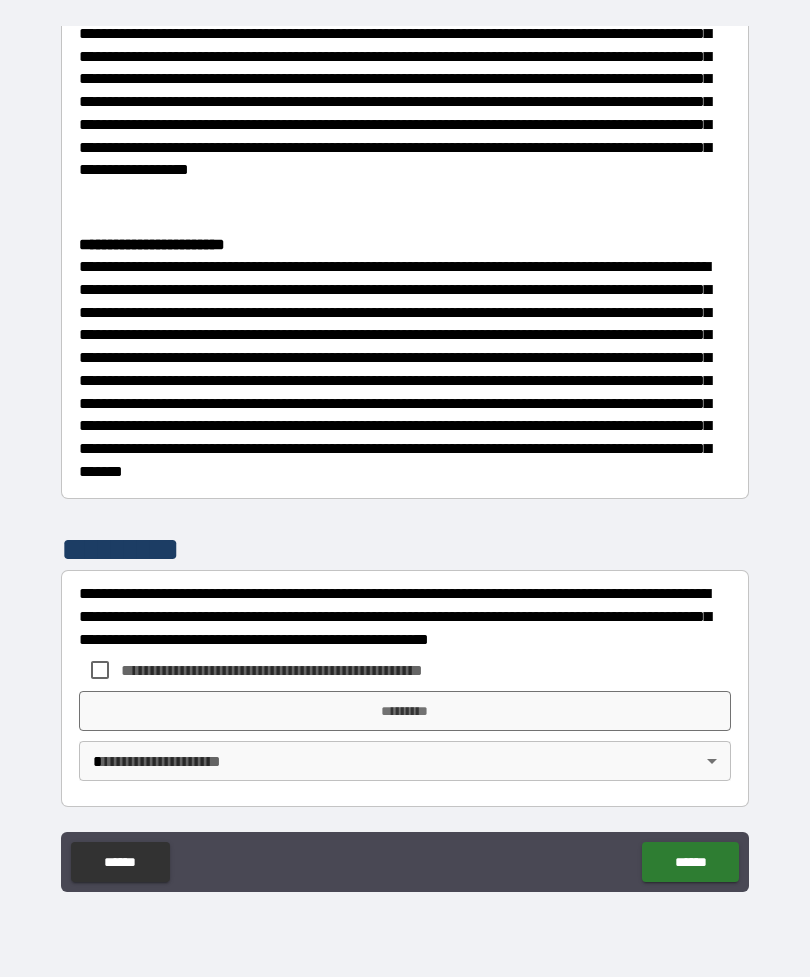 type on "*" 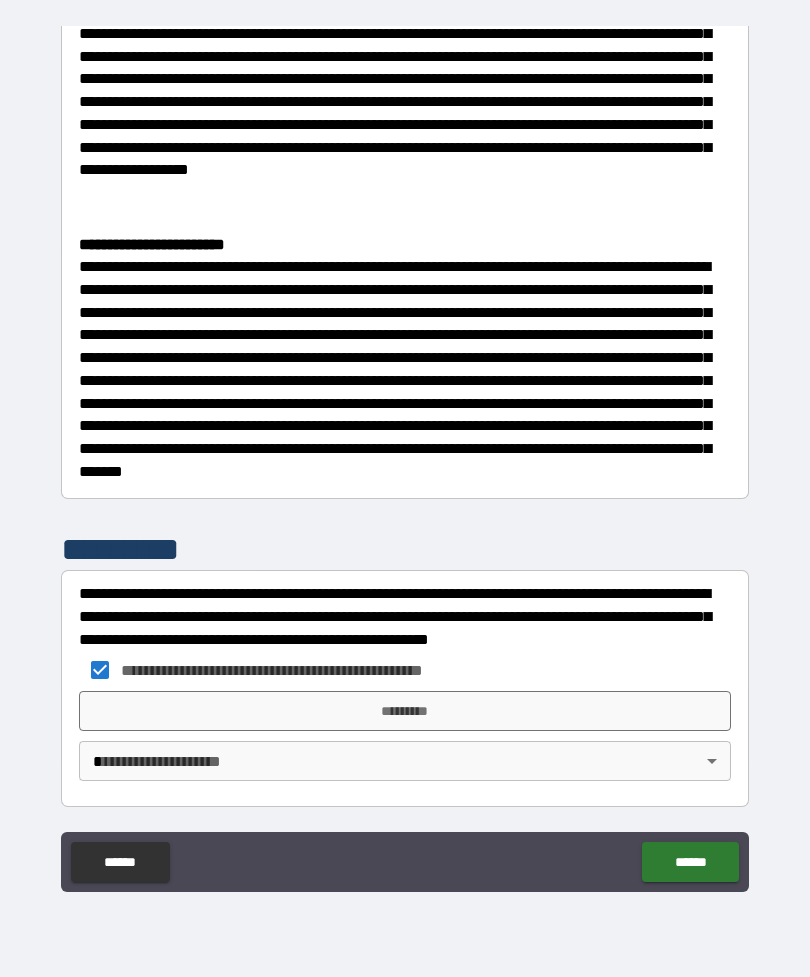 click on "*********" at bounding box center [405, 711] 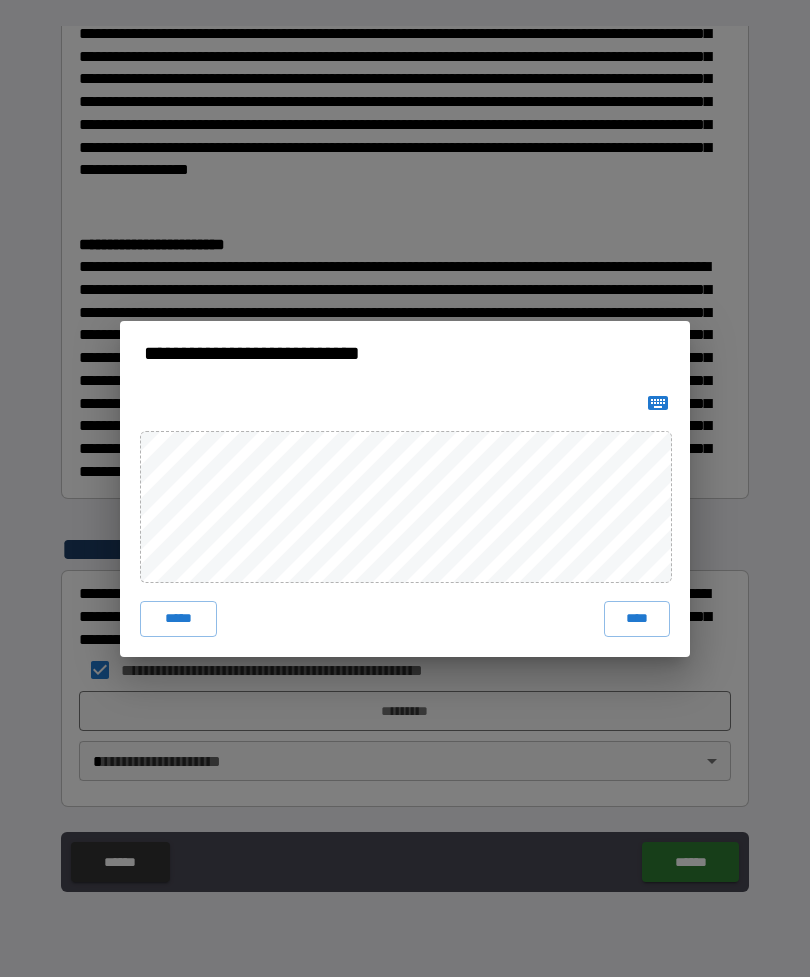 click on "****" at bounding box center [637, 619] 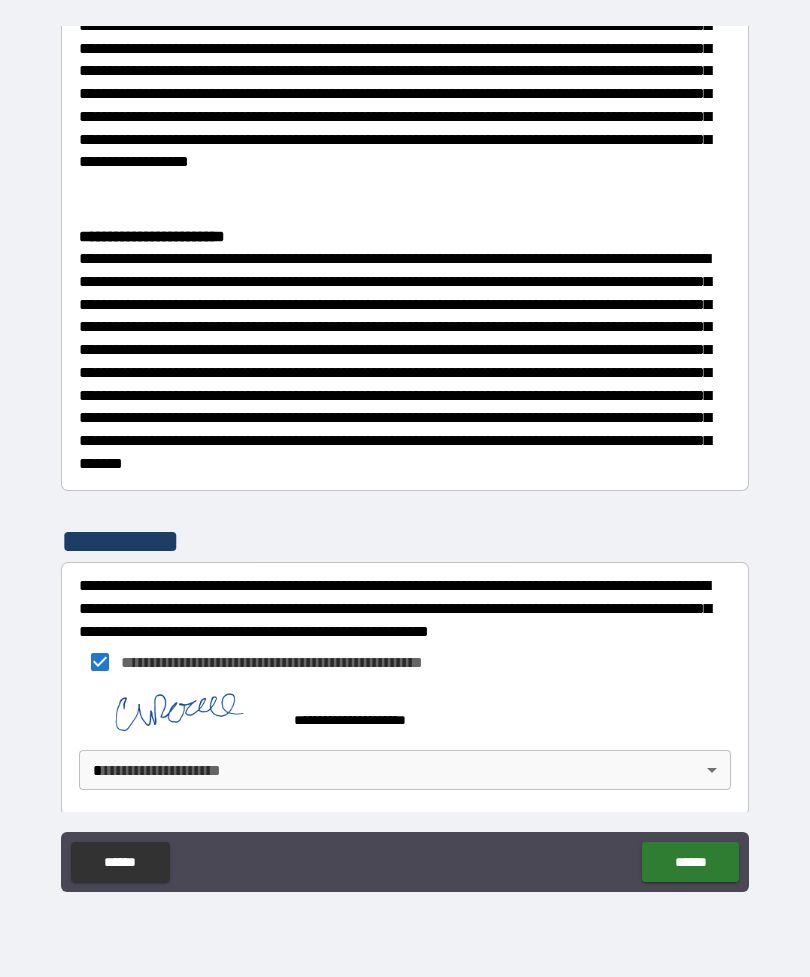 click on "**********" at bounding box center [405, 456] 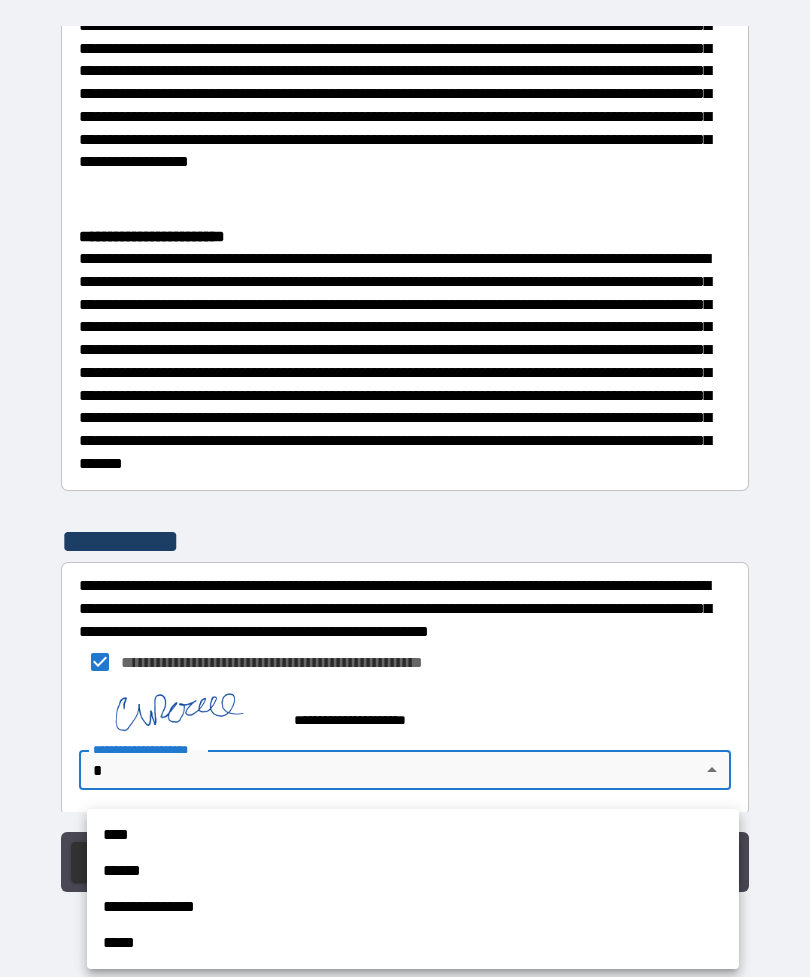 click on "****" at bounding box center [413, 835] 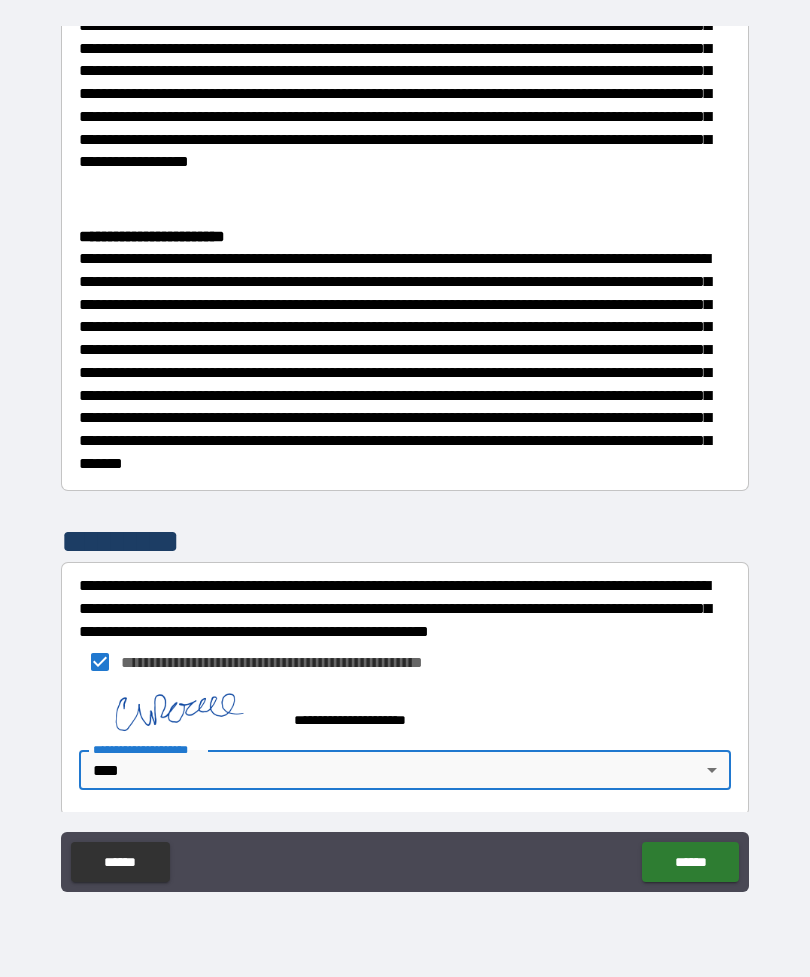 click on "******" at bounding box center (690, 862) 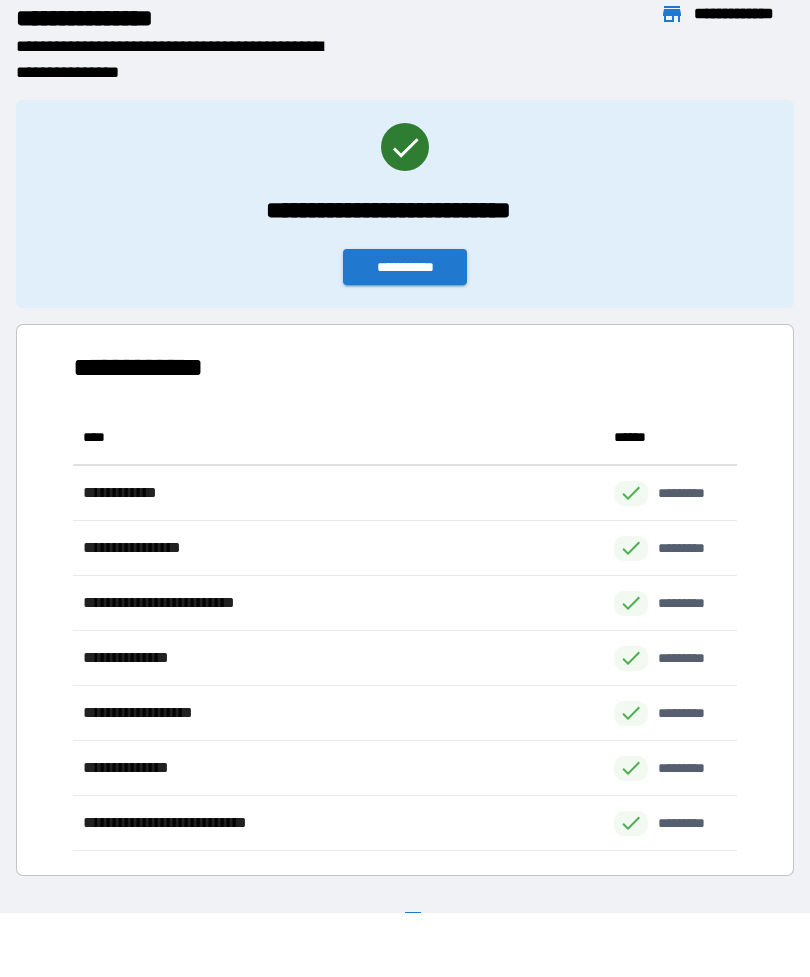 scroll, scrollTop: 1, scrollLeft: 1, axis: both 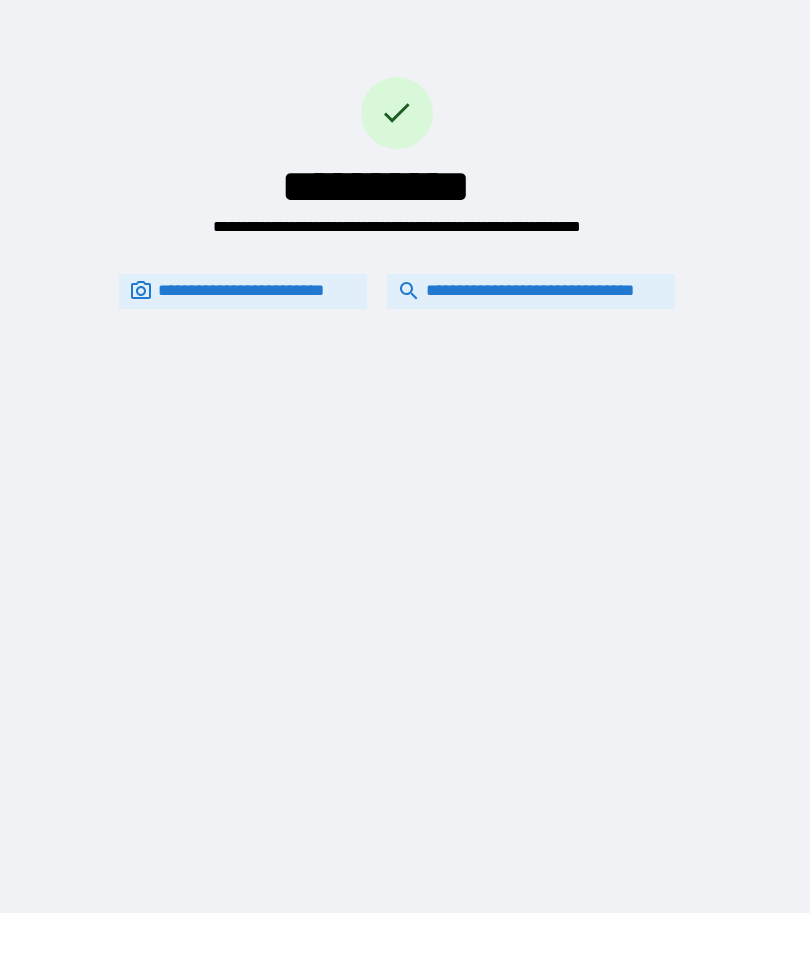 click on "**********" at bounding box center [531, 291] 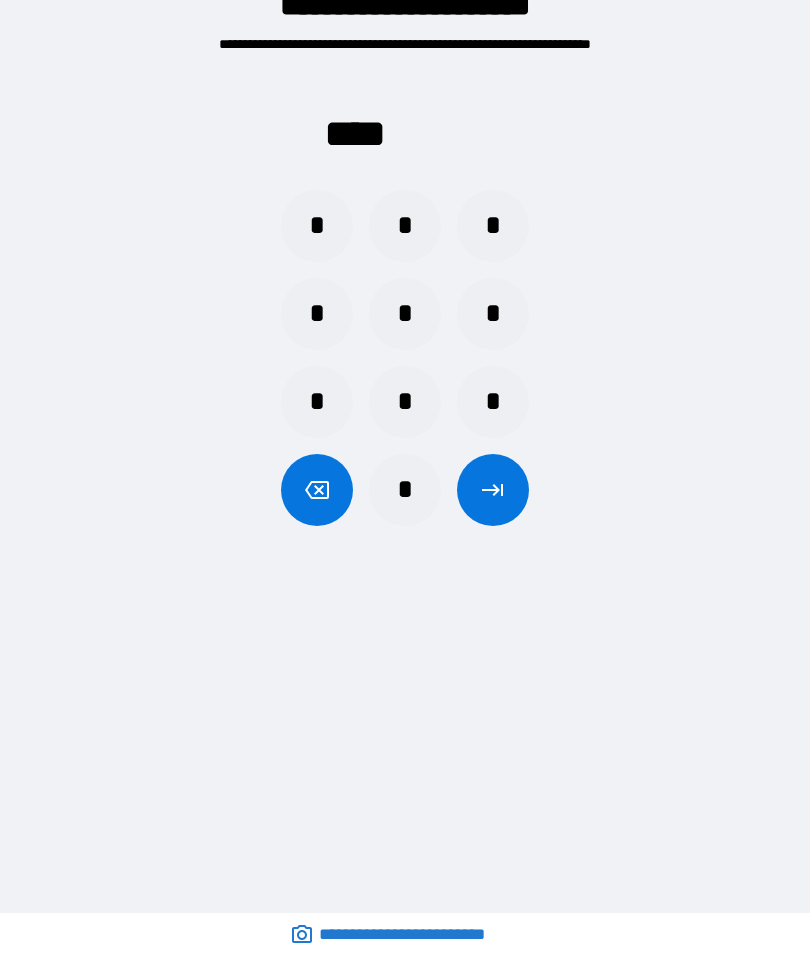 click on "*" at bounding box center (317, 402) 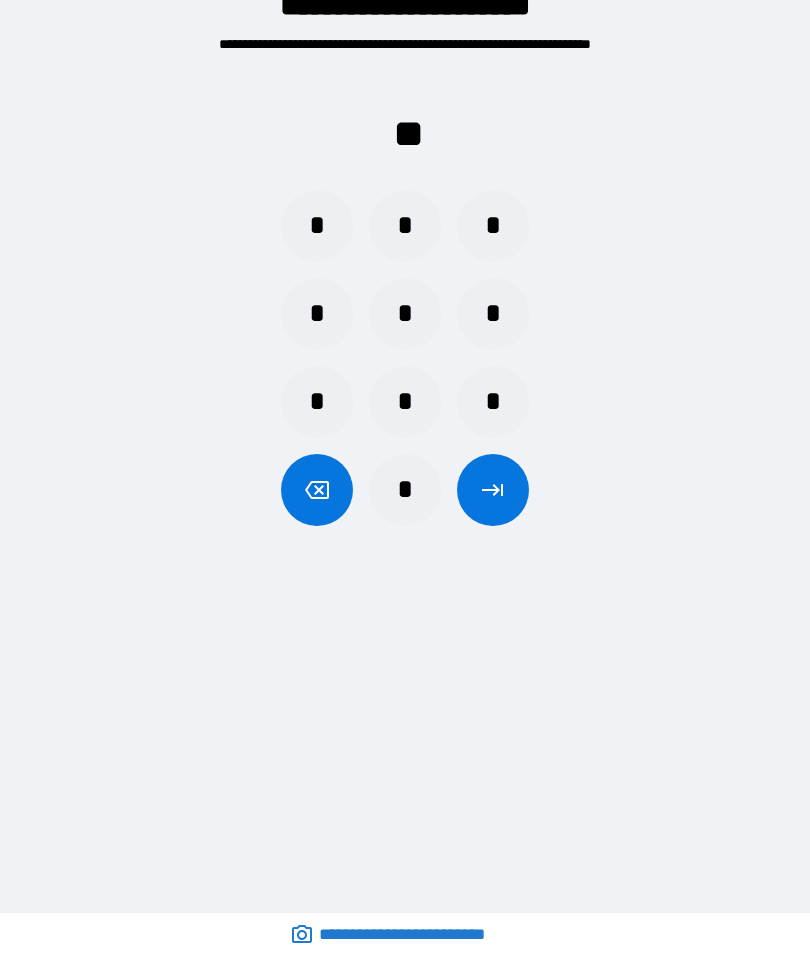 click on "*" at bounding box center (317, 314) 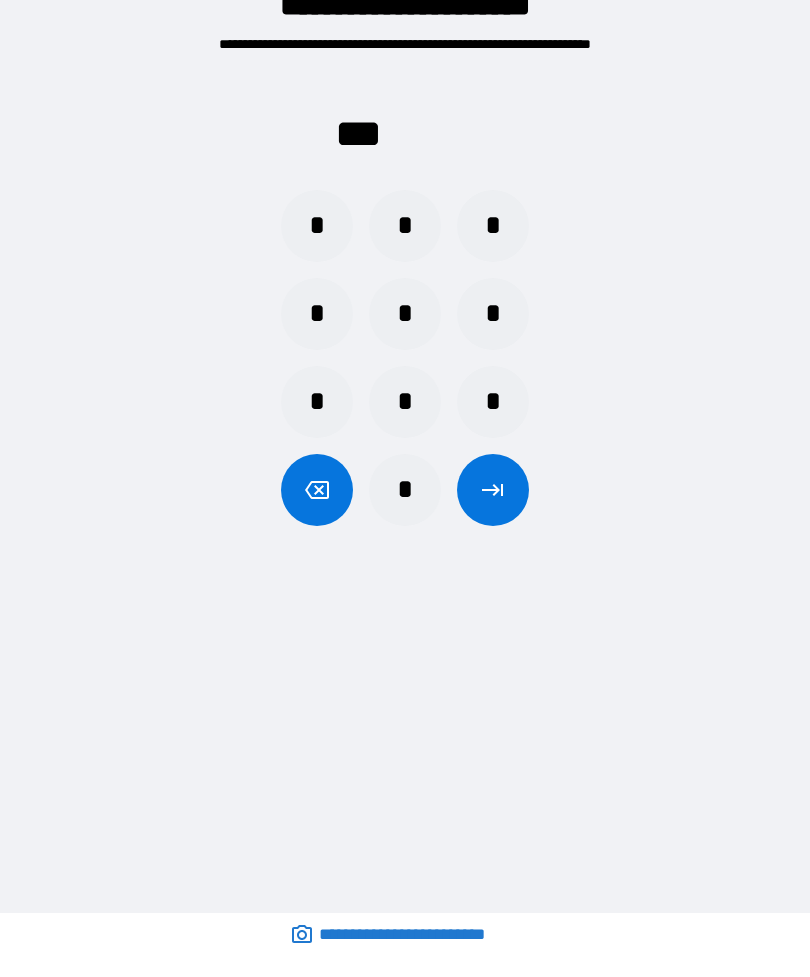 click on "*" at bounding box center [405, 402] 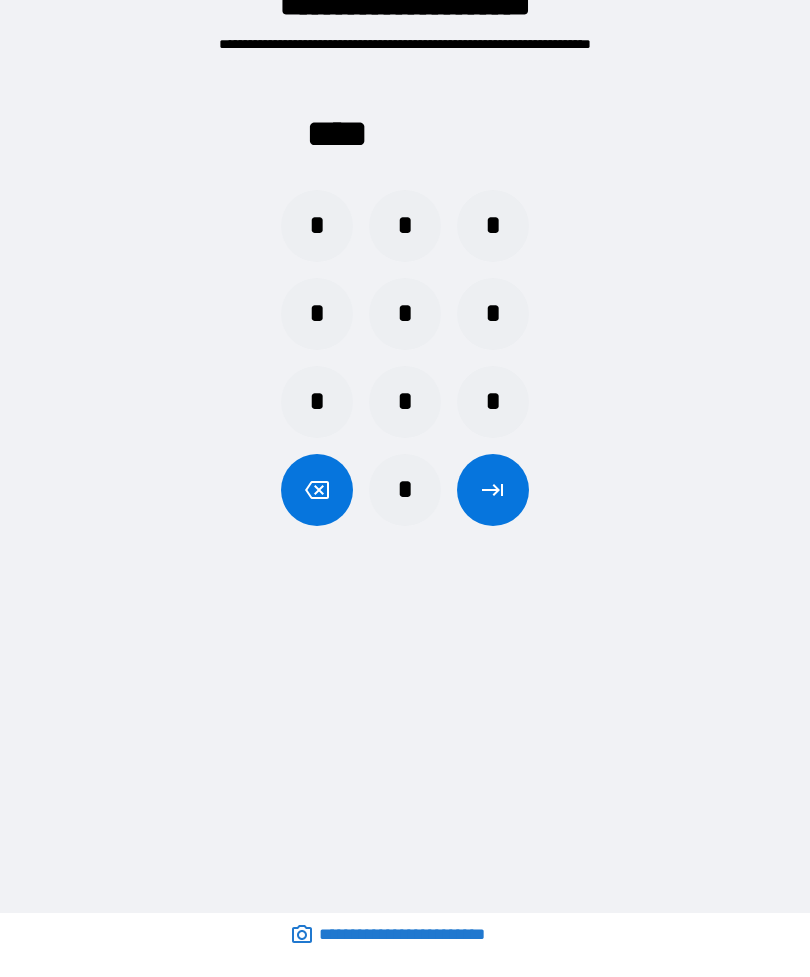 click at bounding box center (493, 490) 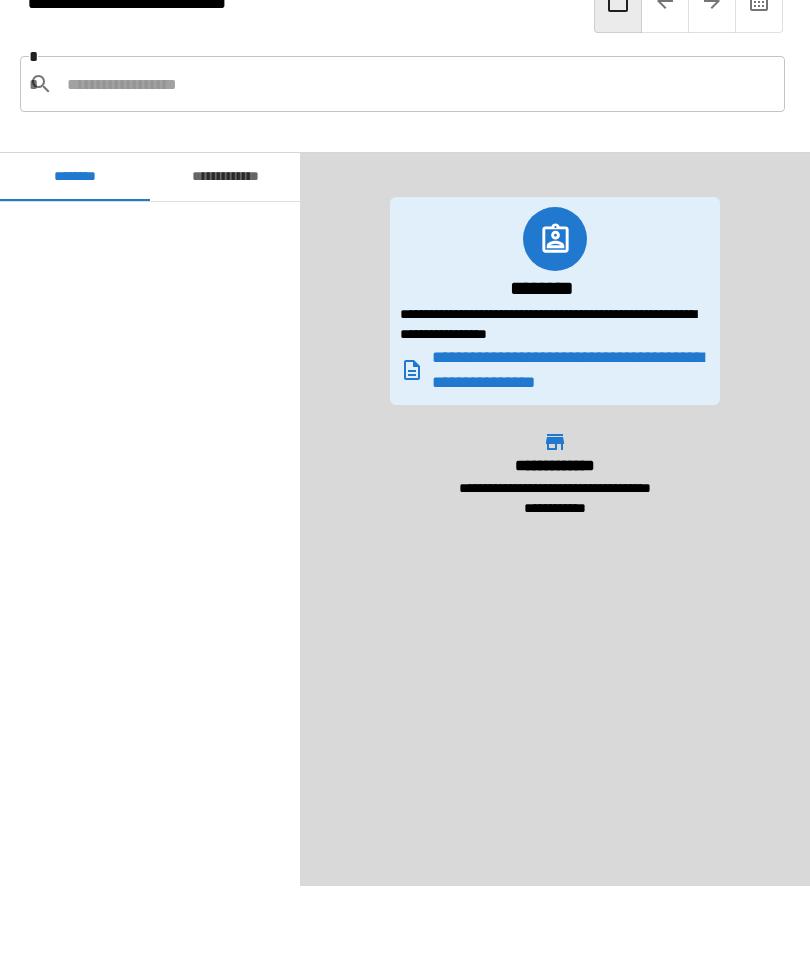 scroll, scrollTop: 1860, scrollLeft: 0, axis: vertical 